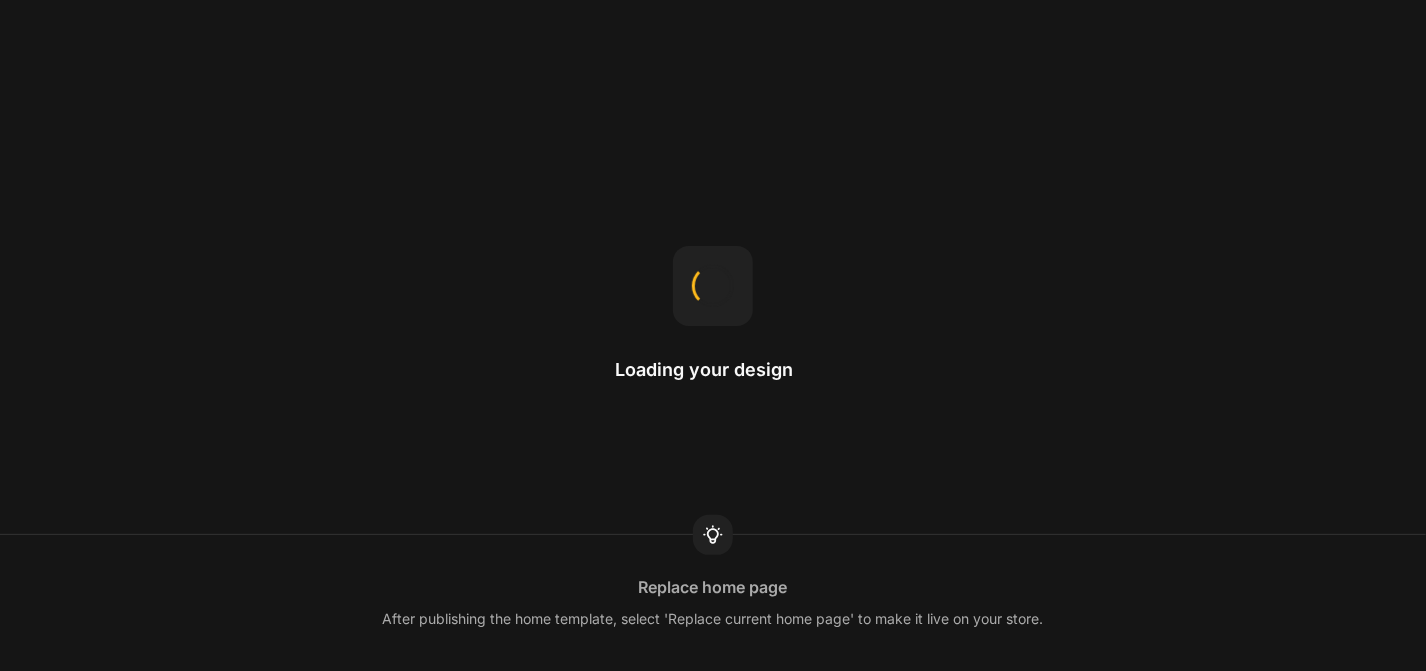 scroll, scrollTop: 0, scrollLeft: 0, axis: both 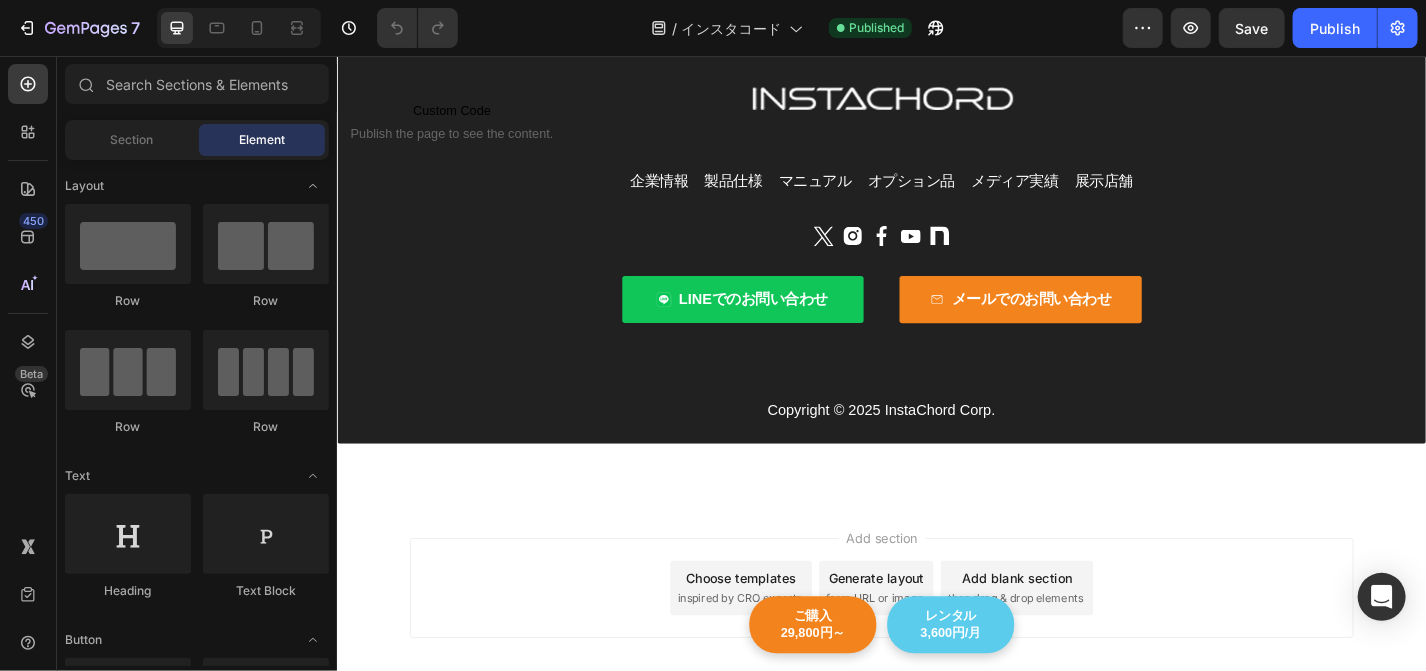 click on "Add section Choose templates inspired by CRO experts Generate layout from URL or image Add blank section then drag & drop elements" at bounding box center (936, 642) 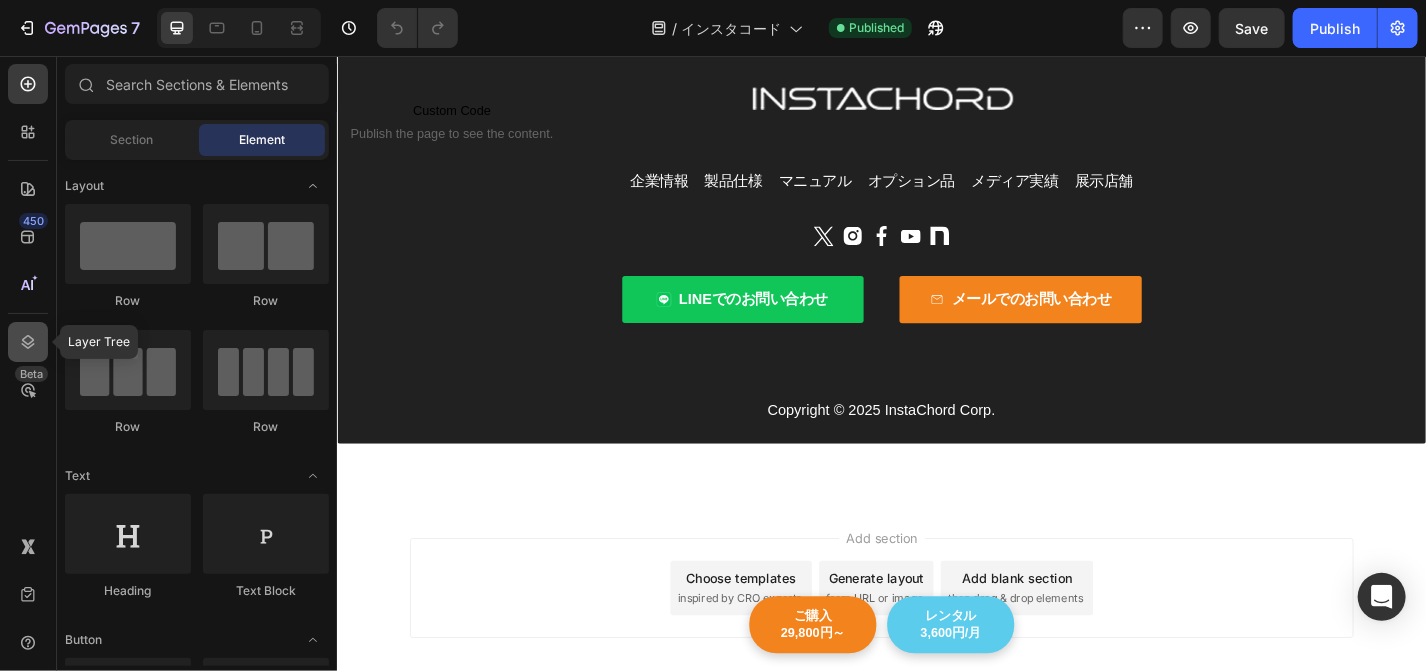 click 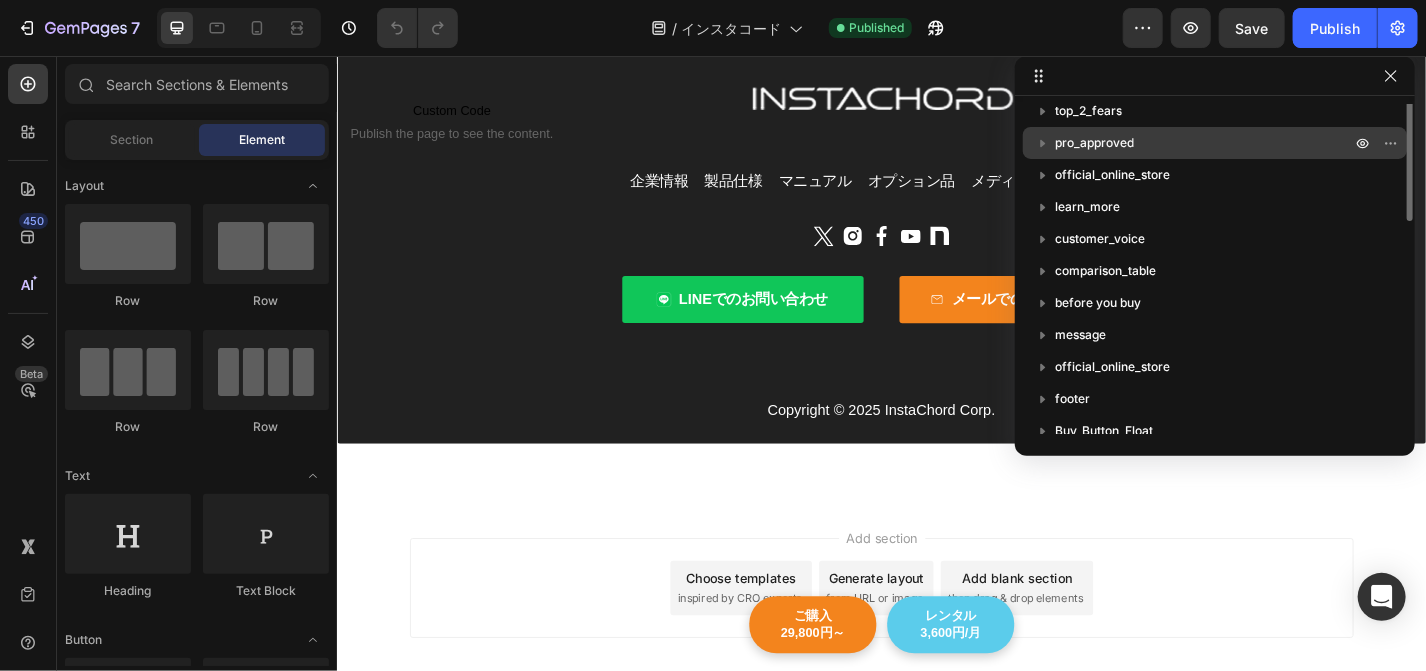scroll, scrollTop: 277, scrollLeft: 0, axis: vertical 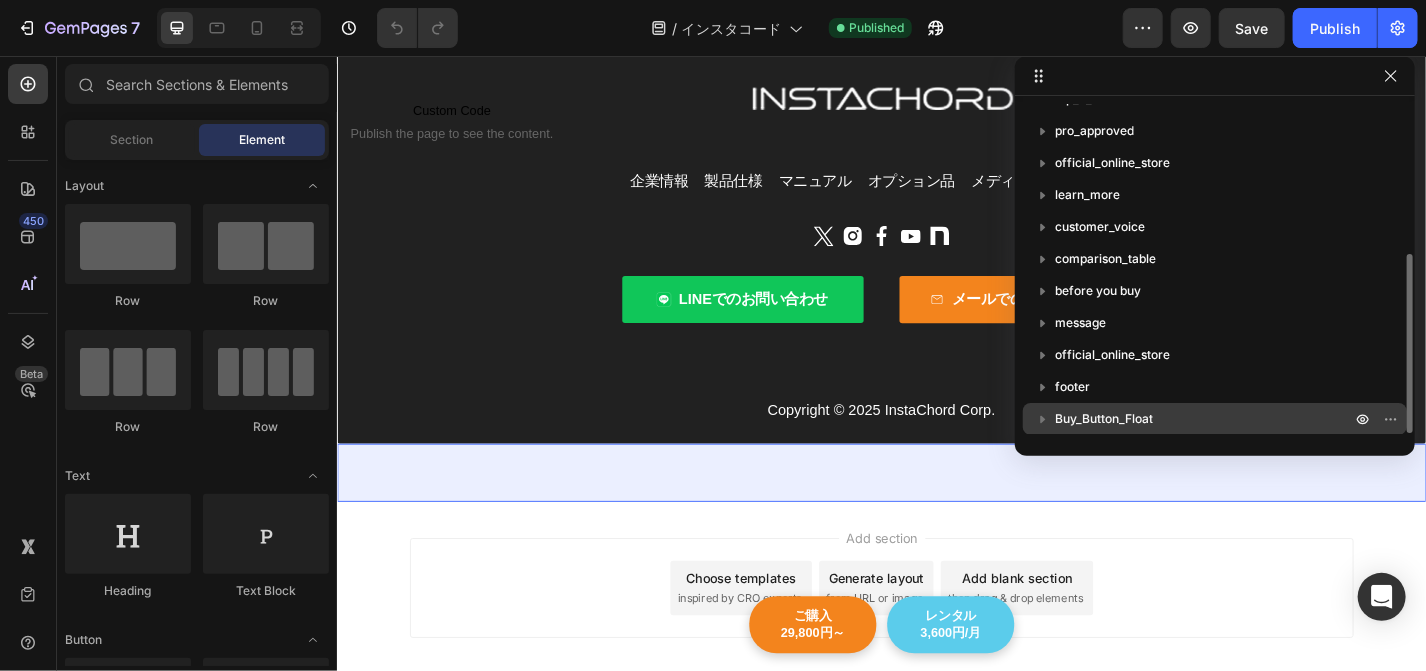 click 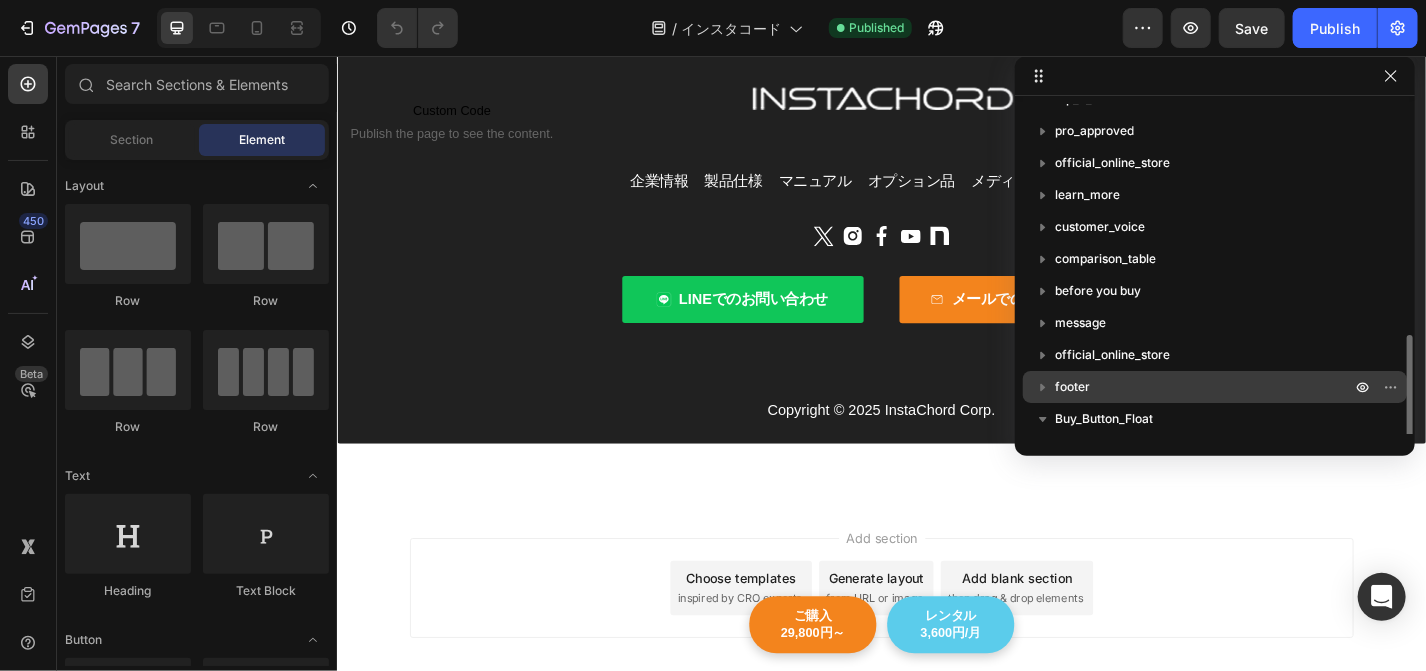 scroll, scrollTop: 341, scrollLeft: 0, axis: vertical 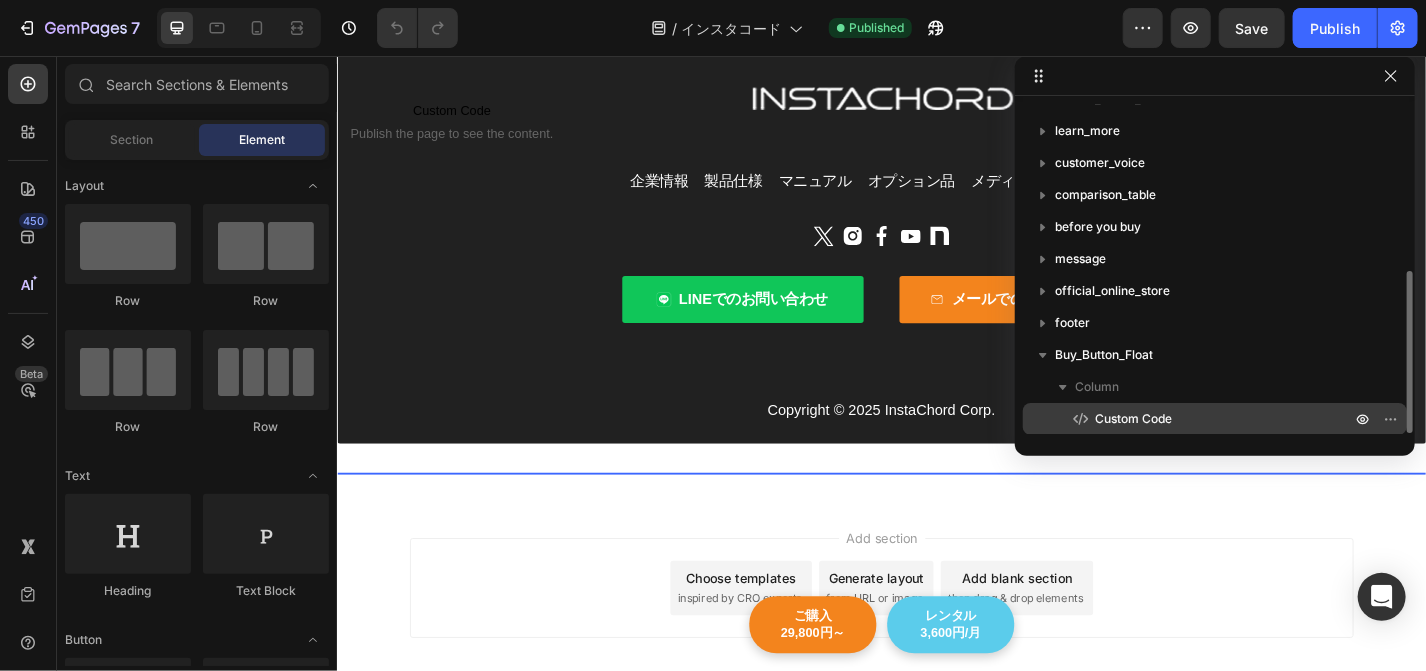 click on "Custom Code" at bounding box center (1133, 419) 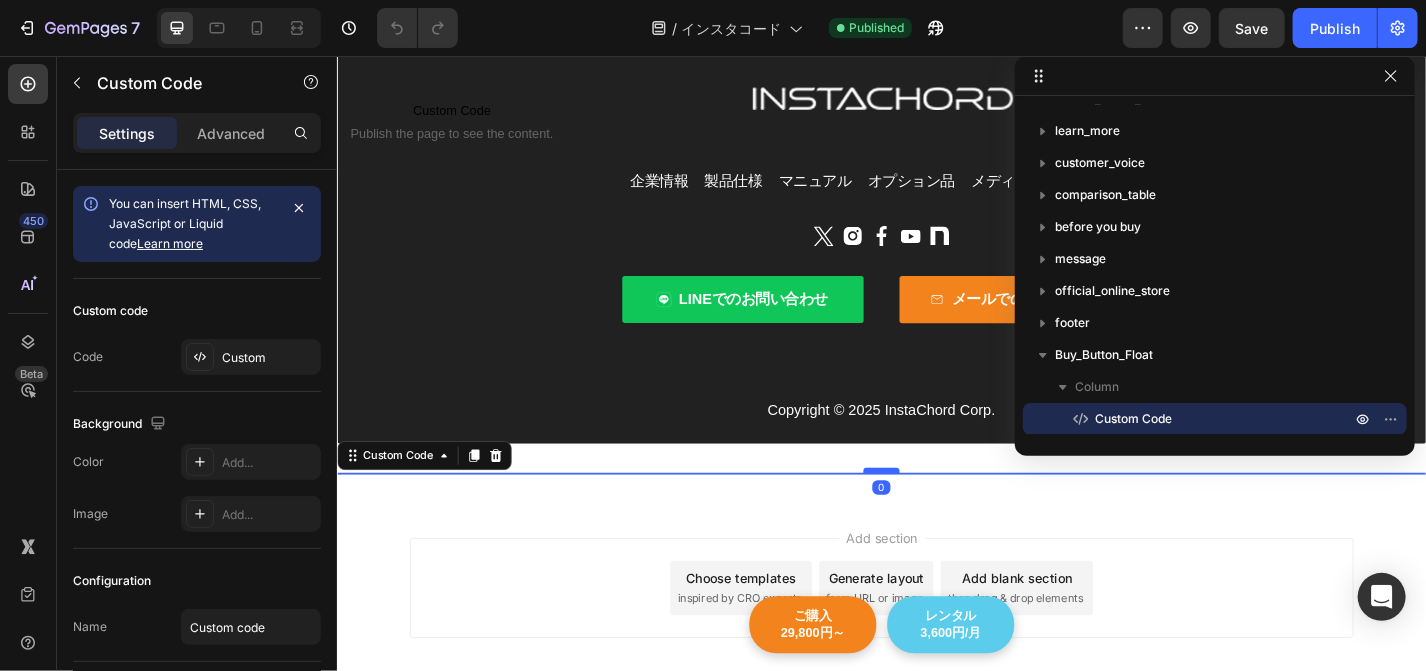 click at bounding box center (936, 512) 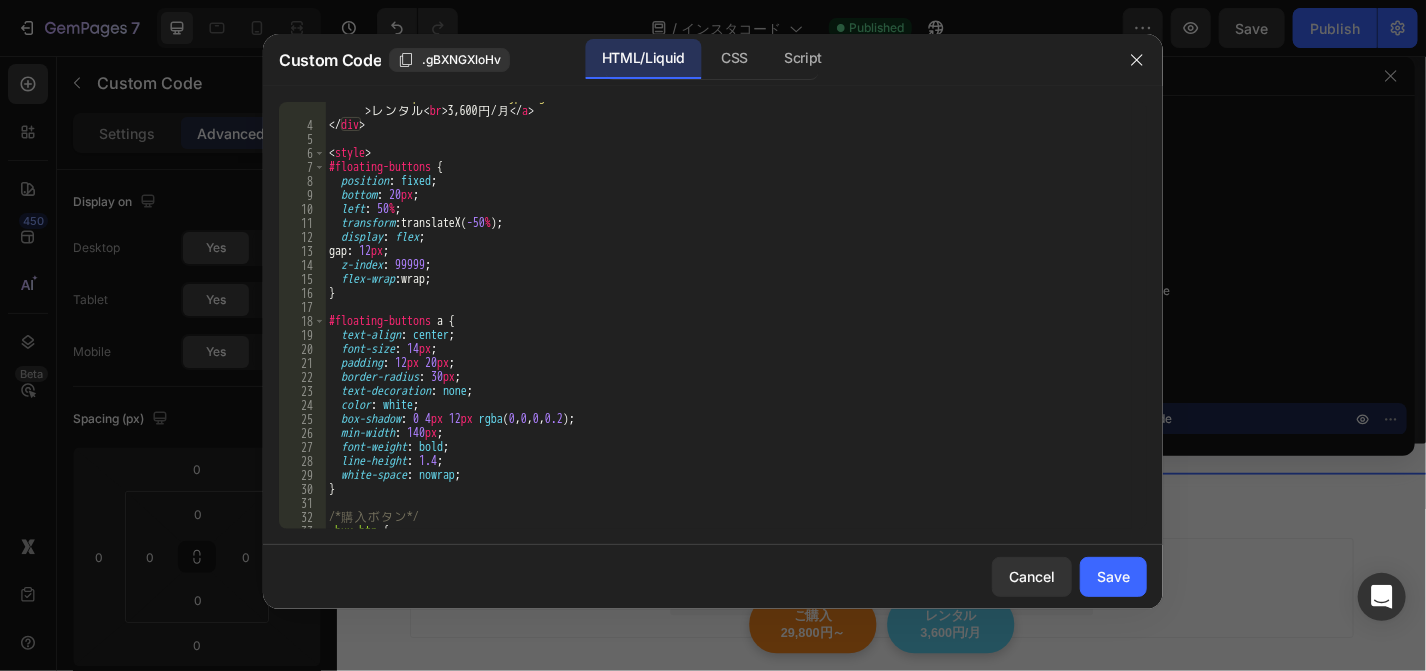 scroll, scrollTop: 175, scrollLeft: 0, axis: vertical 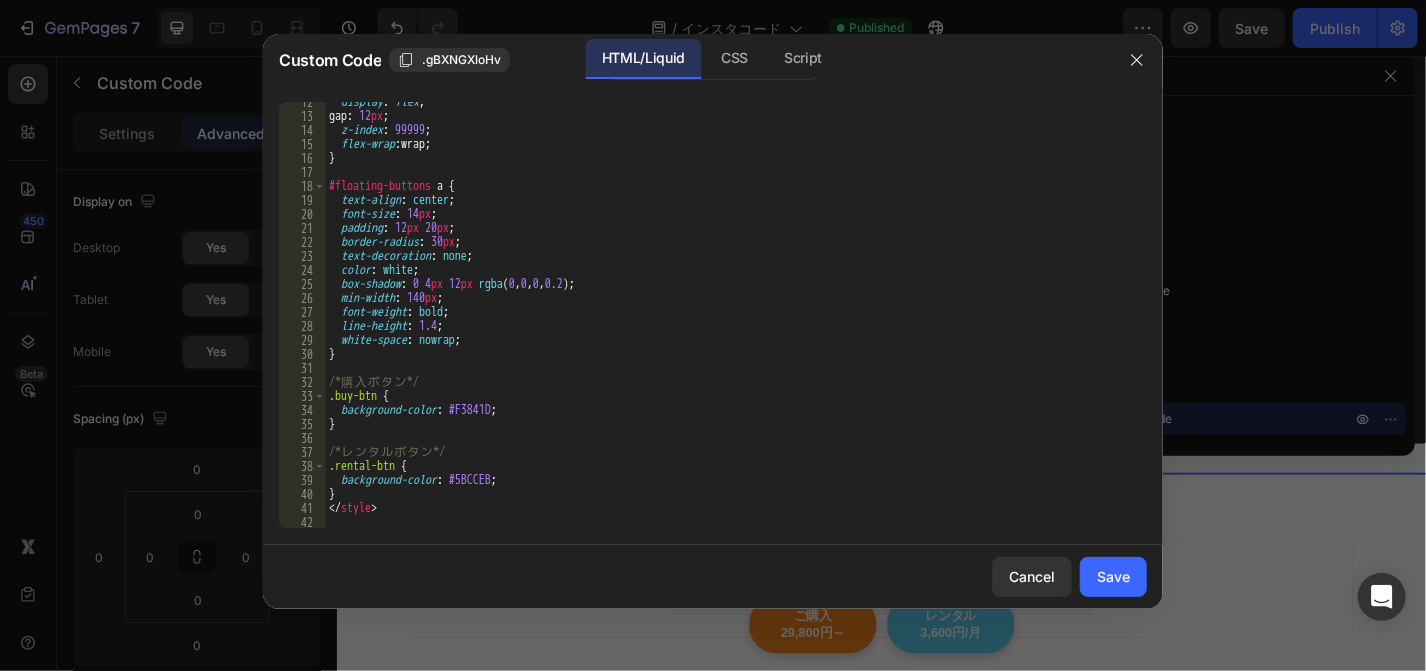 type on "</style>" 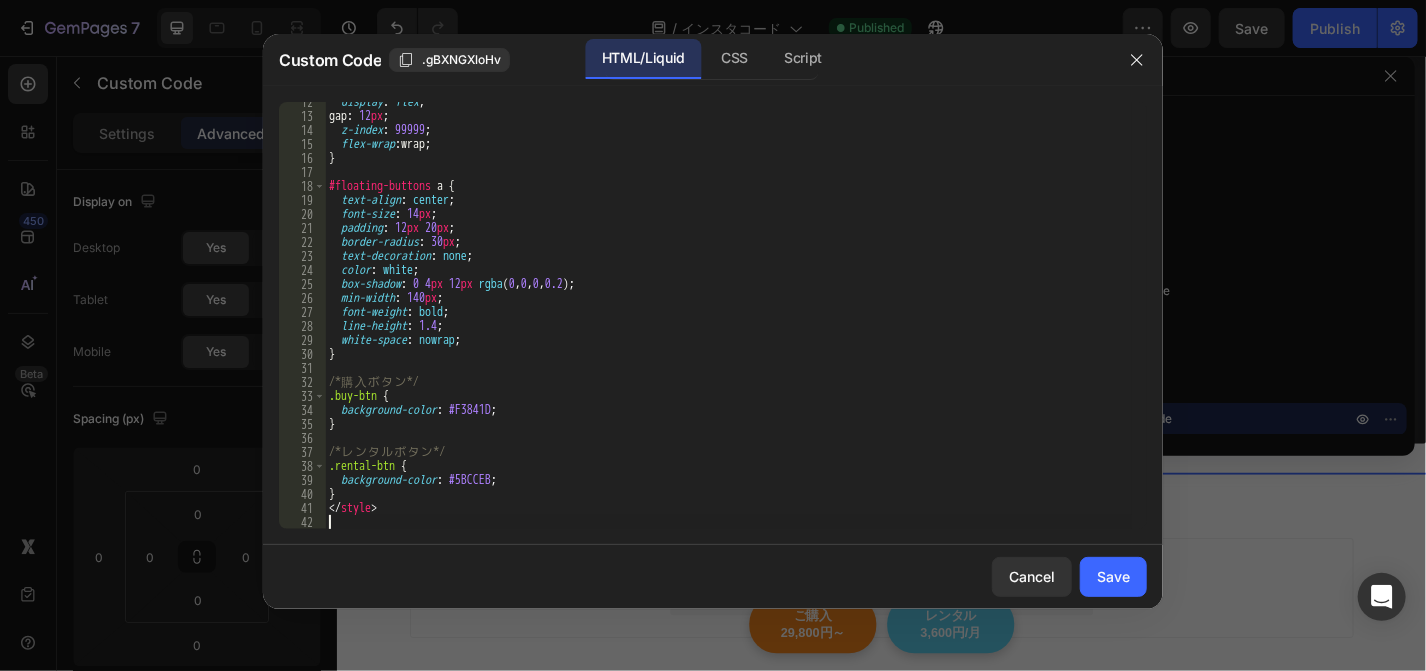 click on "display :   flex ;   gap :   12 px ;    z-index :   99999 ;    flex-wrap :  wrap ; } #floating-buttons   a   {    text-align :   center ;    font-size :   14 px ;    padding :   12 px   20 px ;    border-radius :   30 px ;    text-decoration :   none ;    color :   white ;    box-shadow :   0   4 px   12 px   rgba ( 0 ,  0 ,  0 ,  0.2 ) ;    min-width :   140 px ;    font-weight :   bold ;    line-height :   1.4 ;    white-space :   nowrap ; } /*  購 入 ボ タ ン  */ .buy-btn   {    background-color :   #F3841D ; } /*  レ ン タ ル ボ タ ン  */ .rental-btn   {    background-color :   #5BCCEB ; } </ style >" at bounding box center (728, 322) 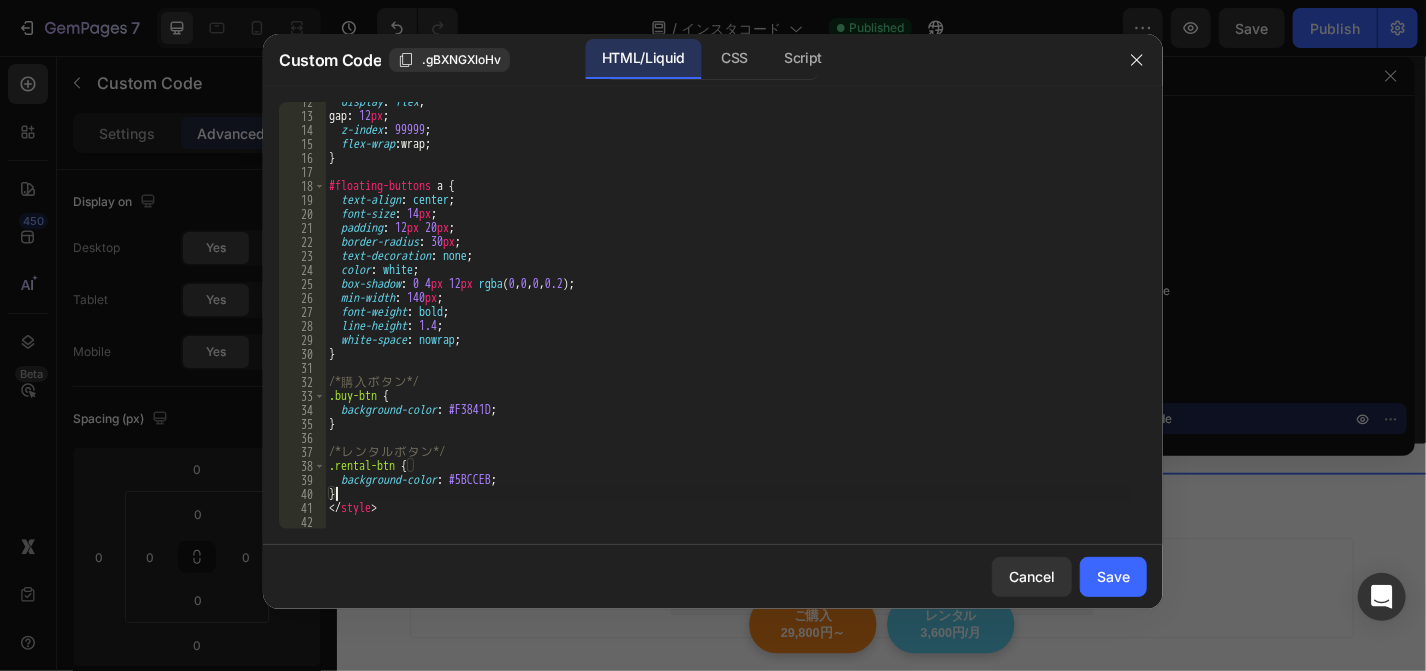 click on "display :   flex ;   gap :   12 px ;    z-index :   99999 ;    flex-wrap :  wrap ; } #floating-buttons   a   {    text-align :   center ;    font-size :   14 px ;    padding :   12 px   20 px ;    border-radius :   30 px ;    text-decoration :   none ;    color :   white ;    box-shadow :   0   4 px   12 px   rgba ( 0 ,  0 ,  0 ,  0.2 ) ;    min-width :   140 px ;    font-weight :   bold ;    line-height :   1.4 ;    white-space :   nowrap ; } /*  購 入 ボ タ ン  */ .buy-btn   {    background-color :   #F3841D ; } /*  レ ン タ ル ボ タ ン  */ .rental-btn   {    background-color :   #5BCCEB ; } </ style >" at bounding box center [728, 322] 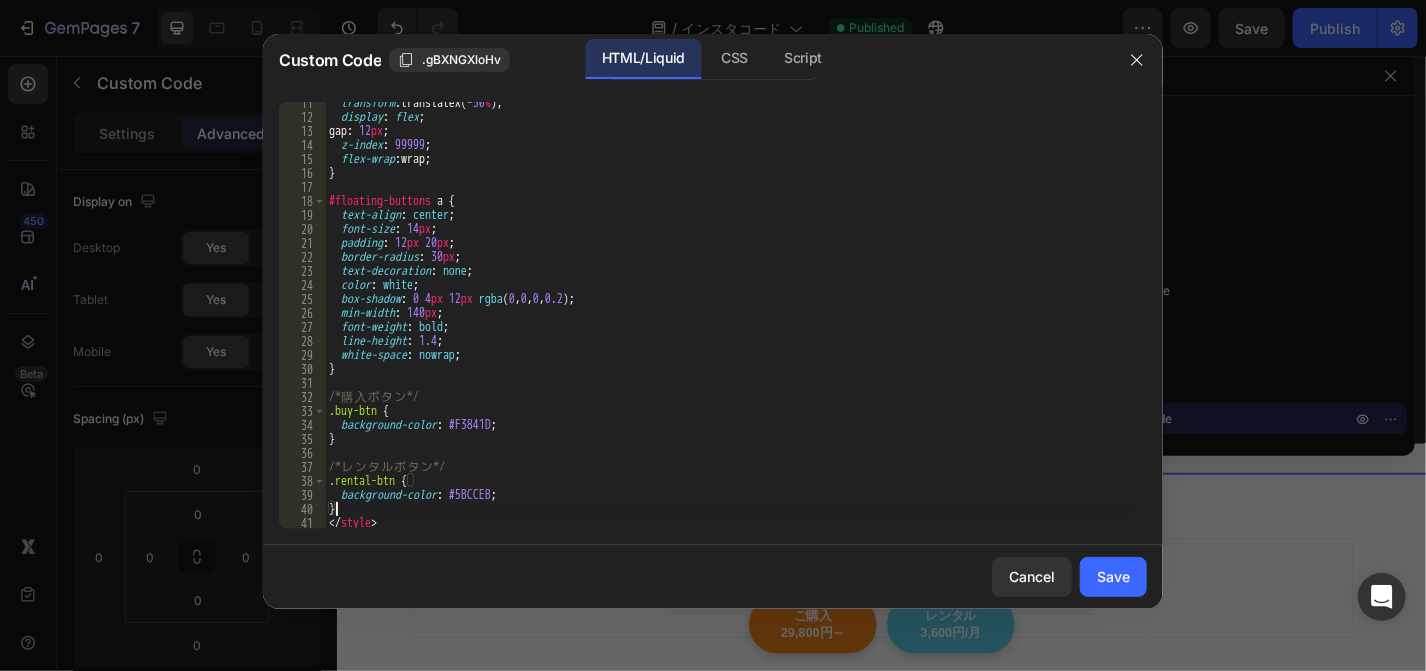 scroll, scrollTop: 175, scrollLeft: 0, axis: vertical 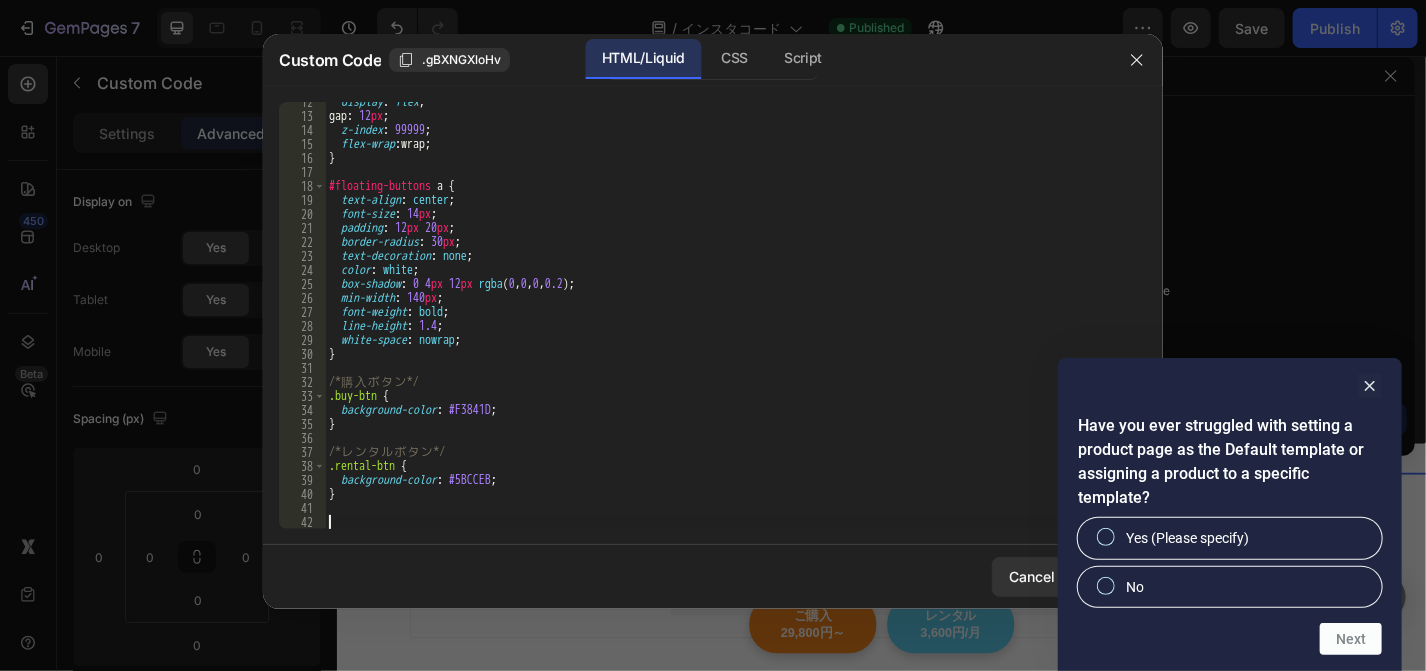 paste on "}" 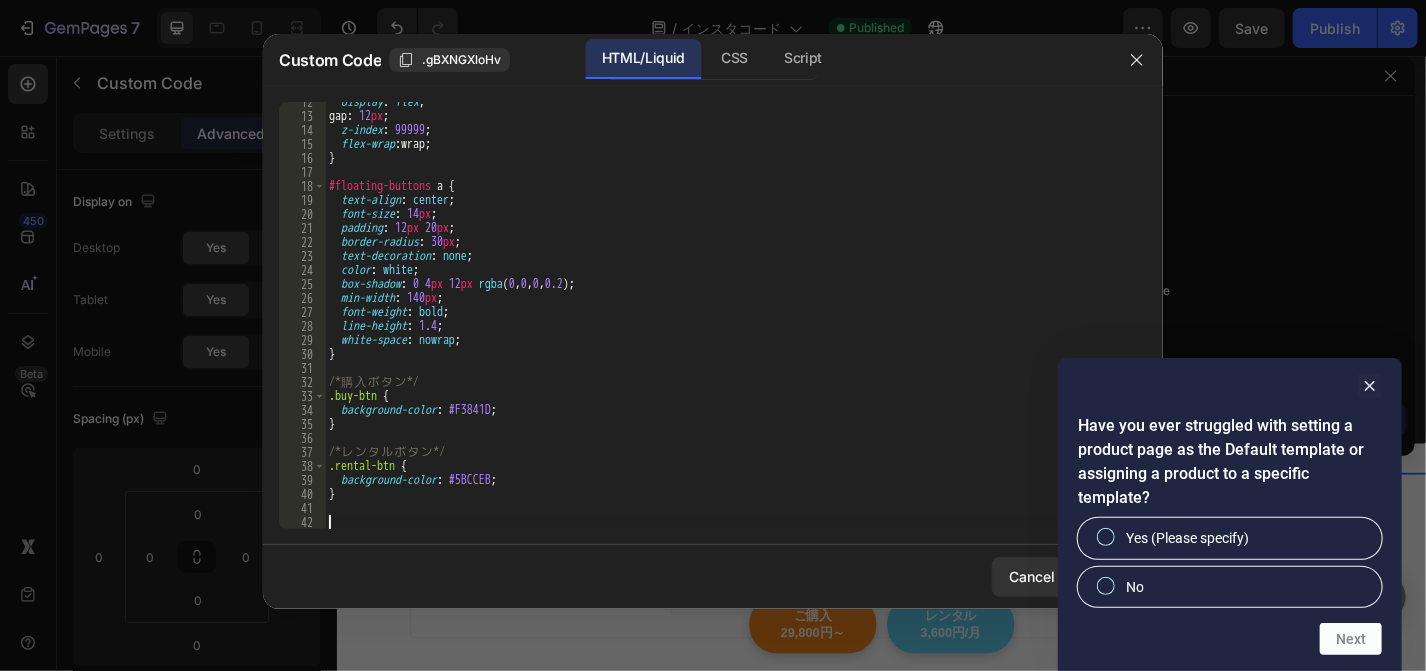 type on "}" 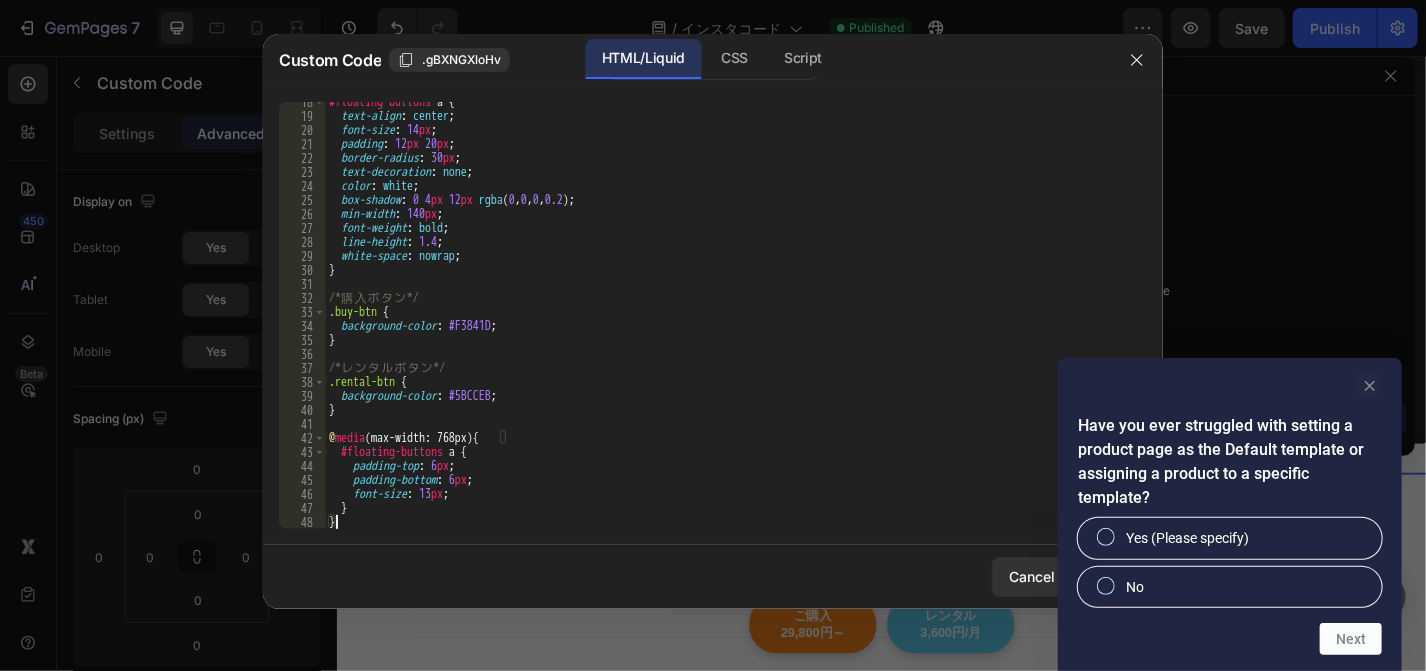 click 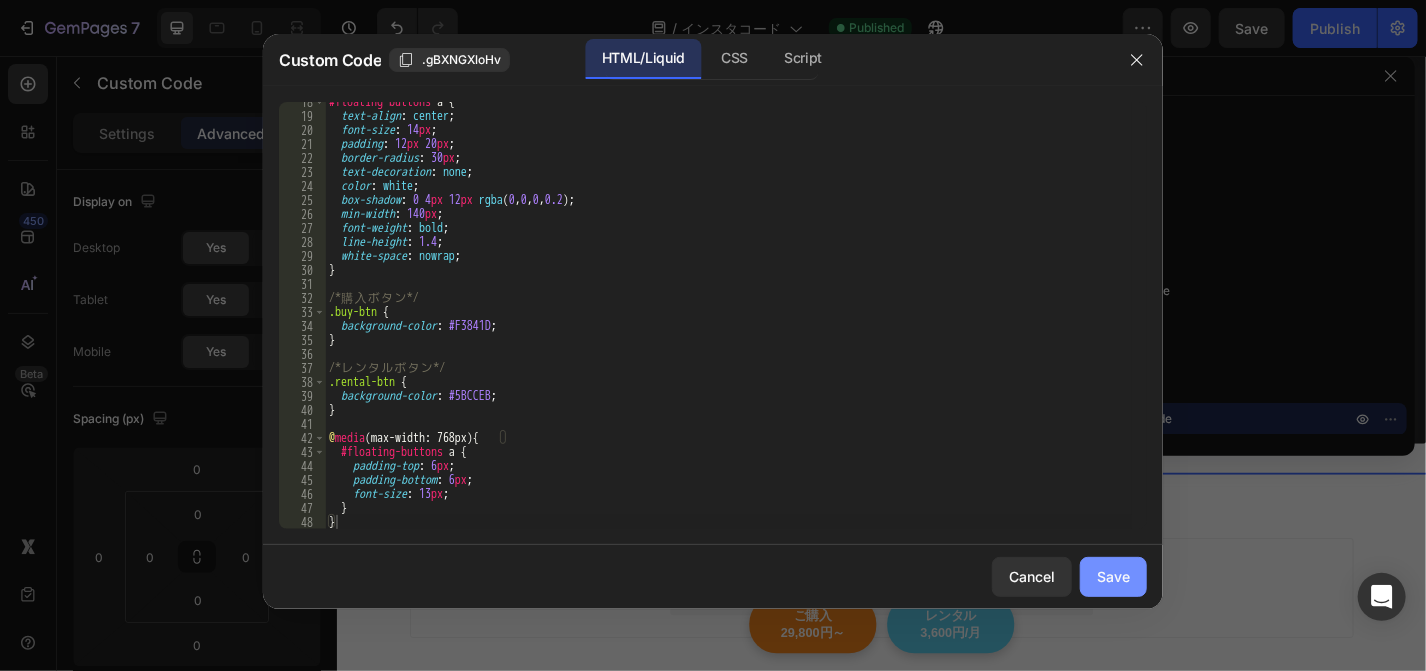 click on "Save" at bounding box center (1113, 576) 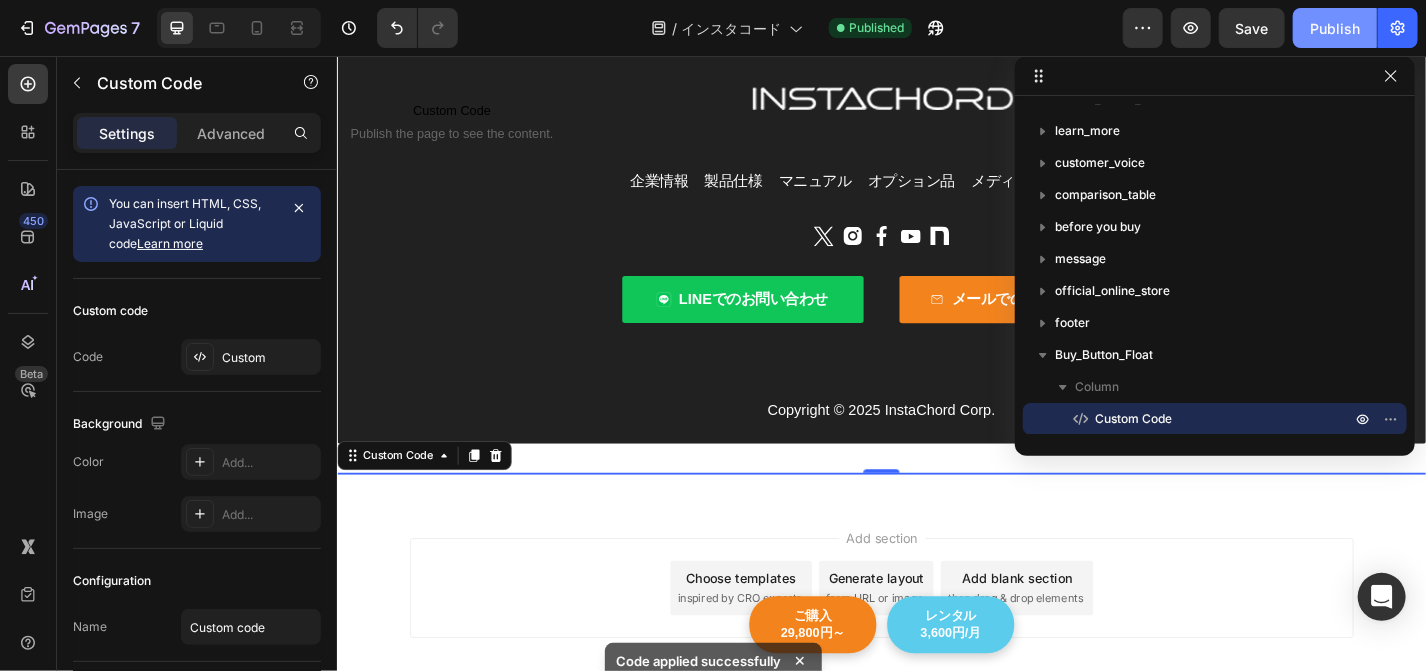 click on "Publish" at bounding box center (1335, 28) 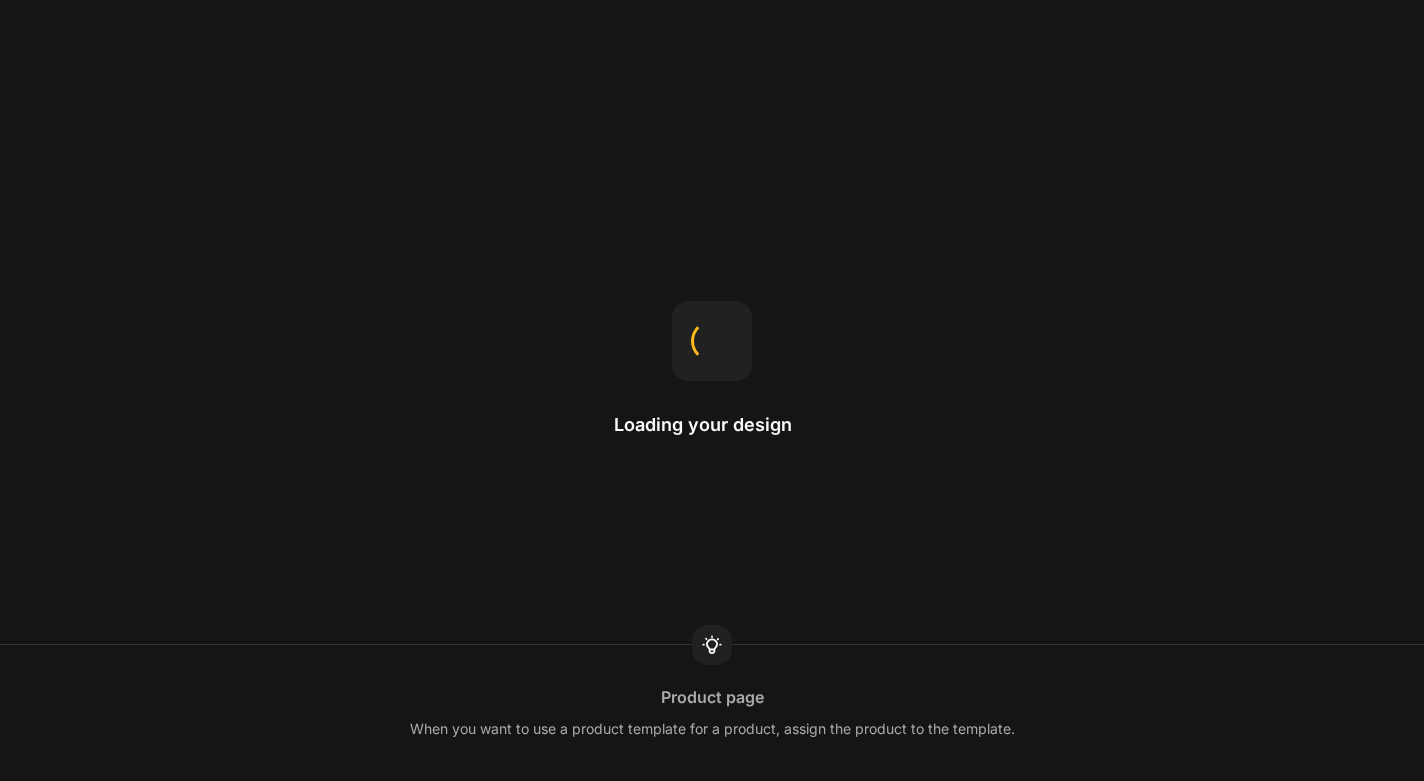 scroll, scrollTop: 0, scrollLeft: 0, axis: both 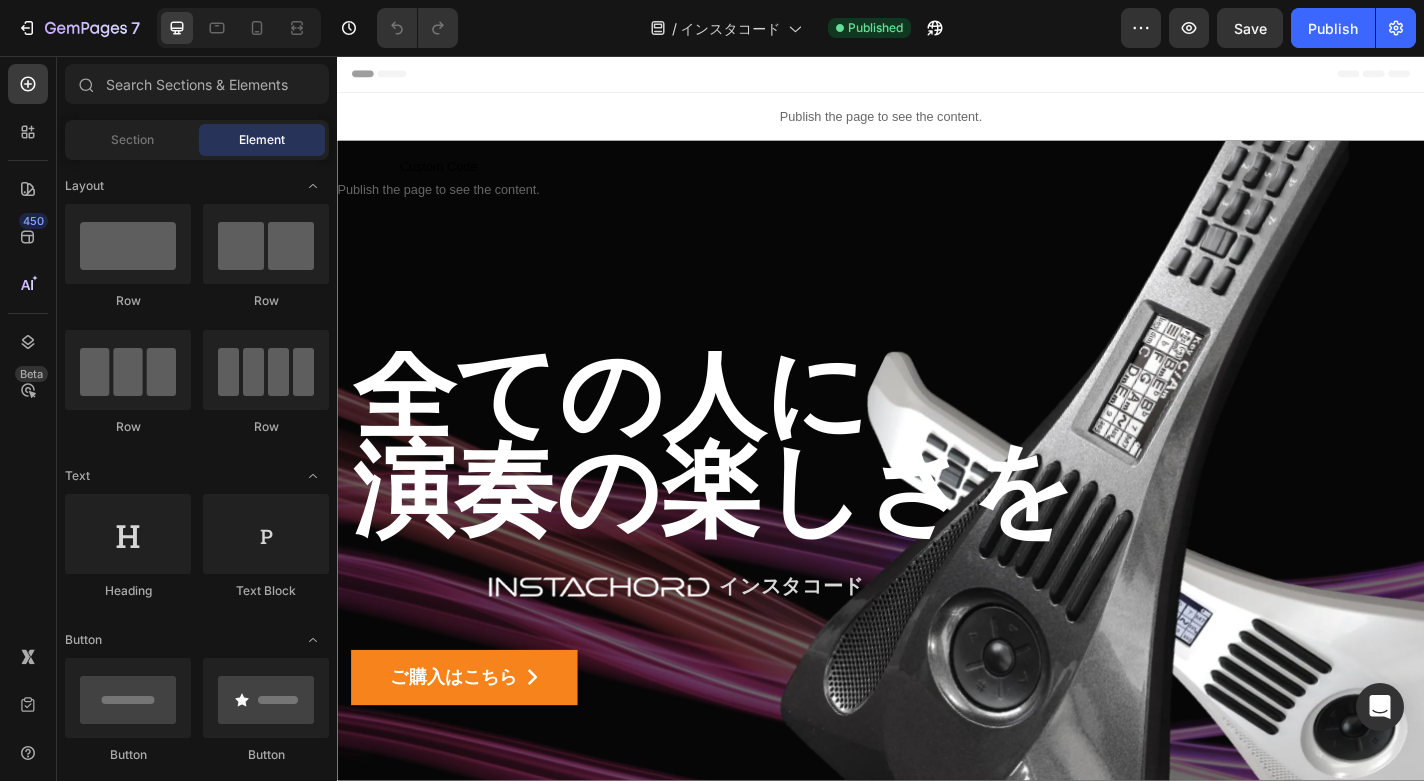 click on "/ InstaChord Published" 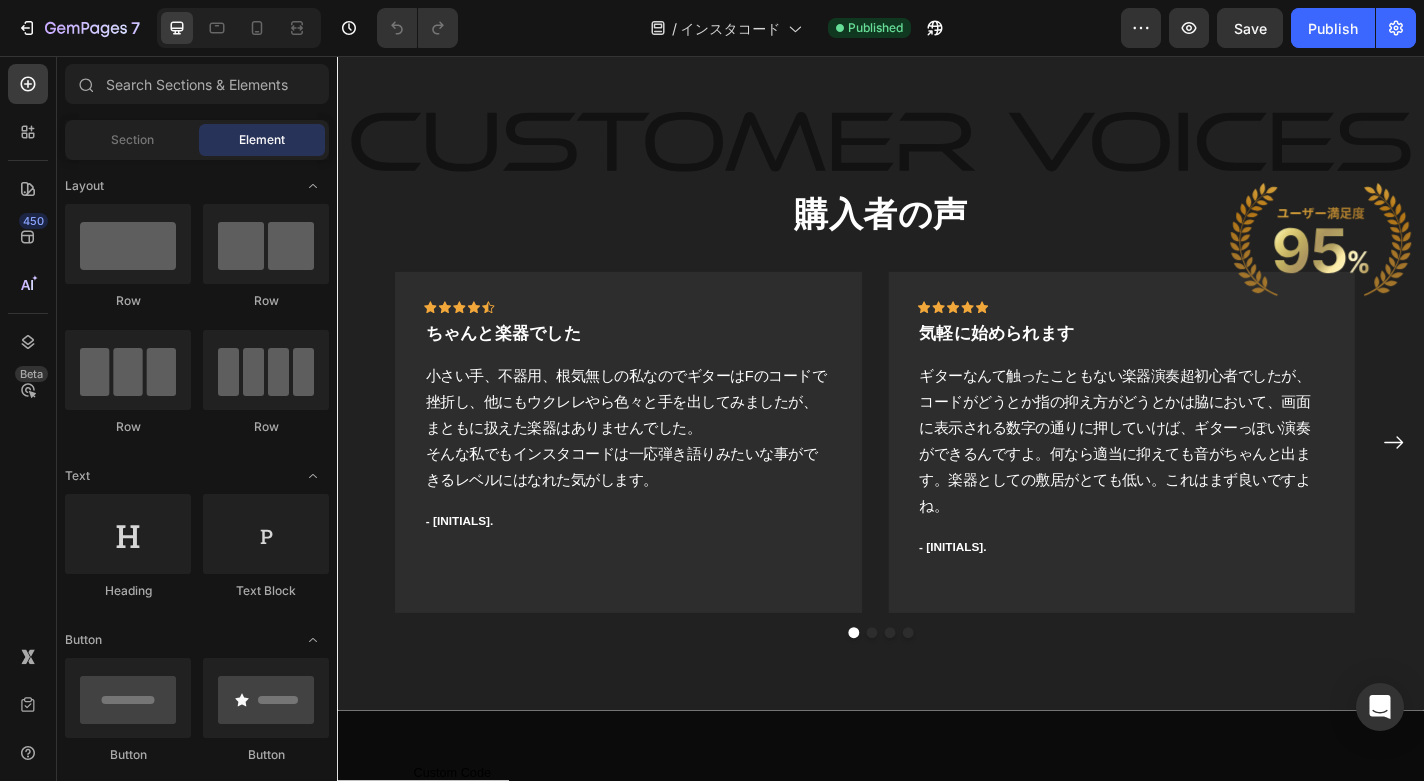 scroll, scrollTop: 13457, scrollLeft: 0, axis: vertical 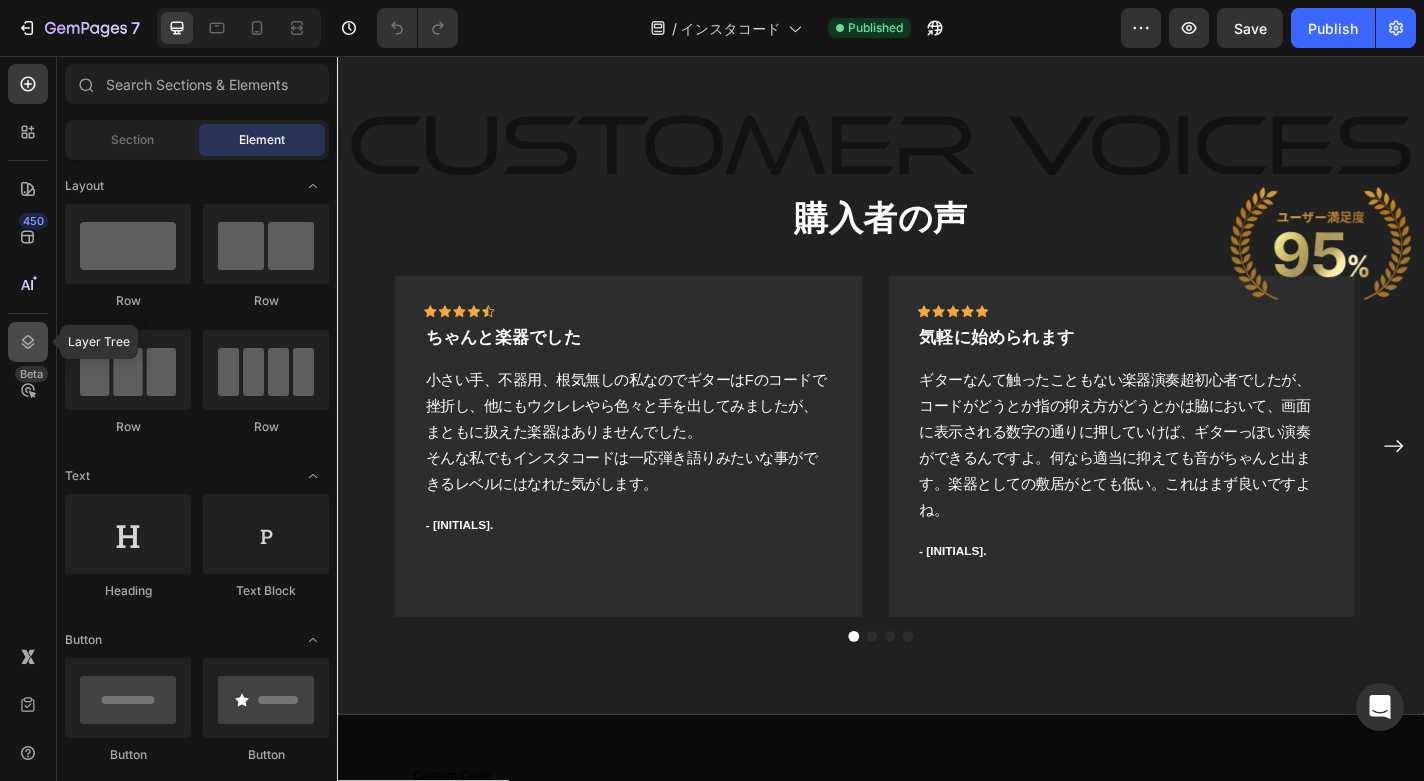 click 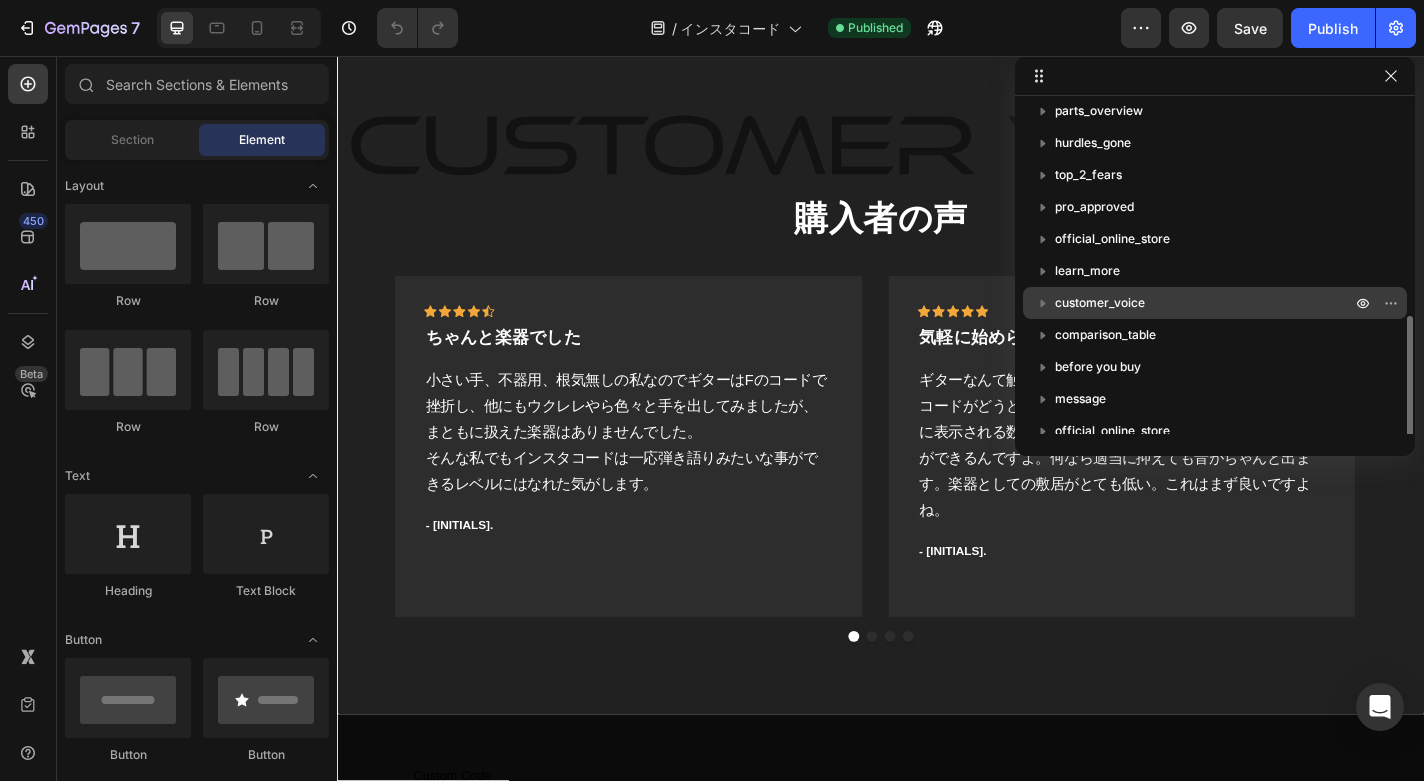 scroll, scrollTop: 278, scrollLeft: 0, axis: vertical 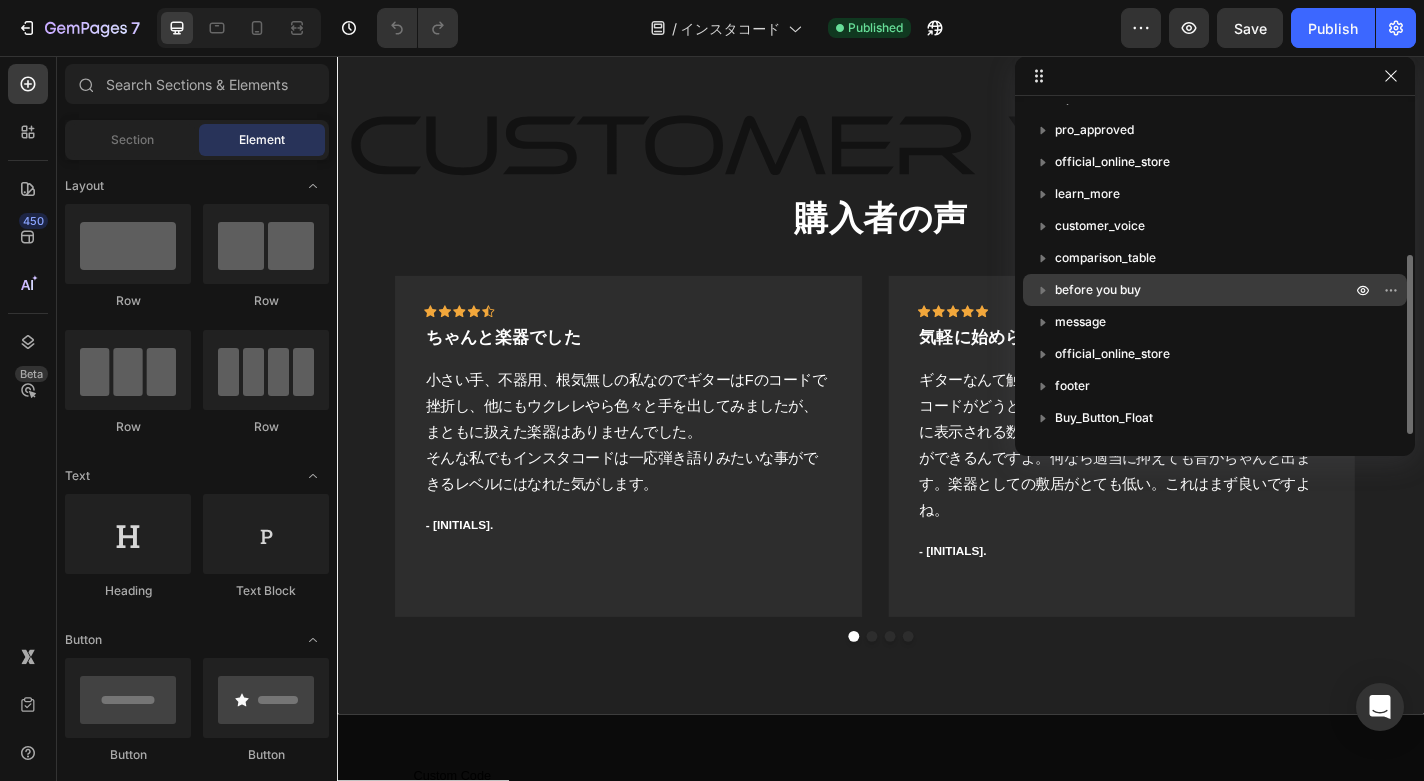 click on "before you buy" at bounding box center (1098, 290) 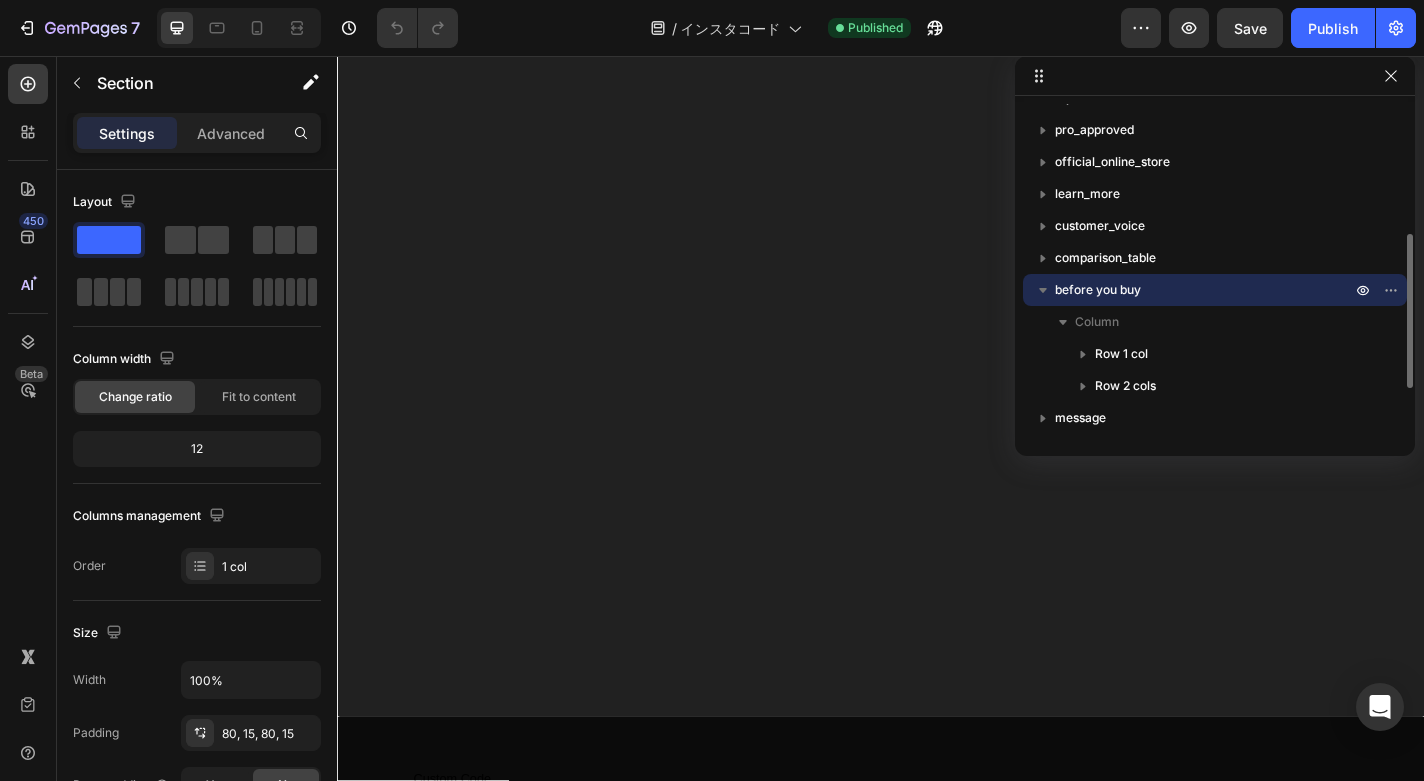 scroll, scrollTop: 16979, scrollLeft: 0, axis: vertical 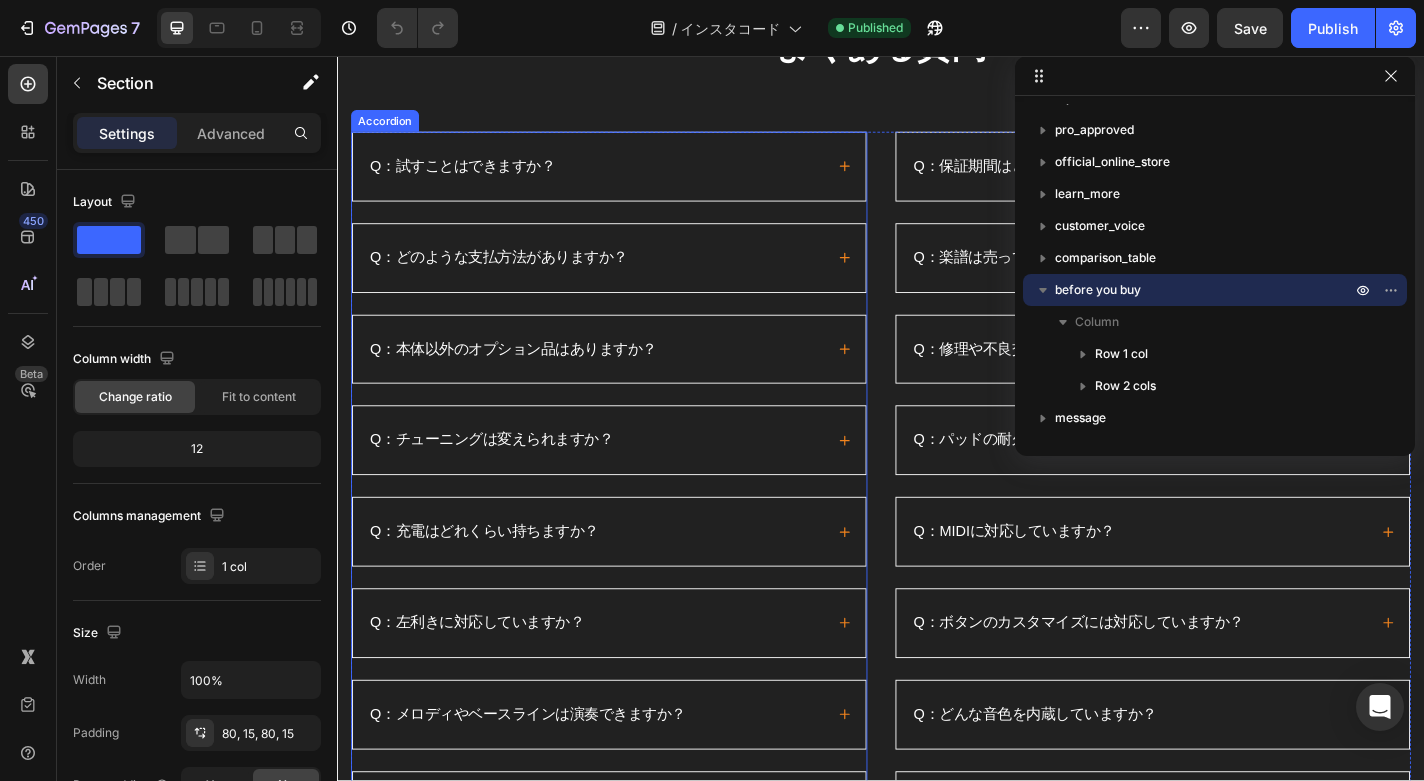 click on "Q：試すことはできますか？" at bounding box center (622, 178) 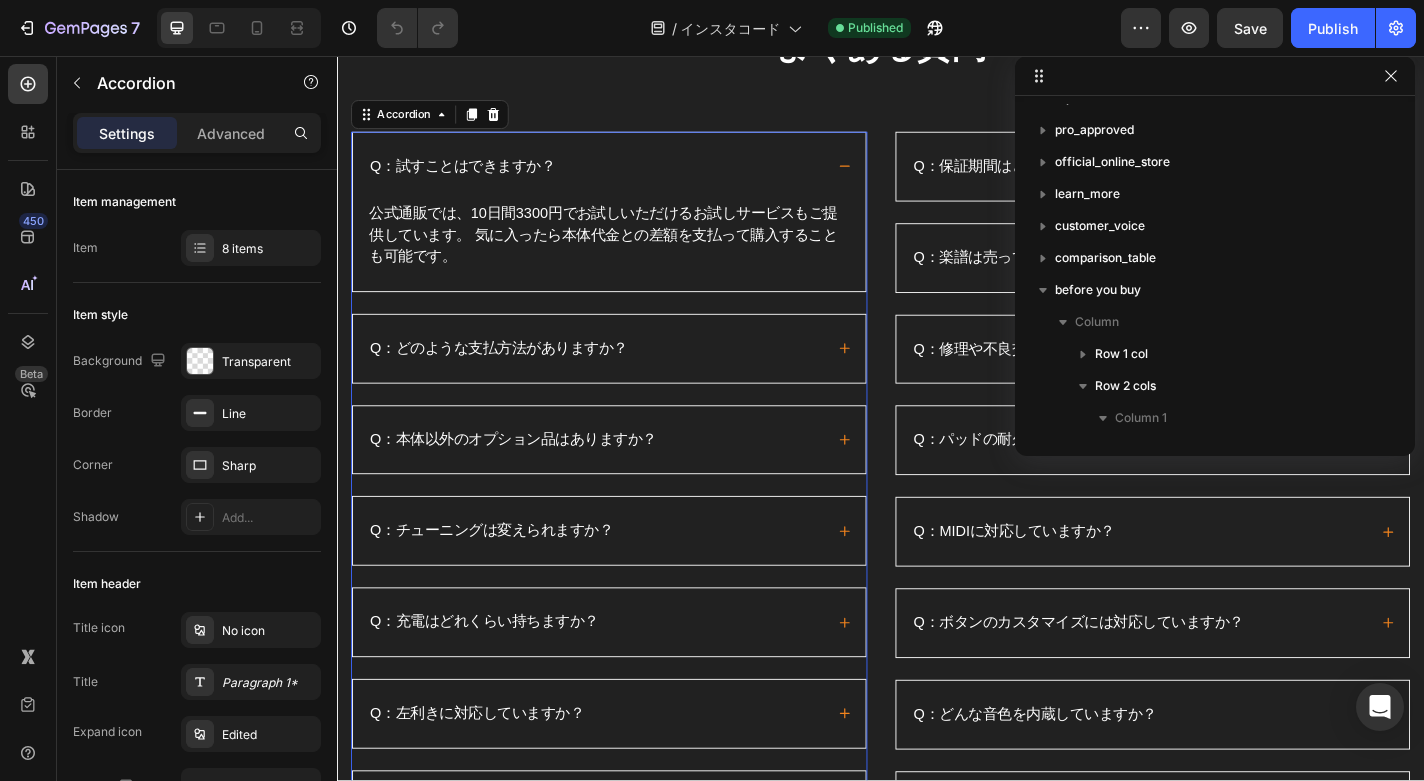 scroll, scrollTop: 475, scrollLeft: 0, axis: vertical 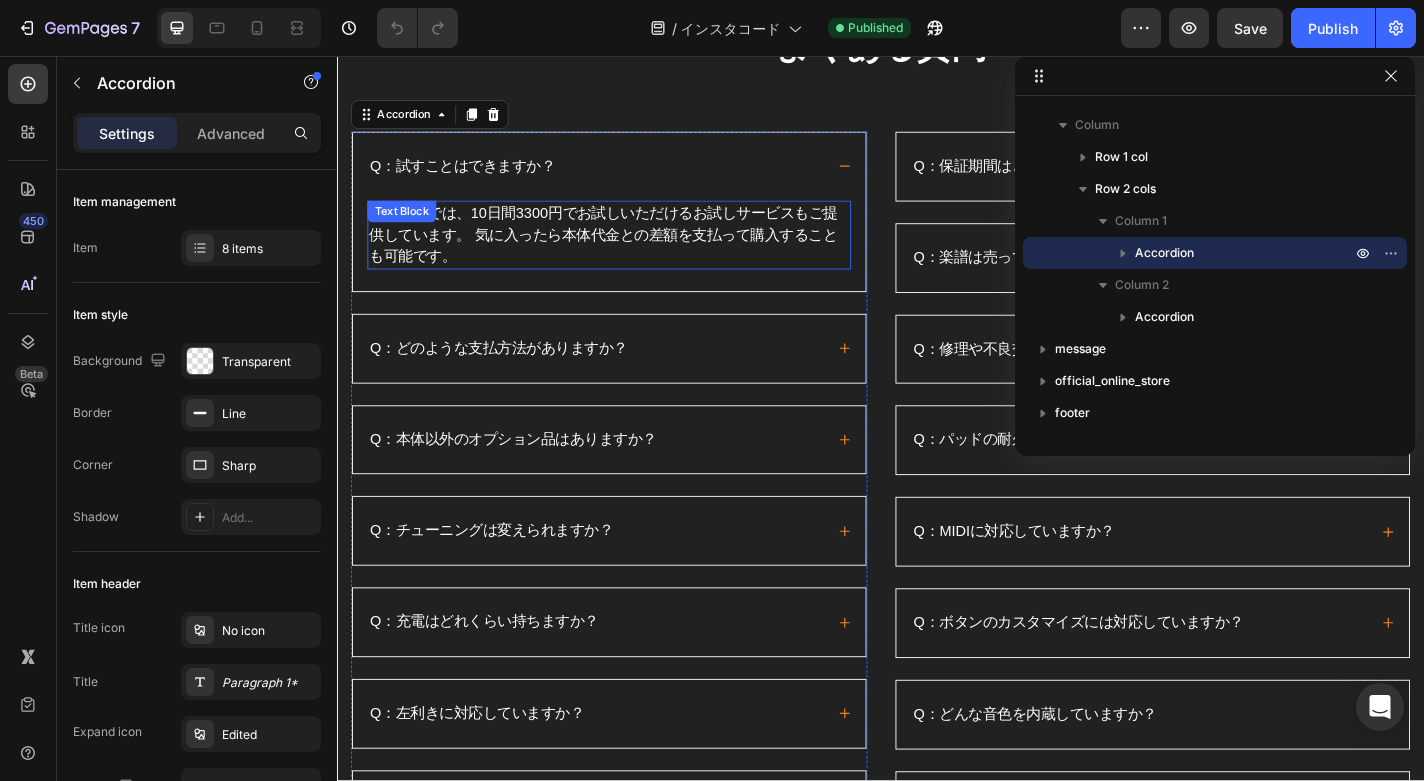 click on "公式通販では、10日間3300円でお試しいただけるお試しサービスもご提供しています。 気に入ったら本体代金との差額を支払って購入することも可能です。" at bounding box center [637, 254] 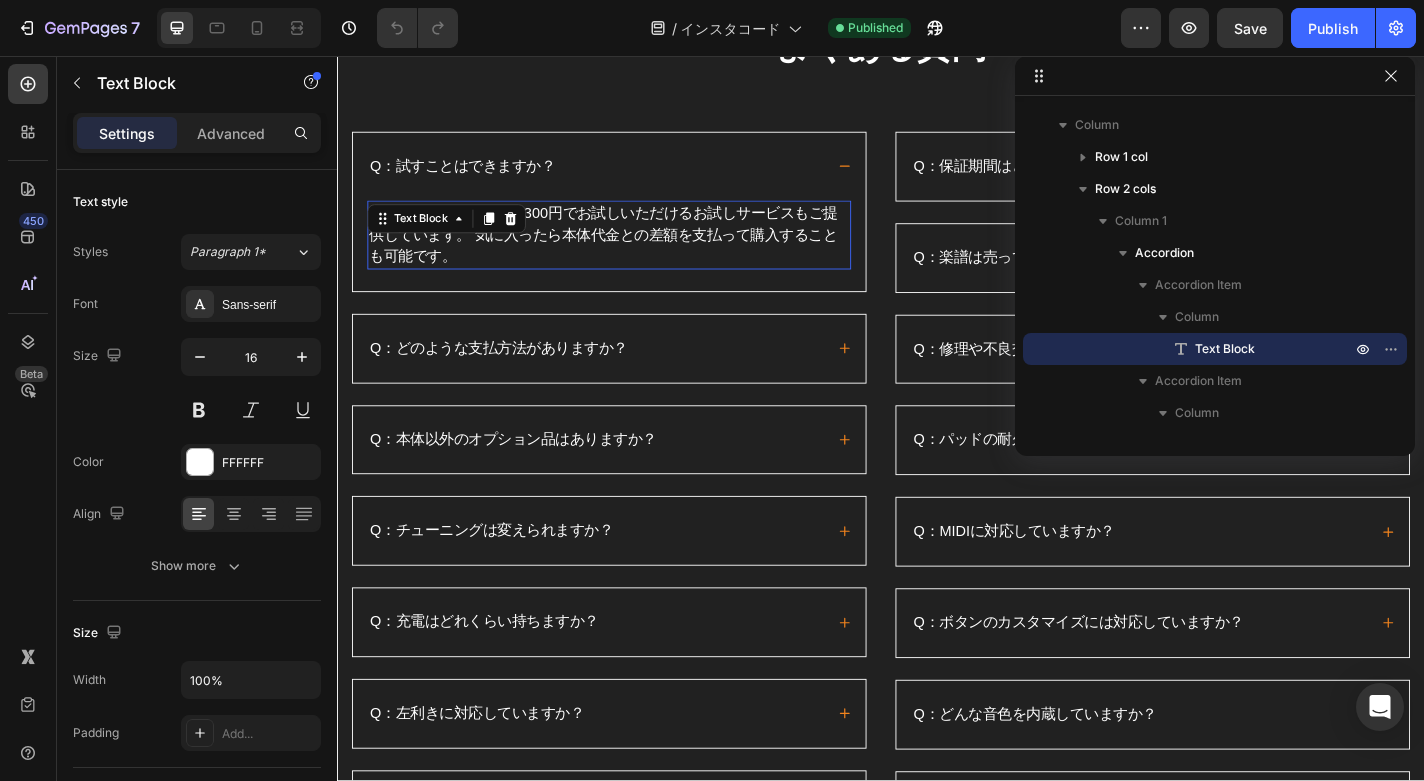 click on "Text Block" at bounding box center [429, 236] 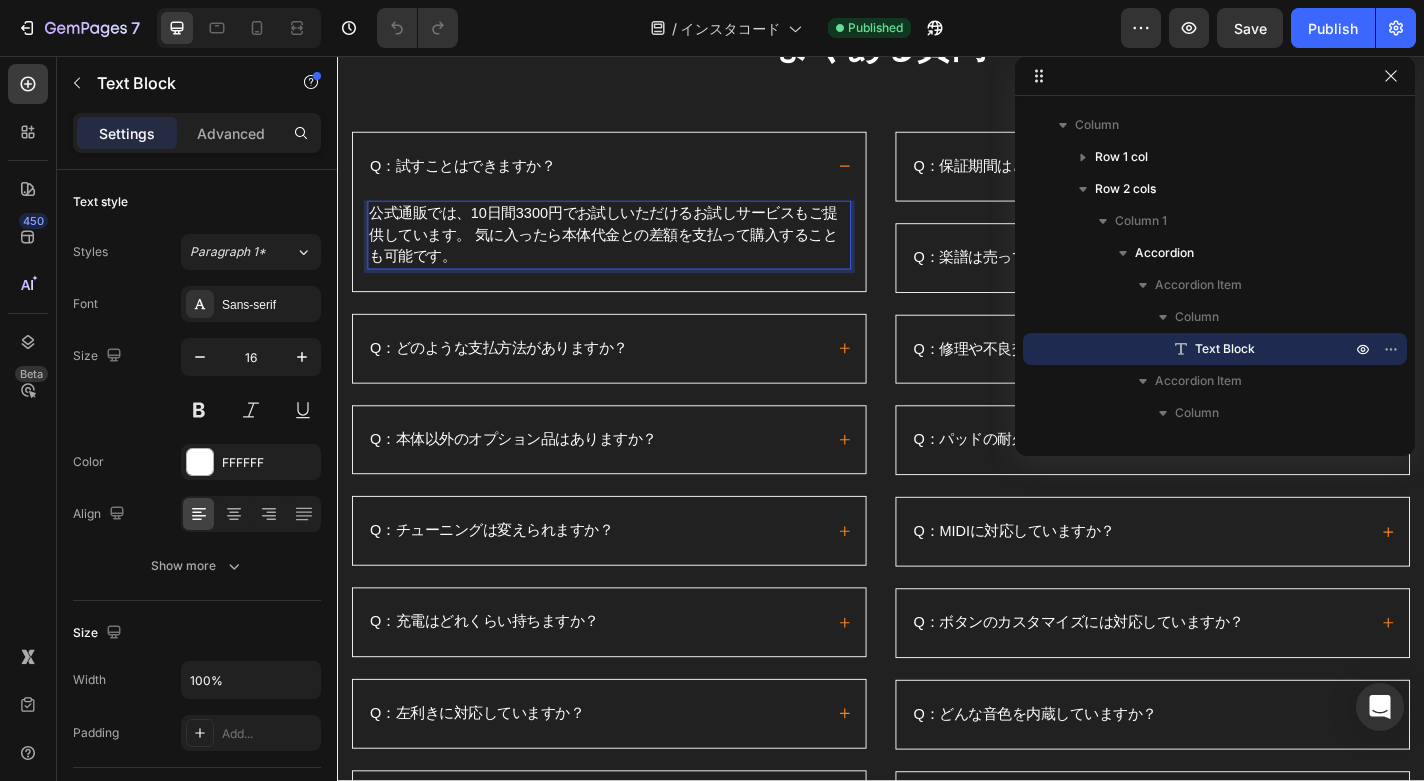 click on "公式通販では、10日間3300円でお試しいただけるお試しサービスもご提供しています。 気に入ったら本体代金との差額を支払って購入することも可能です。" at bounding box center [637, 254] 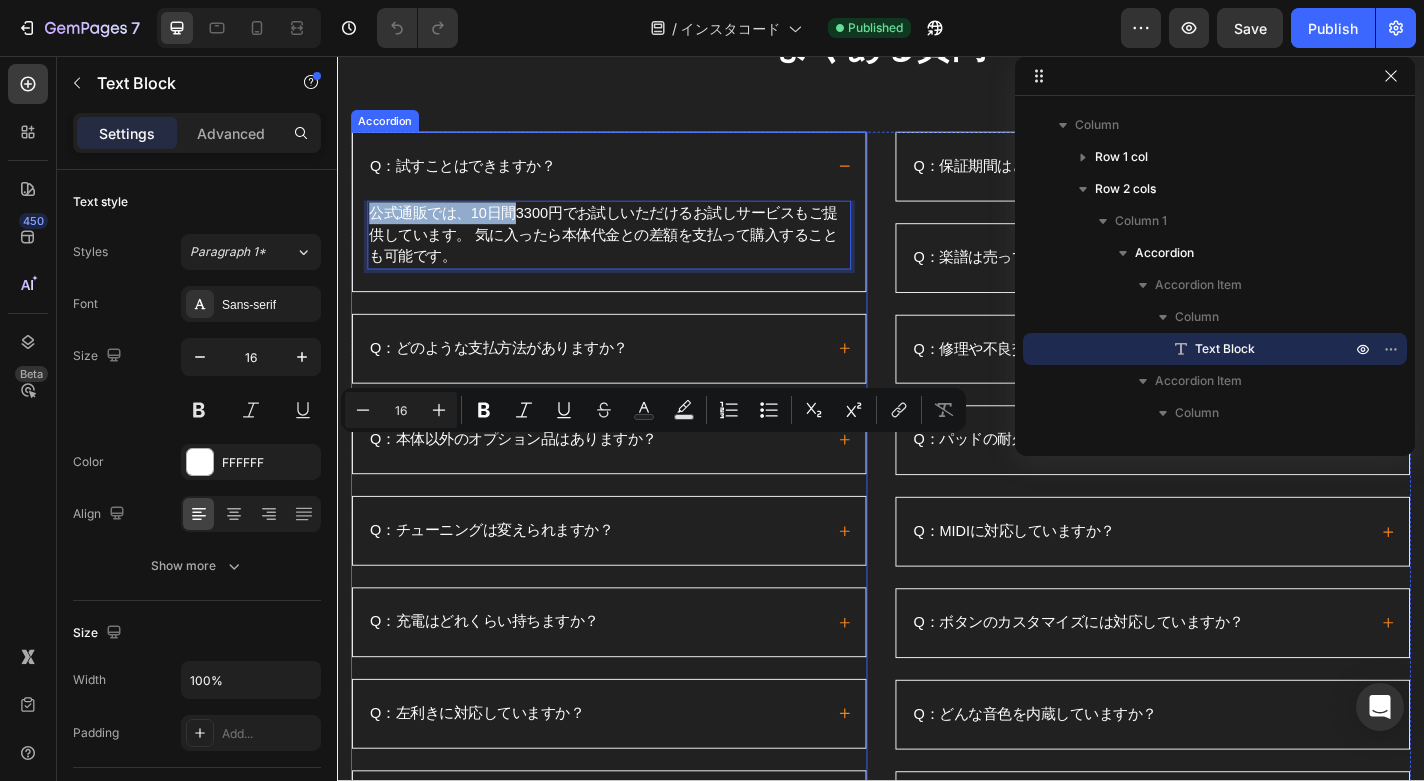 drag, startPoint x: 531, startPoint y: 488, endPoint x: 367, endPoint y: 499, distance: 164.36848 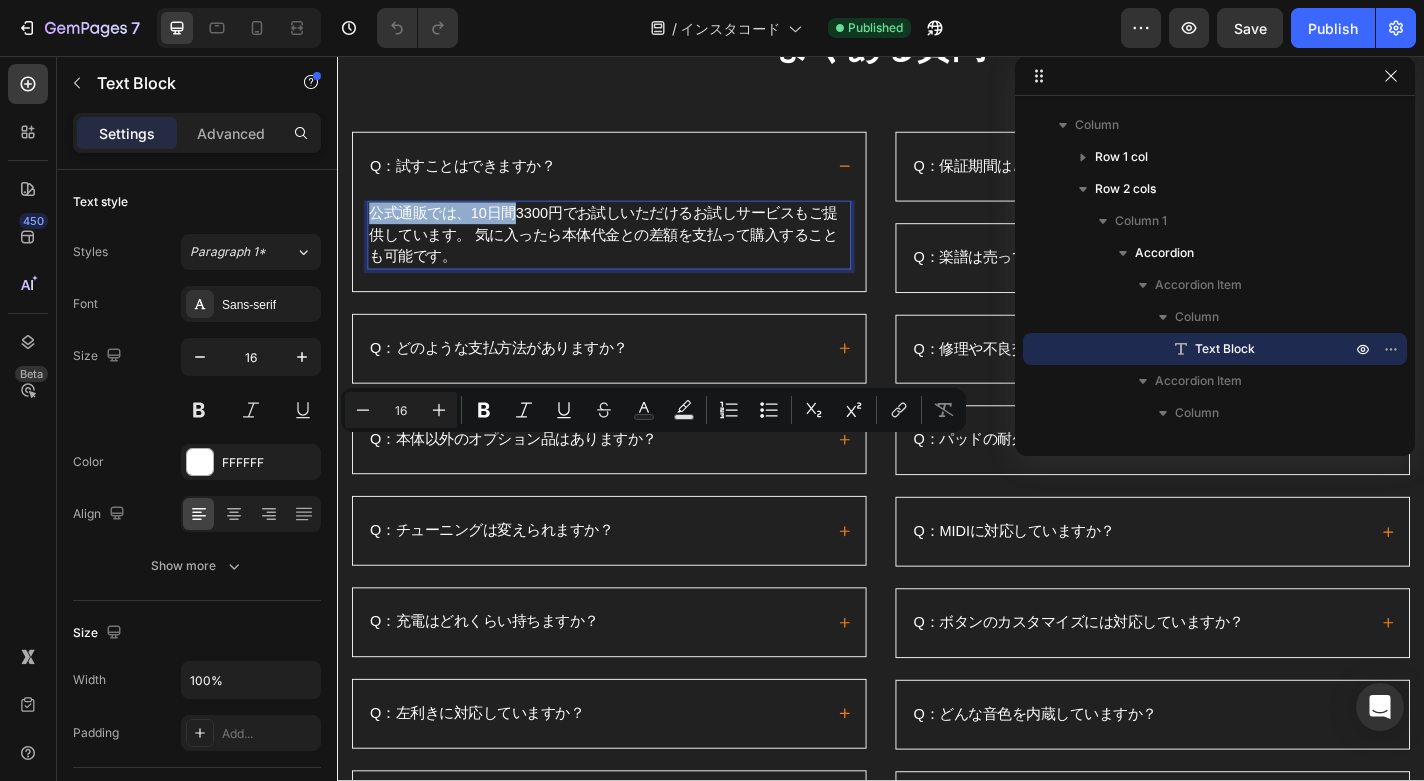 type 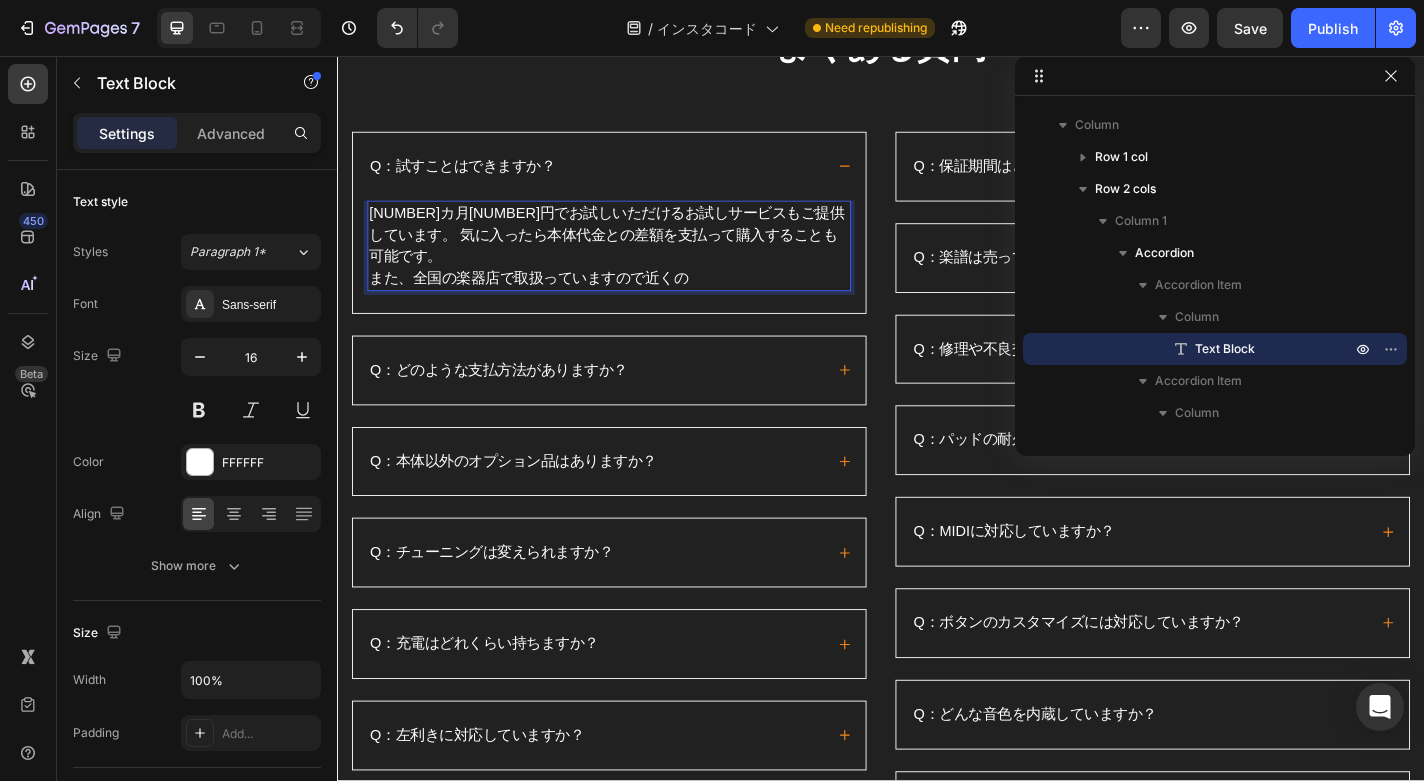 click on "1カ月3600円でお試しいただけるお試しサービスもご提供しています。 気に入ったら本体代金との差額を支払って購入することも可能です。 また、全国の楽器店で取扱っていますので近くの" at bounding box center (637, 266) 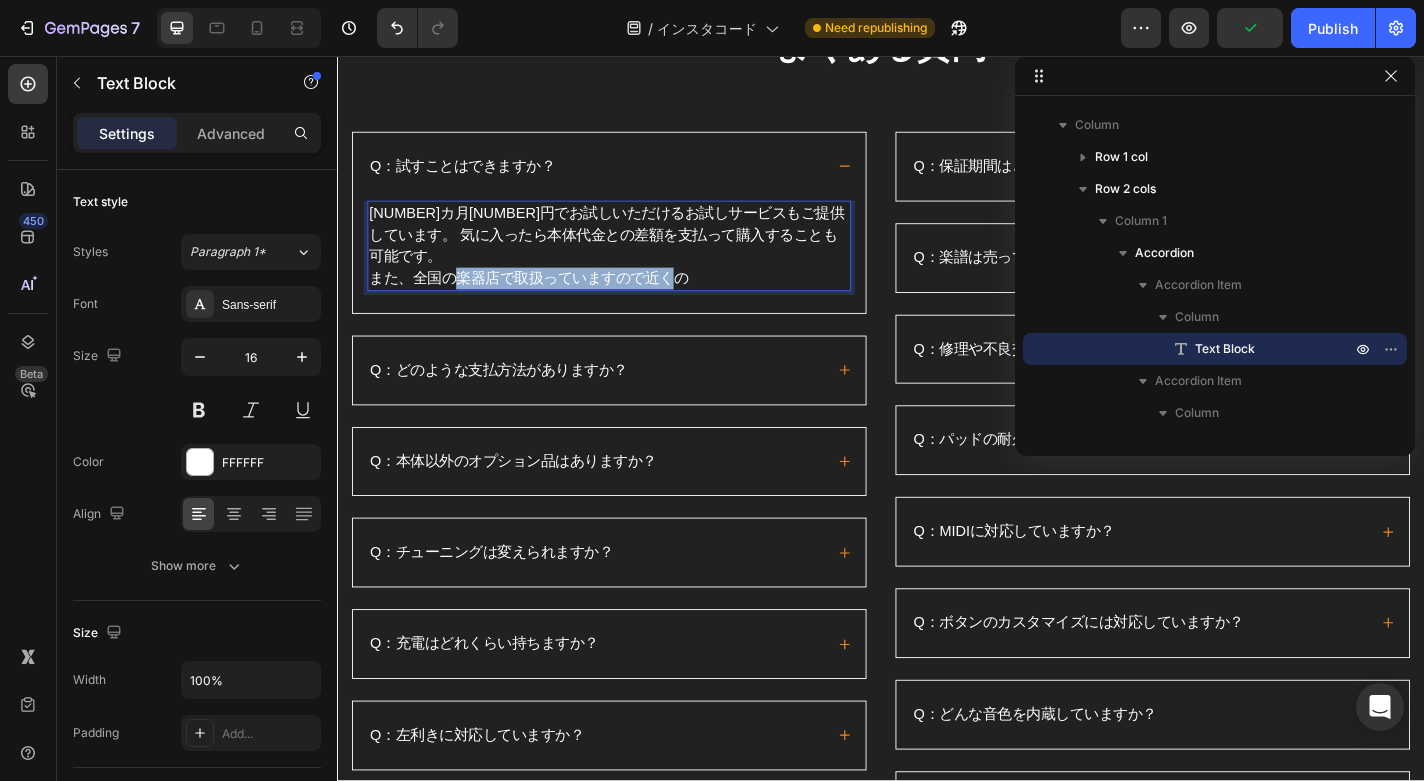 drag, startPoint x: 472, startPoint y: 538, endPoint x: 707, endPoint y: 548, distance: 235.21268 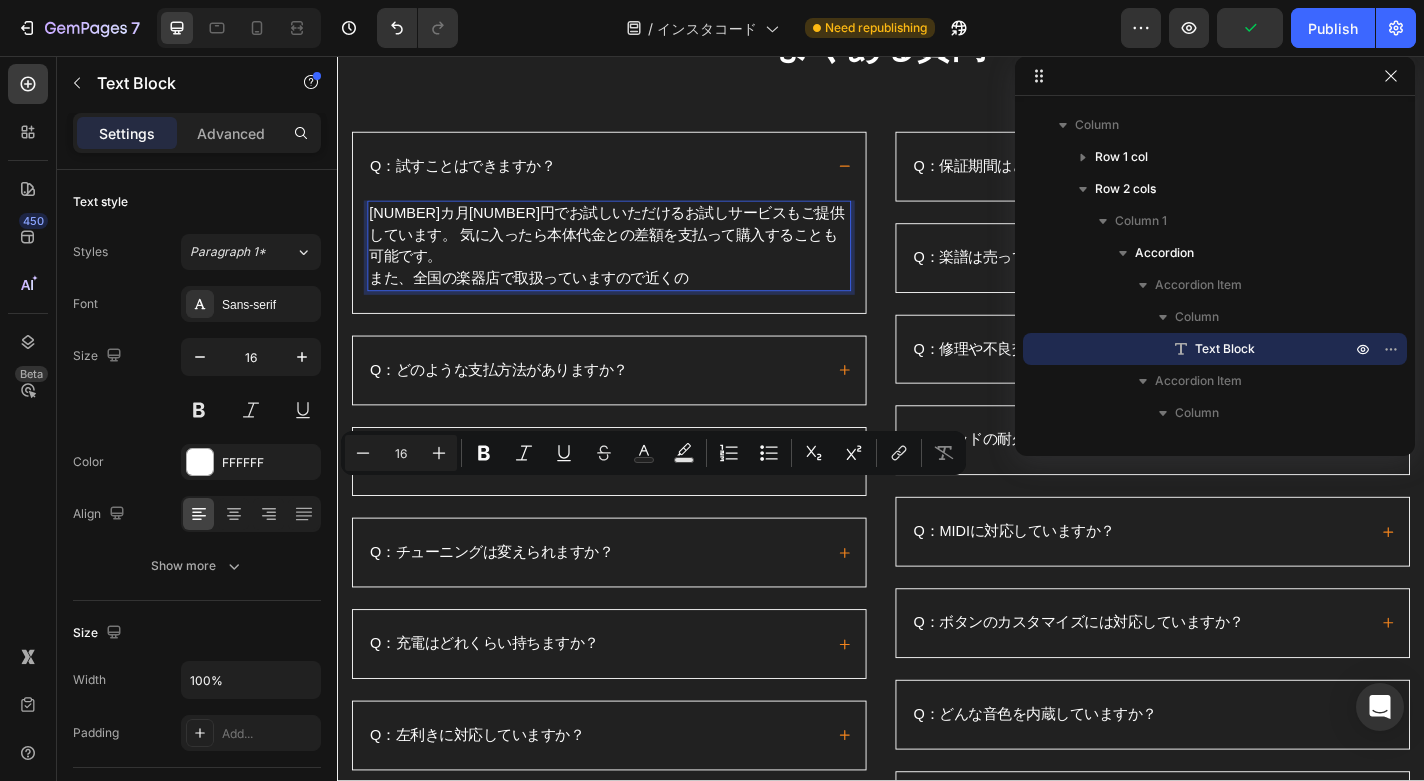 click on "1カ月3600円でお試しいただけるお試しサービスもご提供しています。 気に入ったら本体代金との差額を支払って購入することも可能です。 また、全国の楽器店で取扱っていますので近くの" at bounding box center [637, 266] 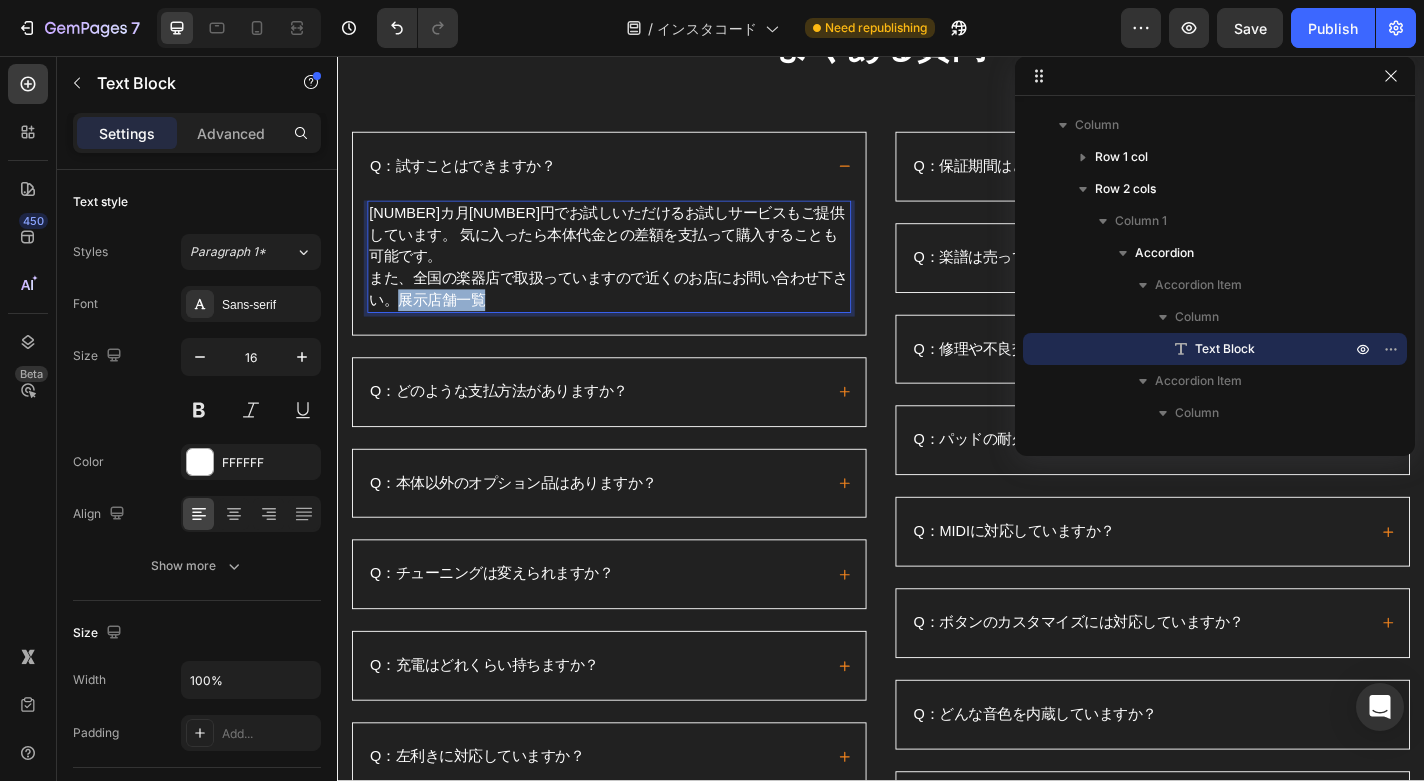 click on "1カ月3600円でお試しいただけるお試しサービスもご提供しています。 気に入ったら本体代金との差額を支払って購入することも可能です。 また、全国の楽器店で取扱っていますので近くのお店にお問い合わせ下さい。展示店舗一覧" at bounding box center [637, 278] 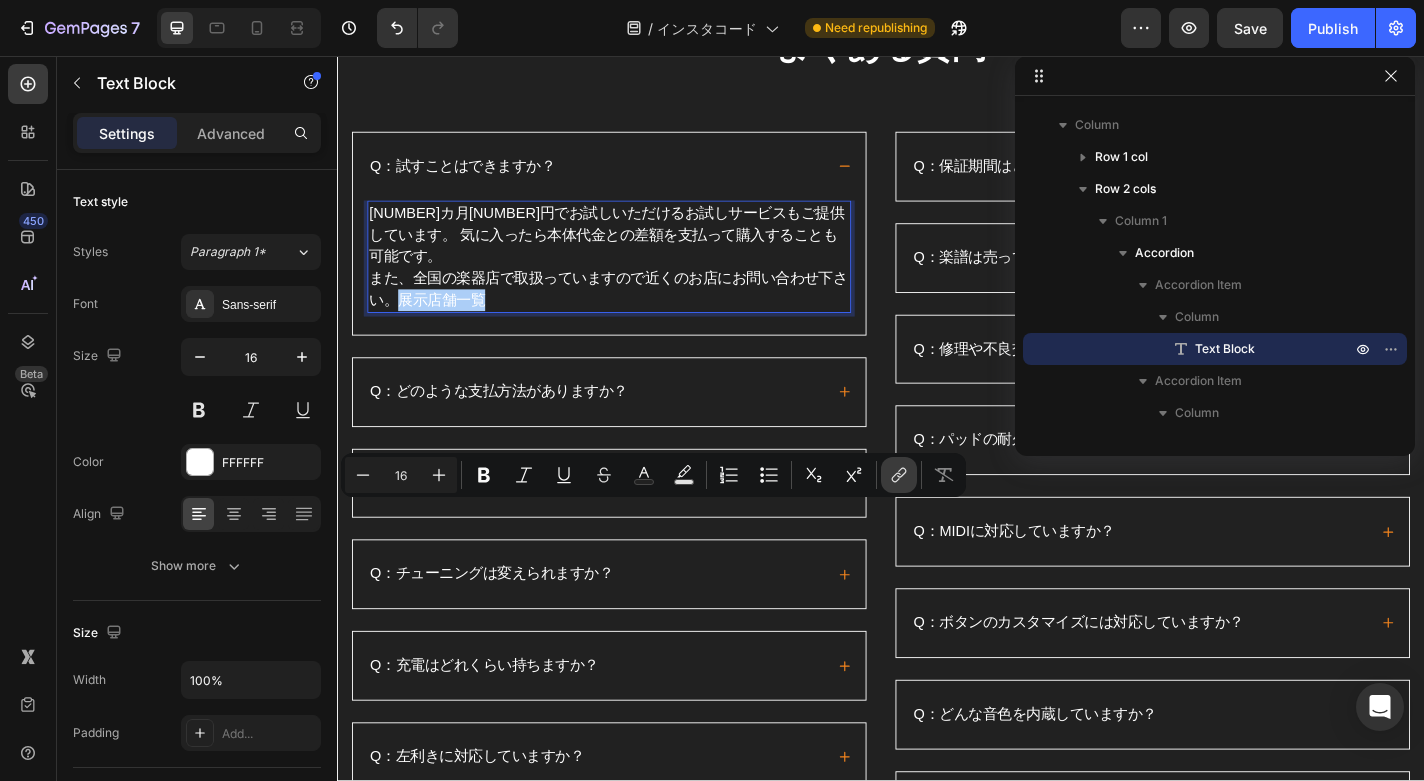 click 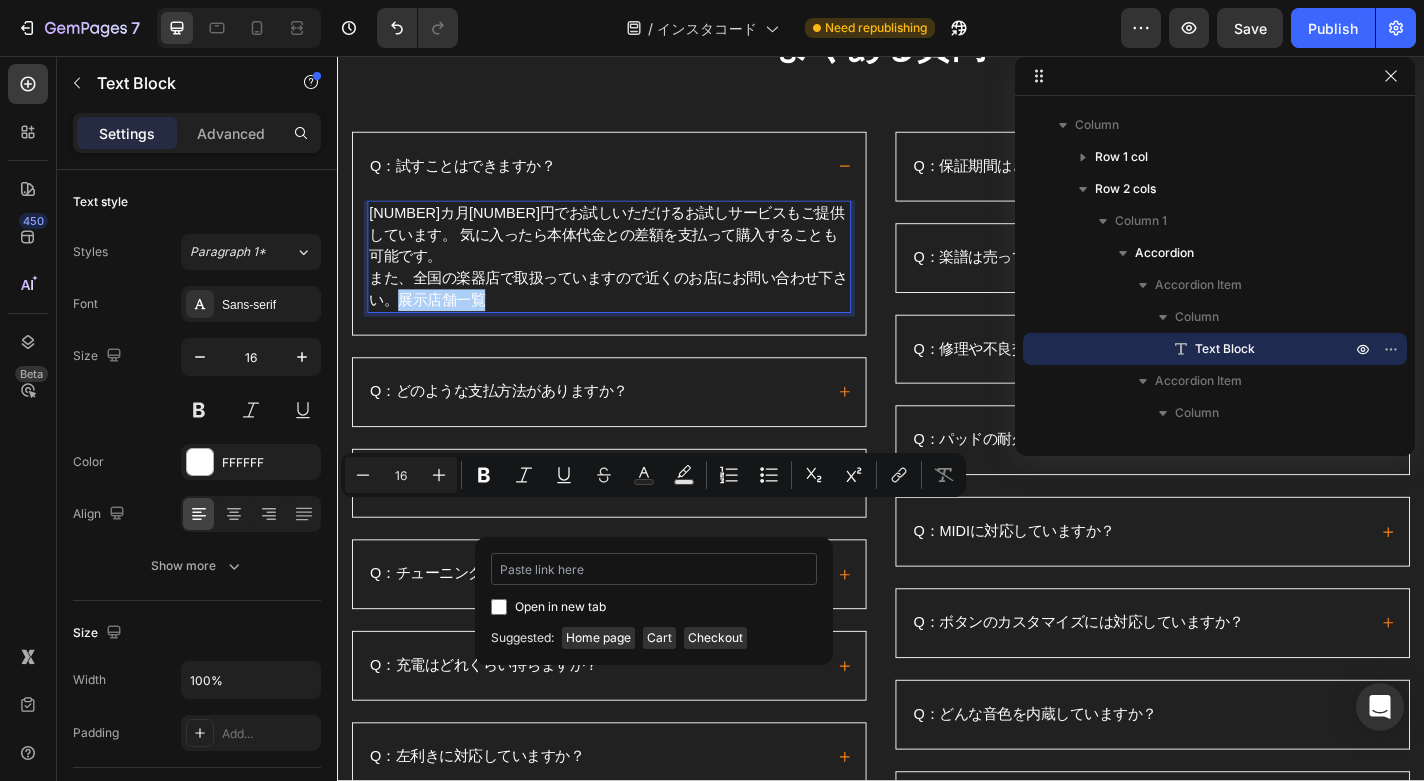 type on "https://kantan-music.notion.site/13e6004d83594fee9c17d193c3ae8dd8" 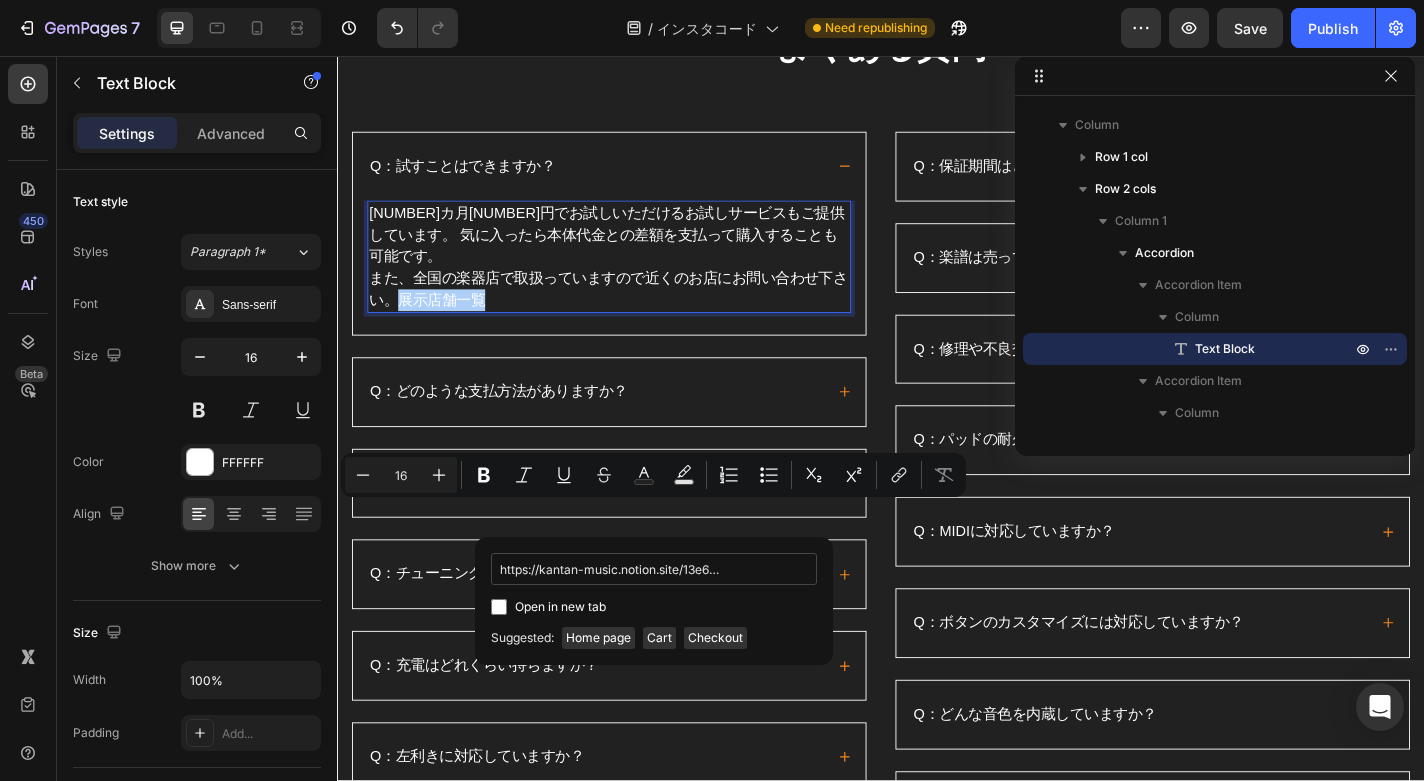scroll, scrollTop: 0, scrollLeft: 183, axis: horizontal 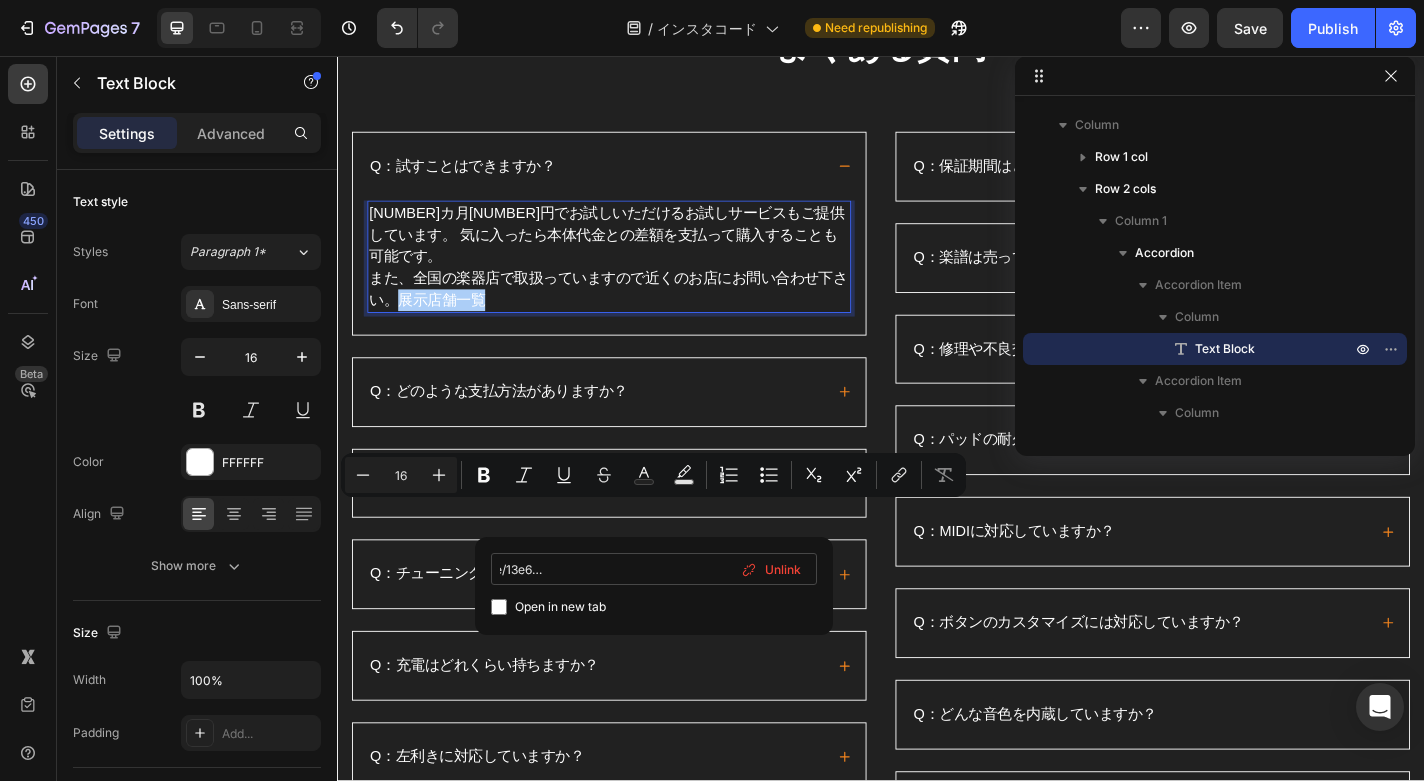 click on "https://kantan-music.notion.site/13e6004d83594fee9c17d193c3ae8dd8" at bounding box center (654, 569) 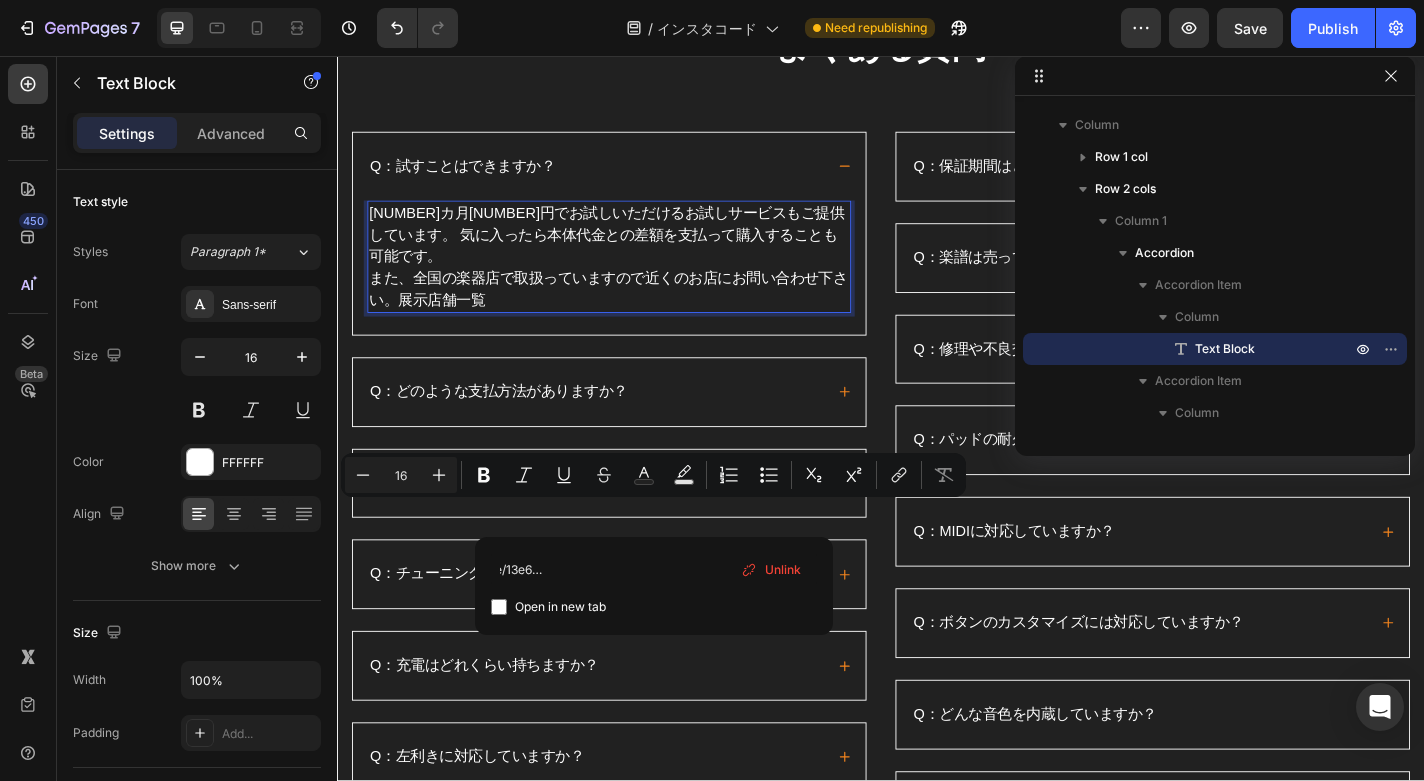 click on "1カ月3600円でお試しいただけるお試しサービスもご提供しています。 気に入ったら本体代金との差額を支払って購入することも可能です。 また、全国の楽器店で取扱っていますので近くのお店にお問い合わせ下さい。展示店舗一覧" at bounding box center (637, 278) 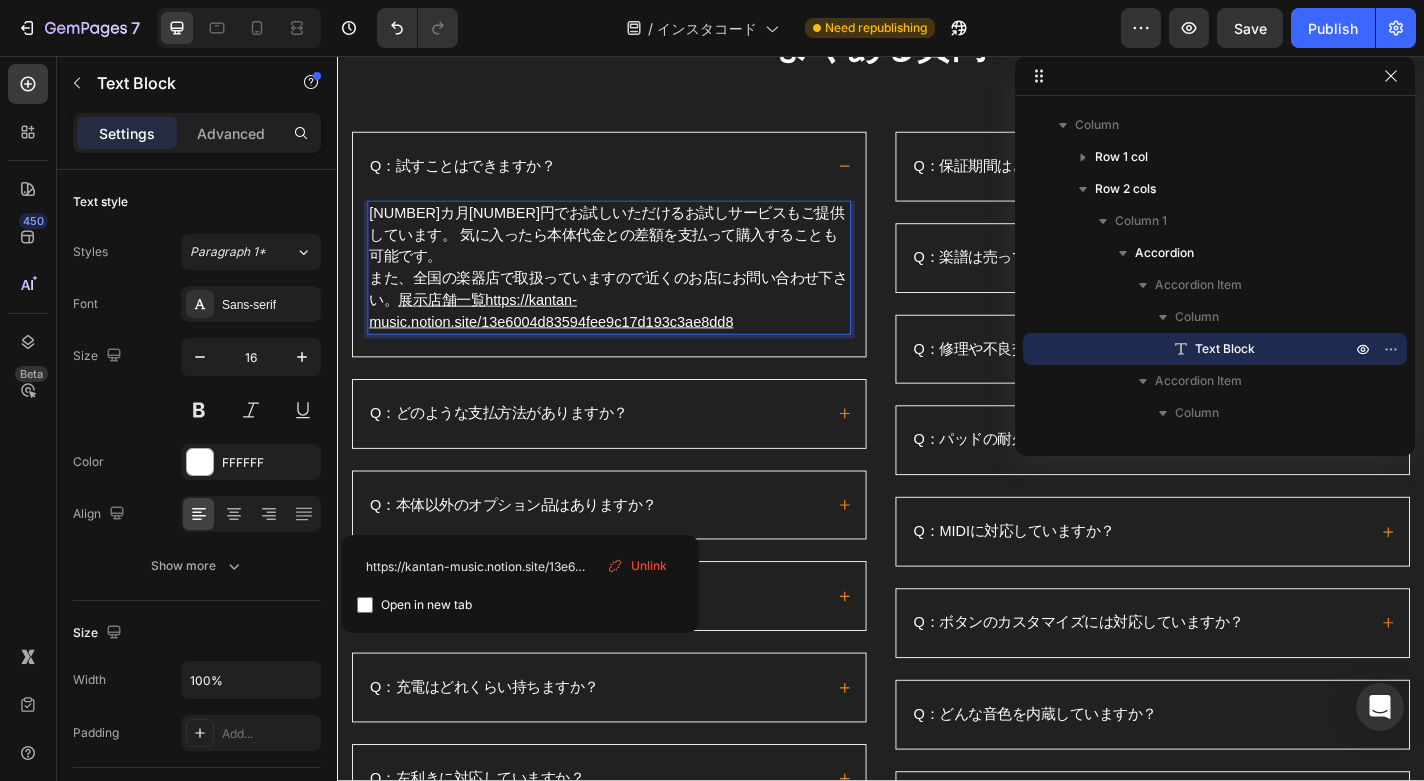 click on "展示店舗一覧https://kantan-music.notion.site/13e6004d83594fee9c17d193c3ae8dd8" at bounding box center (573, 337) 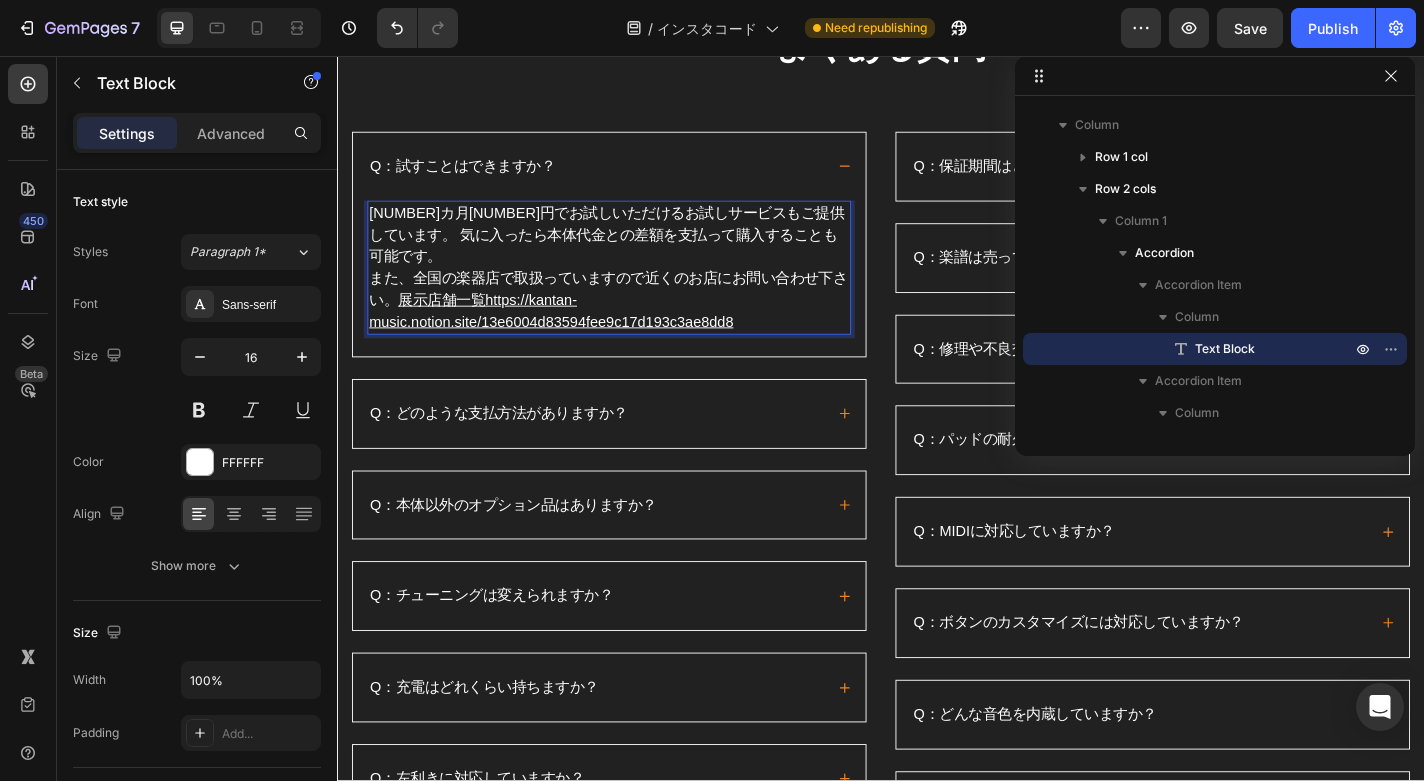 click on "展示店舗一覧https://kantan-music.notion.site/13e6004d83594fee9c17d193c3ae8dd8" at bounding box center [573, 337] 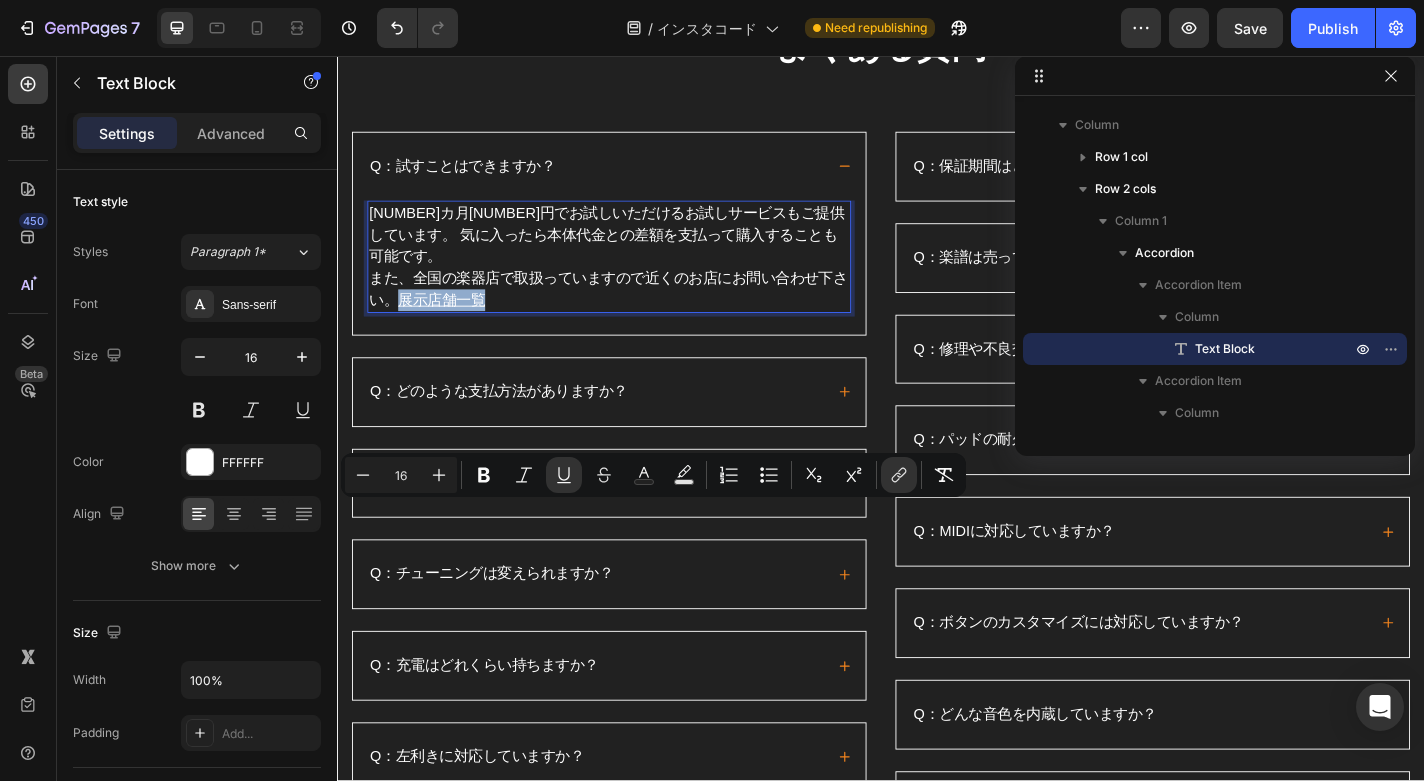 drag, startPoint x: 543, startPoint y: 561, endPoint x: 424, endPoint y: 562, distance: 119.0042 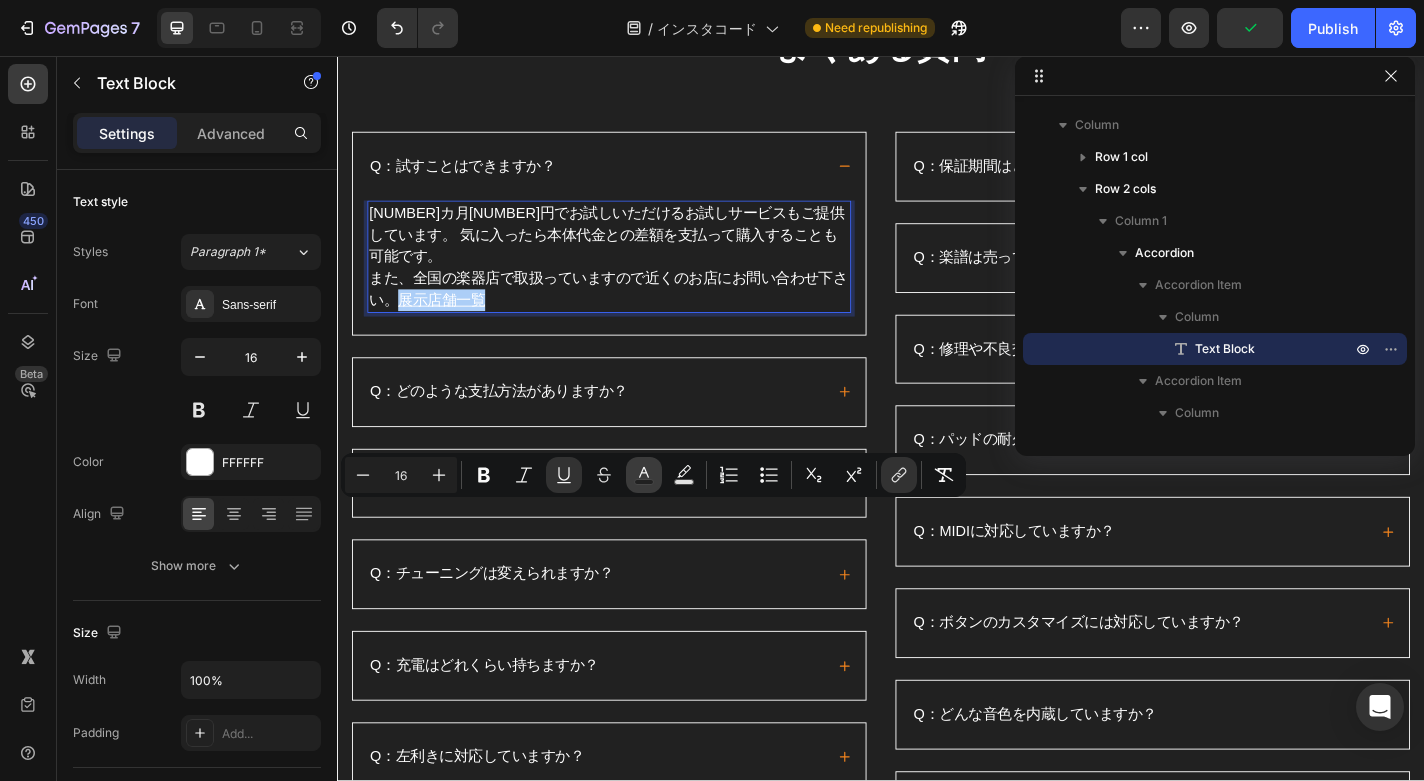 click 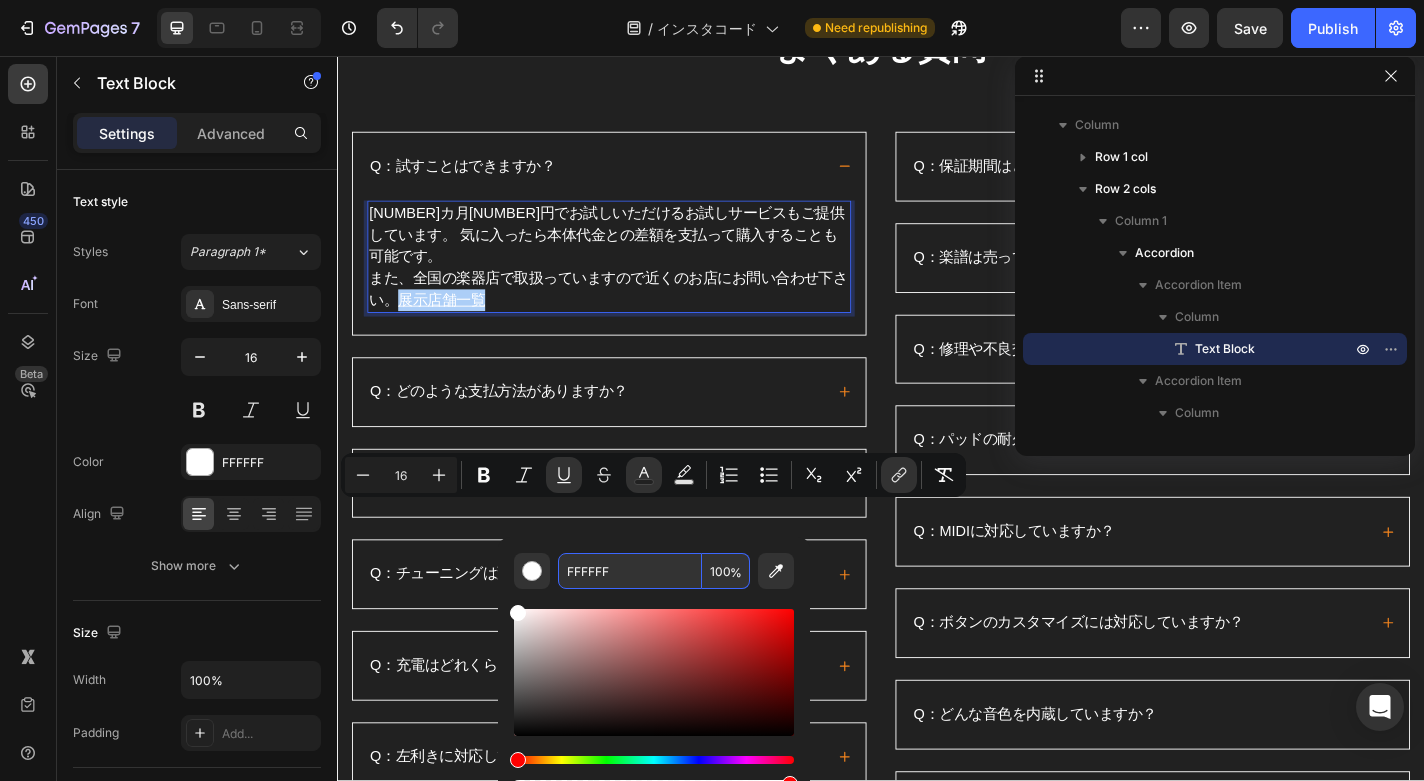 click on "FFFFFF" at bounding box center [630, 571] 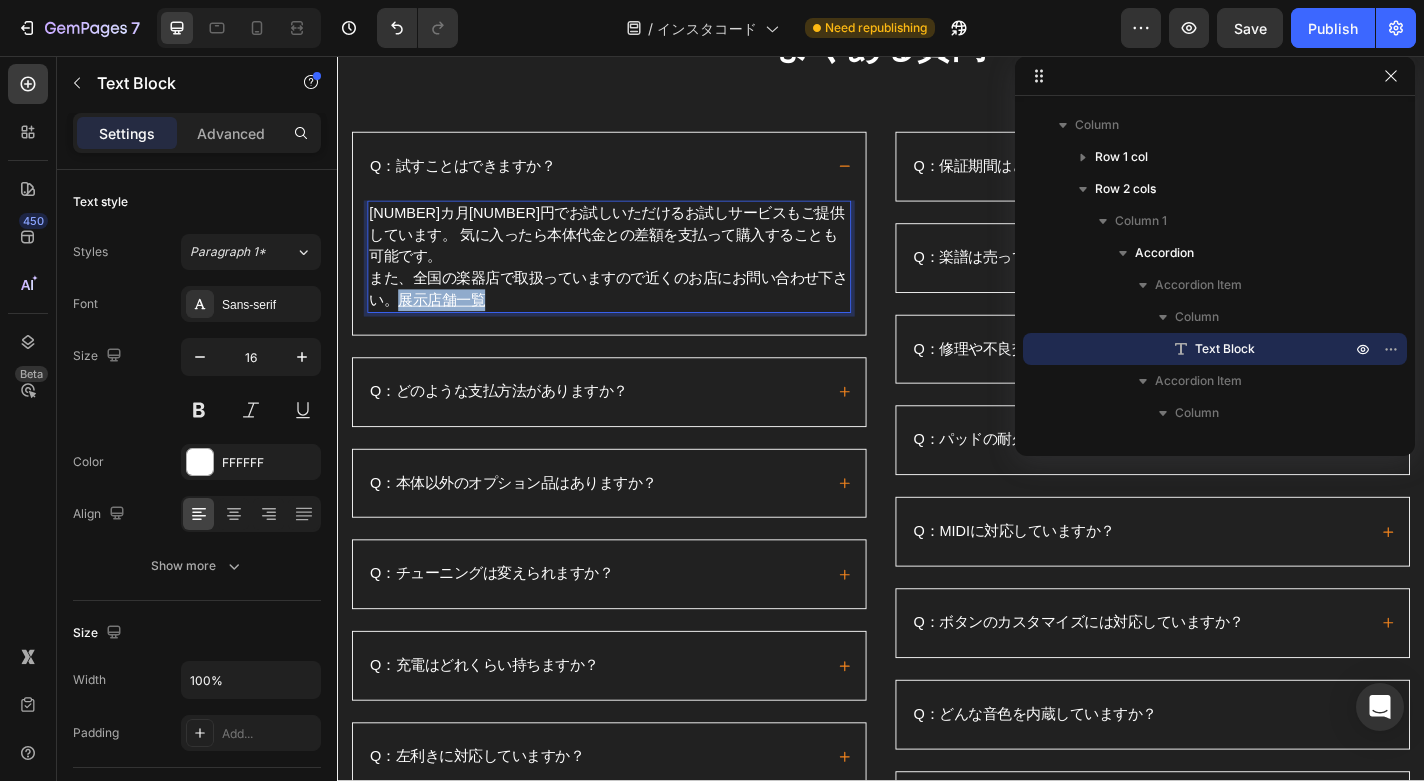 click on "1カ月3600円でお試しいただけるお試しサービスもご提供しています。 気に入ったら本体代金との差額を支払って購入することも可能です。 また、全国の楽器店で取扱っていますので近くのお店にお問い合わせ下さい。 展示店舗一覧" at bounding box center [637, 278] 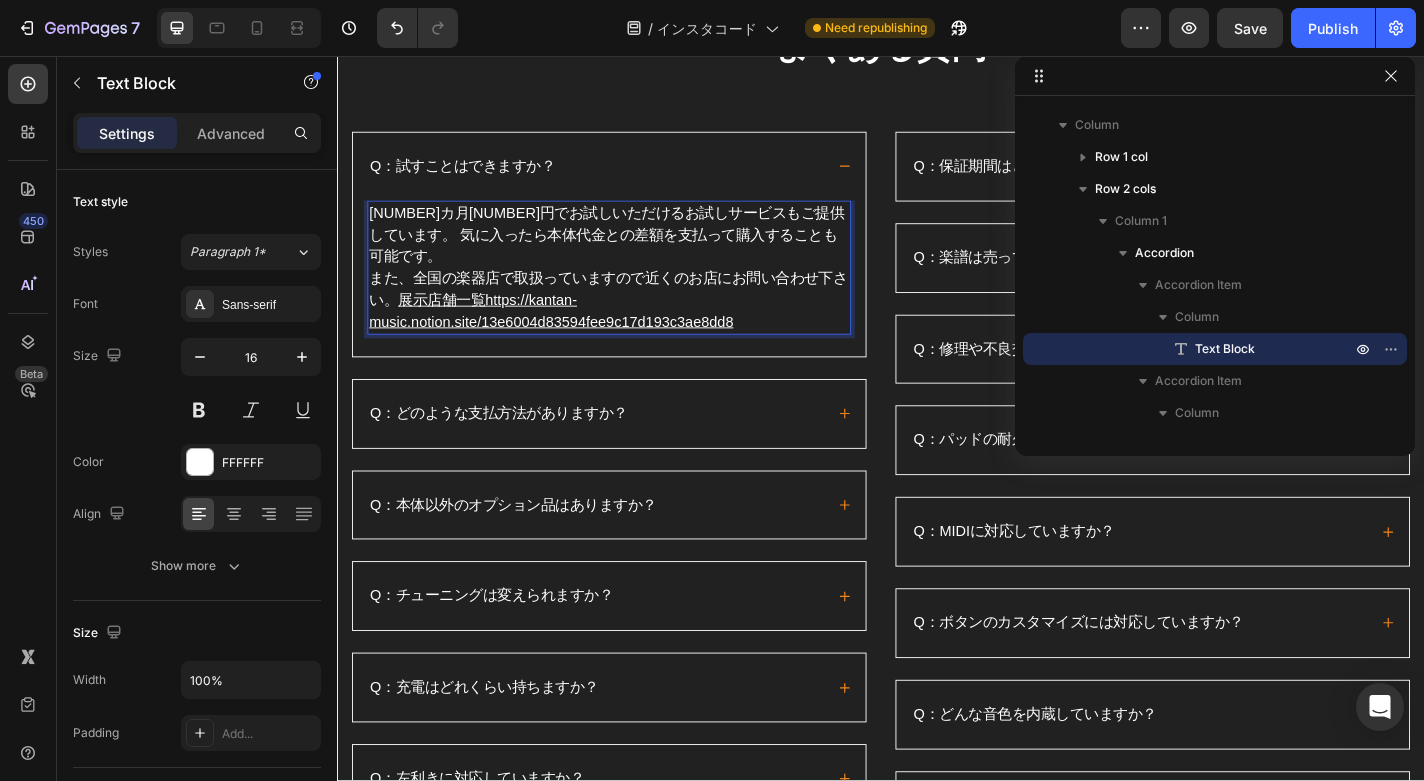 click on "1カ月3600円でお試しいただけるお試しサービスもご提供しています。 気に入ったら本体代金との差額を支払って購入することも可能です。 また、全国の楽器店で取扱っていますので近くのお店にお問い合わせ下さい。 展示店舗一覧https://kantan-music.notion.site/13e6004d83594fee9c17d193c3ae8dd8" at bounding box center (637, 290) 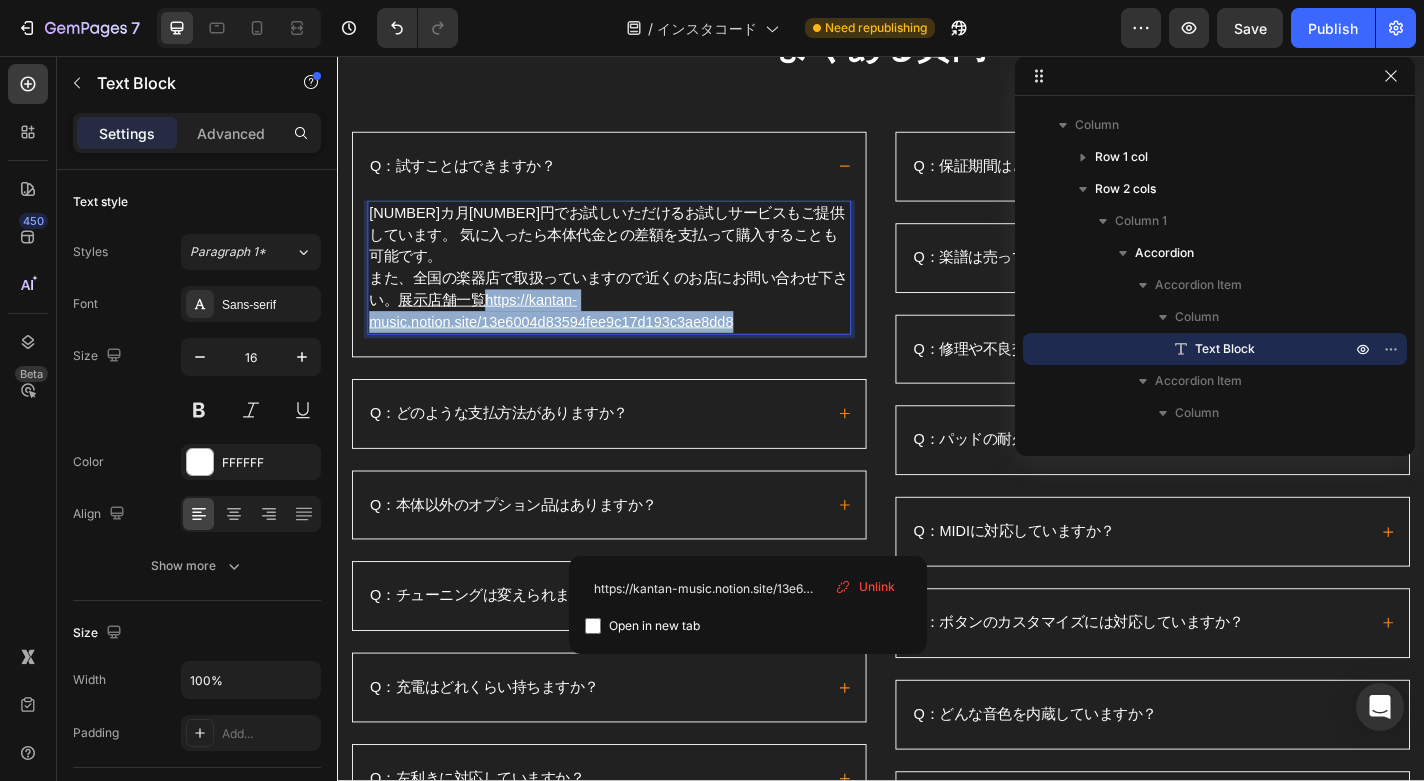 drag, startPoint x: 821, startPoint y: 589, endPoint x: 520, endPoint y: 561, distance: 302.29953 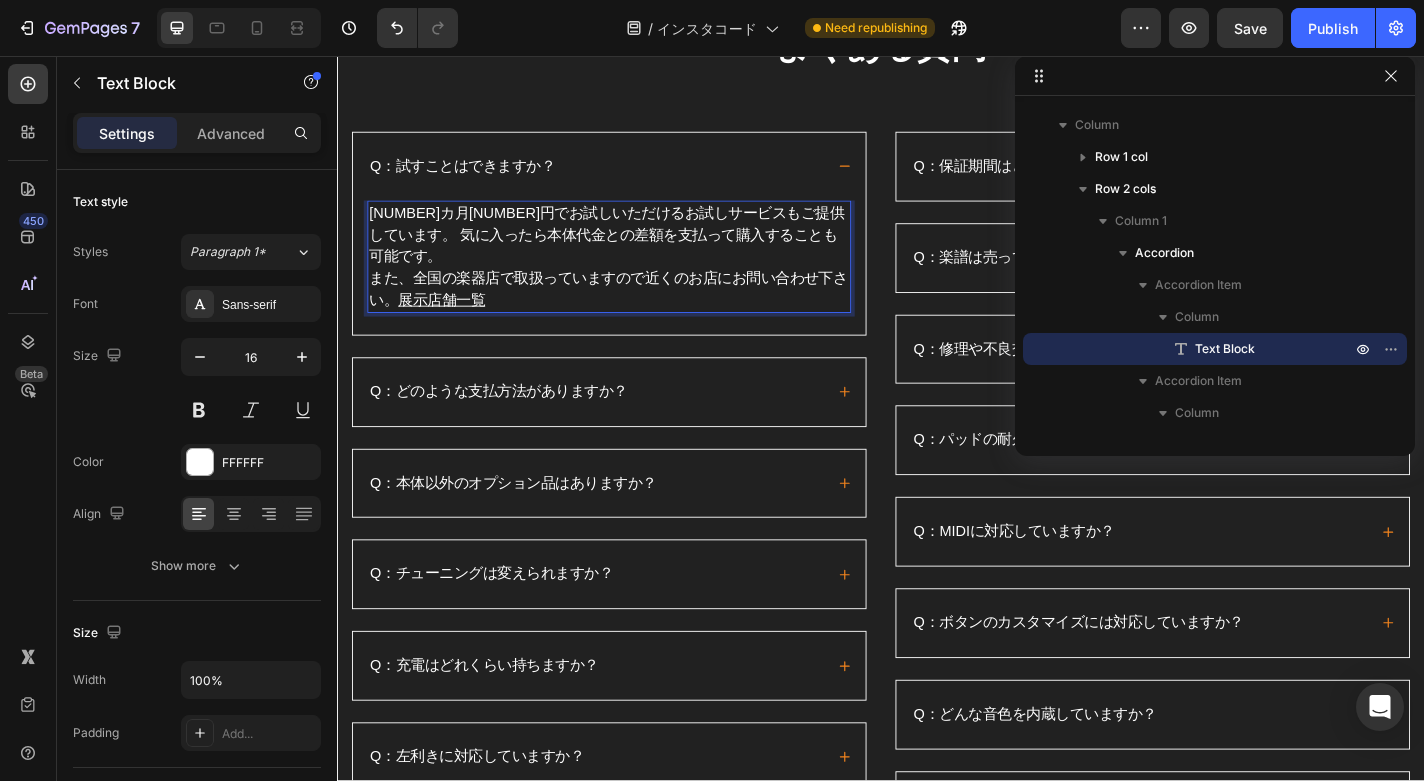 click on "1カ月3600円でお試しいただけるお試しサービスもご提供しています。 気に入ったら本体代金との差額を支払って購入することも可能です。 また、全国の楽器店で取扱っていますので近くのお店にお問い合わせ下さい。 展示店舗一覧" at bounding box center (637, 278) 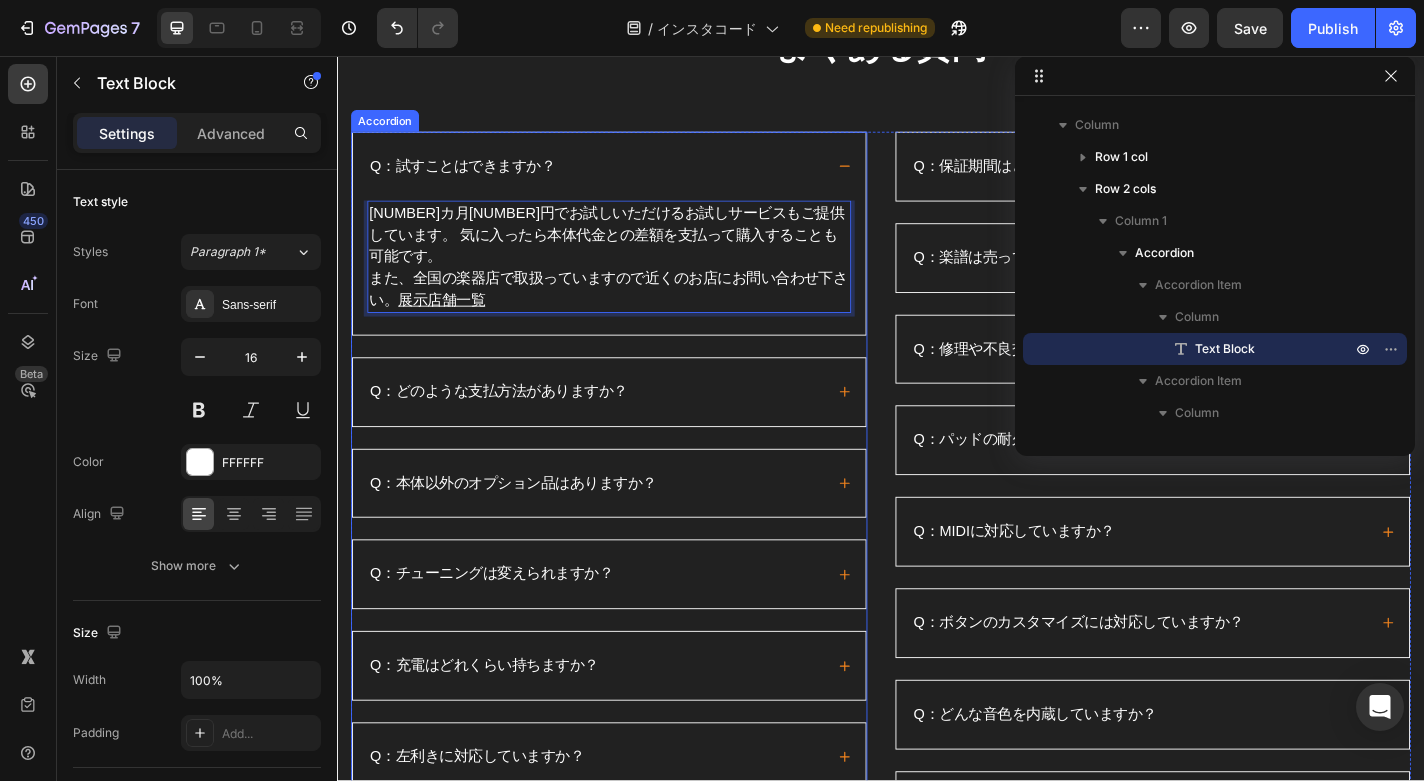click on "Q：試すことはできますか？" at bounding box center [637, 178] 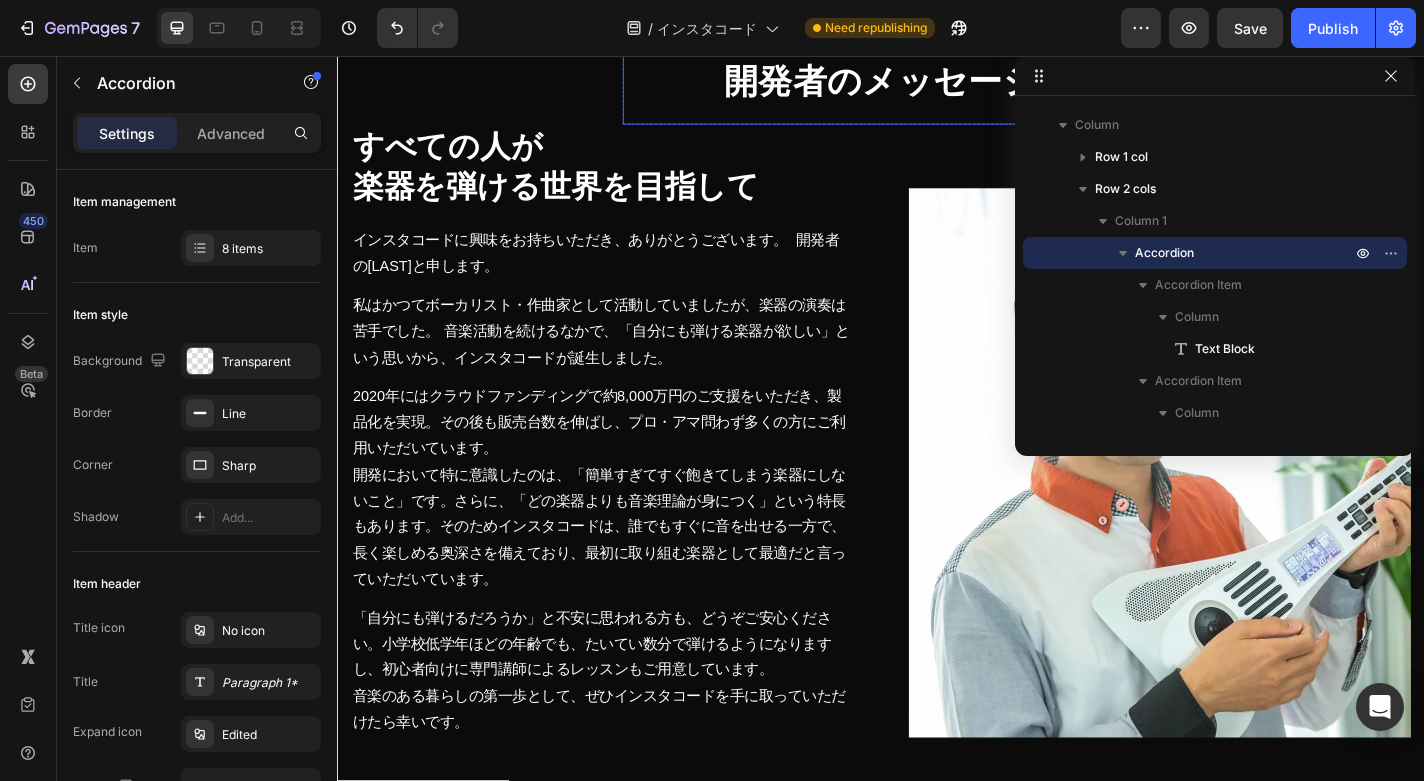 scroll, scrollTop: 18395, scrollLeft: 0, axis: vertical 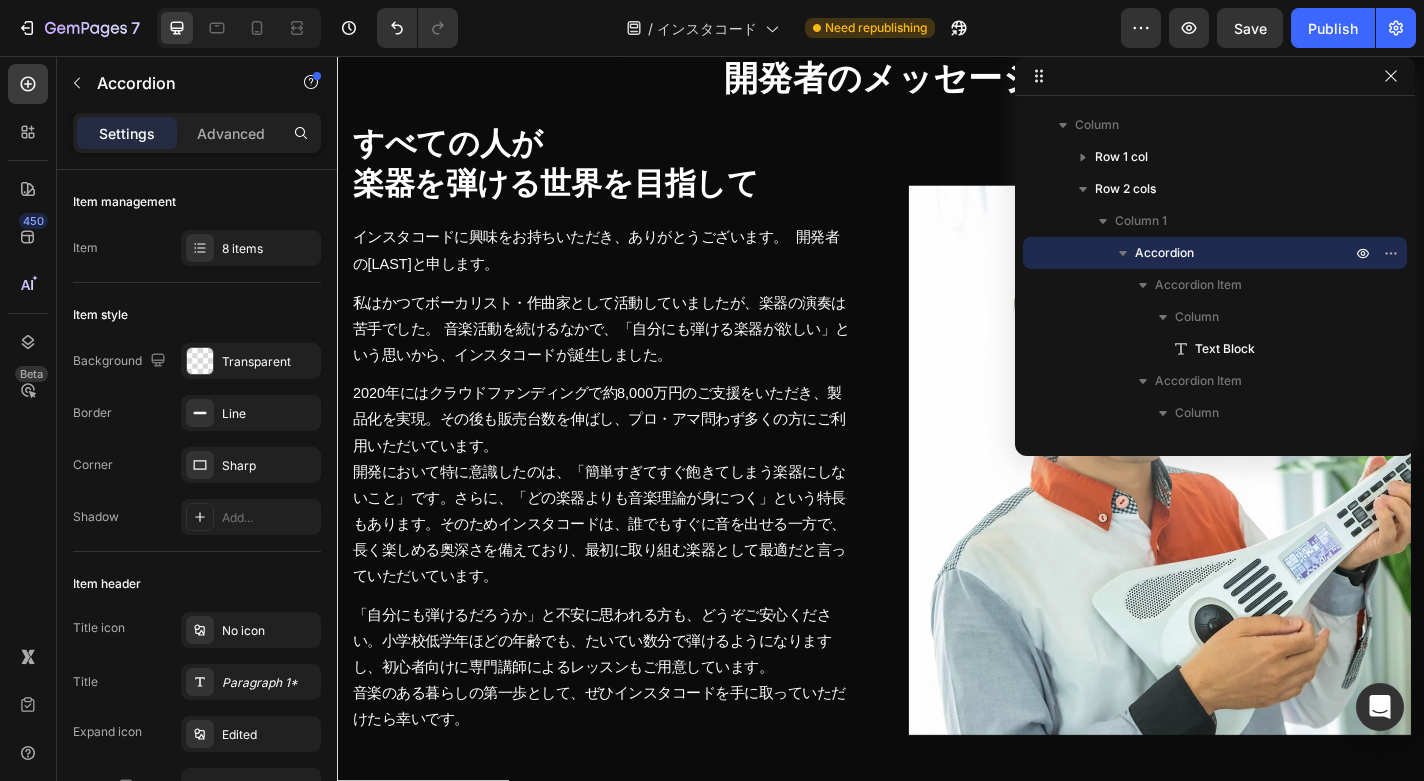 click on "[NUMBER] / InstaChord Published" 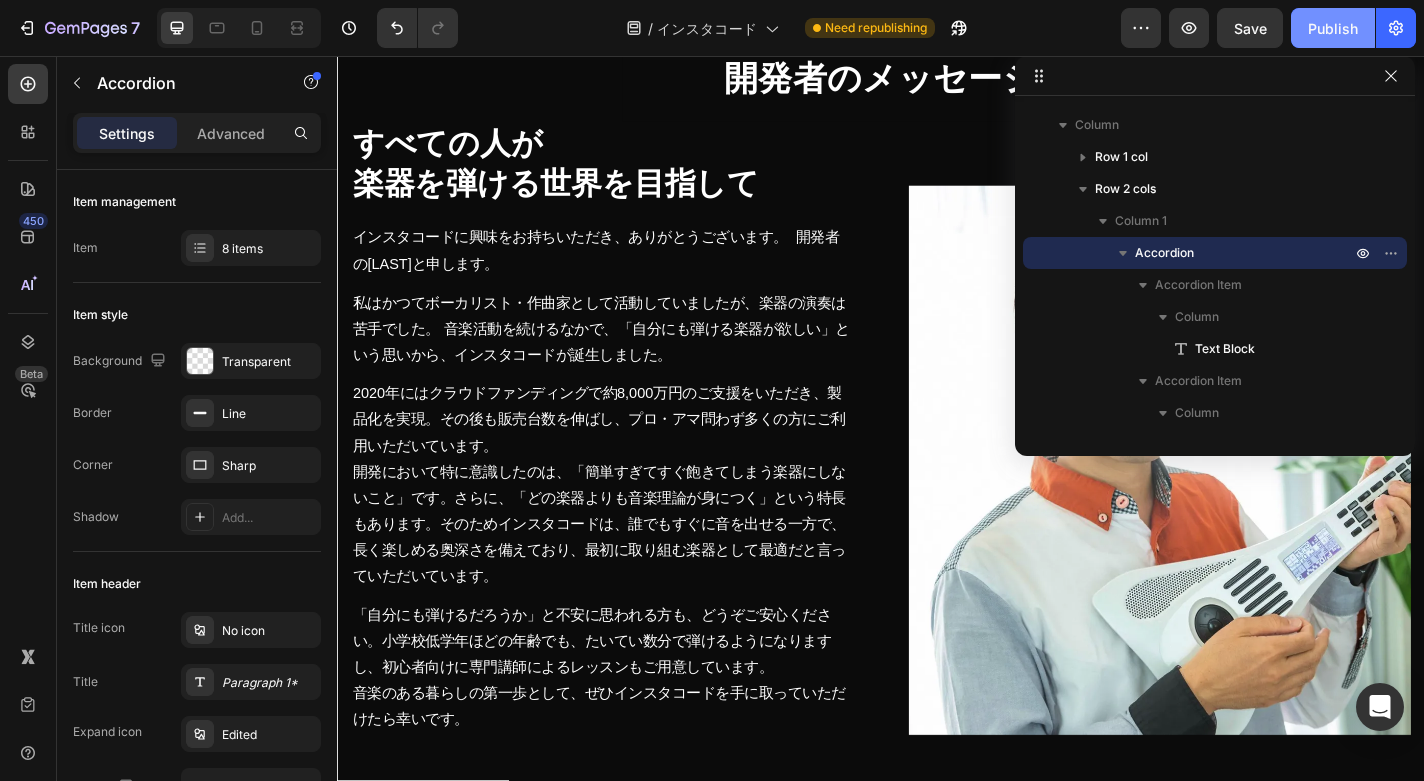 click on "Publish" at bounding box center [1333, 28] 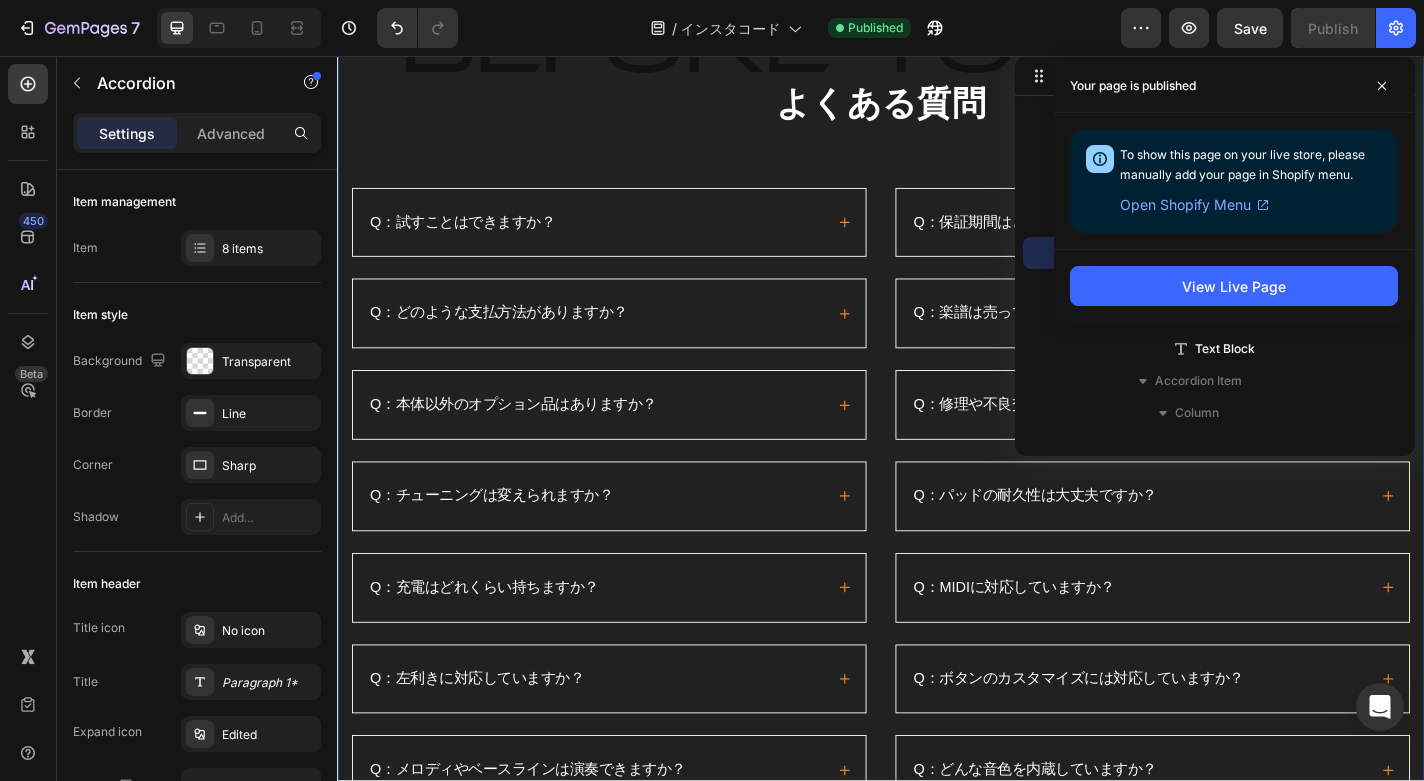 scroll, scrollTop: 17161, scrollLeft: 0, axis: vertical 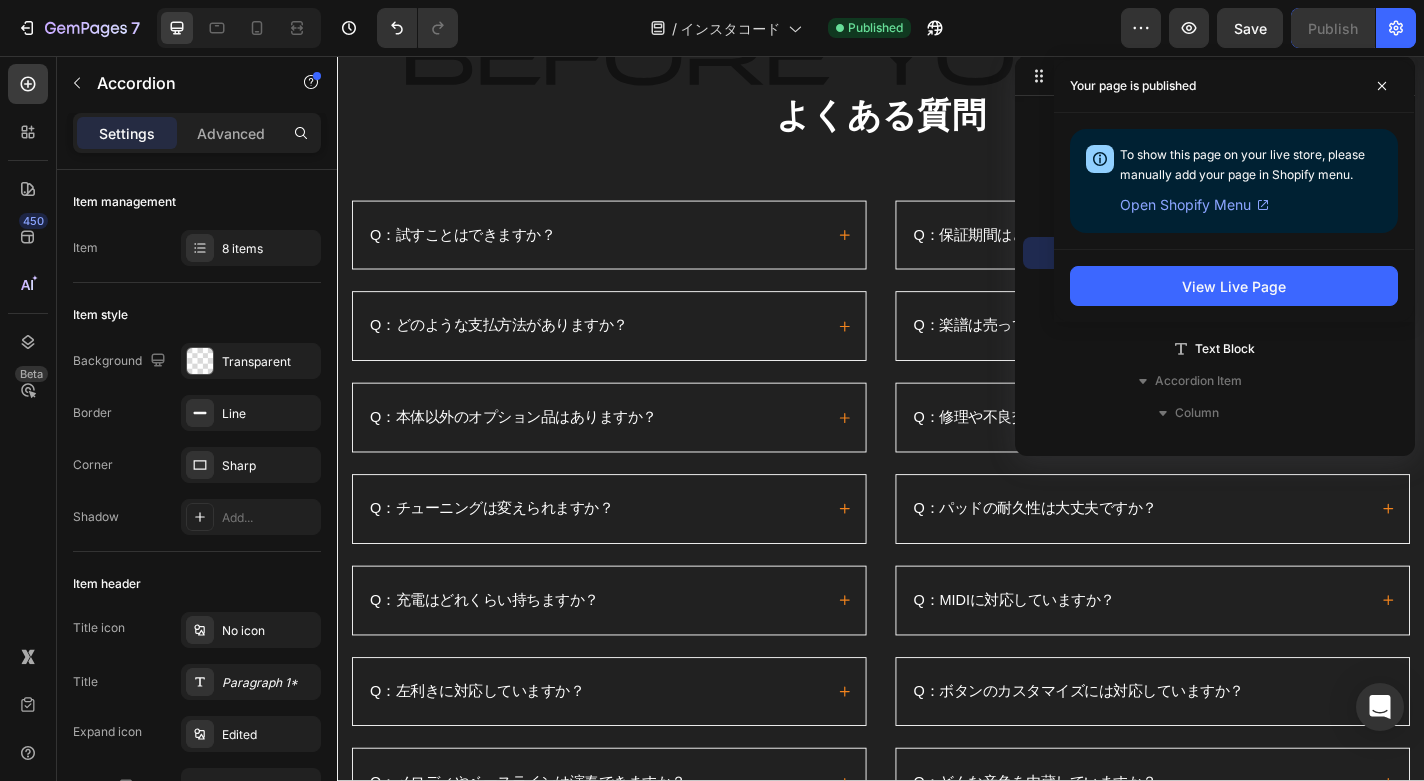 click on "Q：試すことはできますか？" at bounding box center (622, 254) 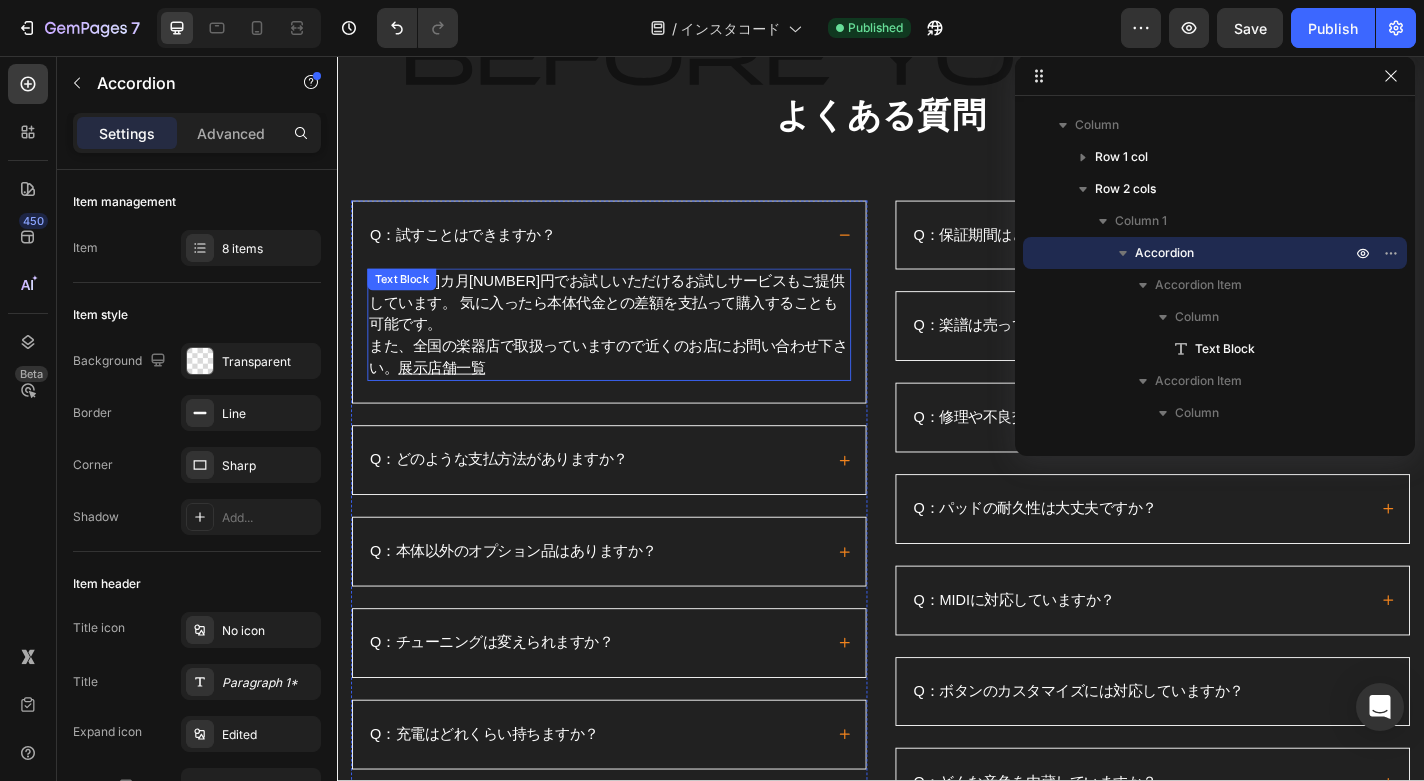 click on "1カ月3600円でお試しいただけるお試しサービスもご提供しています。 気に入ったら本体代金との差額を支払って購入することも可能です。 また、全国の楽器店で取扱っていますので近くのお店にお問い合わせ下さい。 展示店舗一覧" at bounding box center [637, 353] 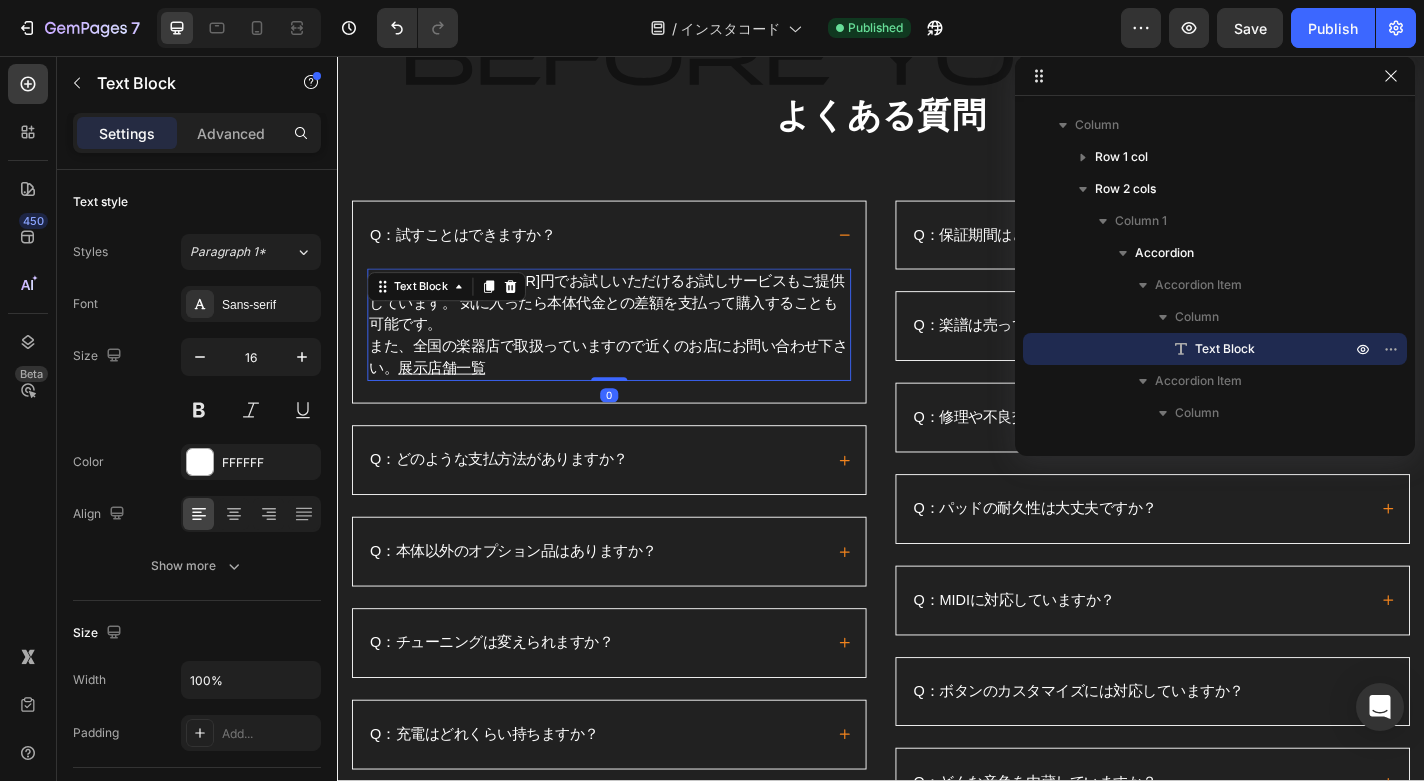 click on "1カ月3600円でお試しいただけるお試しサービスもご提供しています。 気に入ったら本体代金との差額を支払って購入することも可能です。 また、全国の楽器店で取扱っていますので近くのお店にお問い合わせ下さい。 展示店舗一覧" at bounding box center [637, 353] 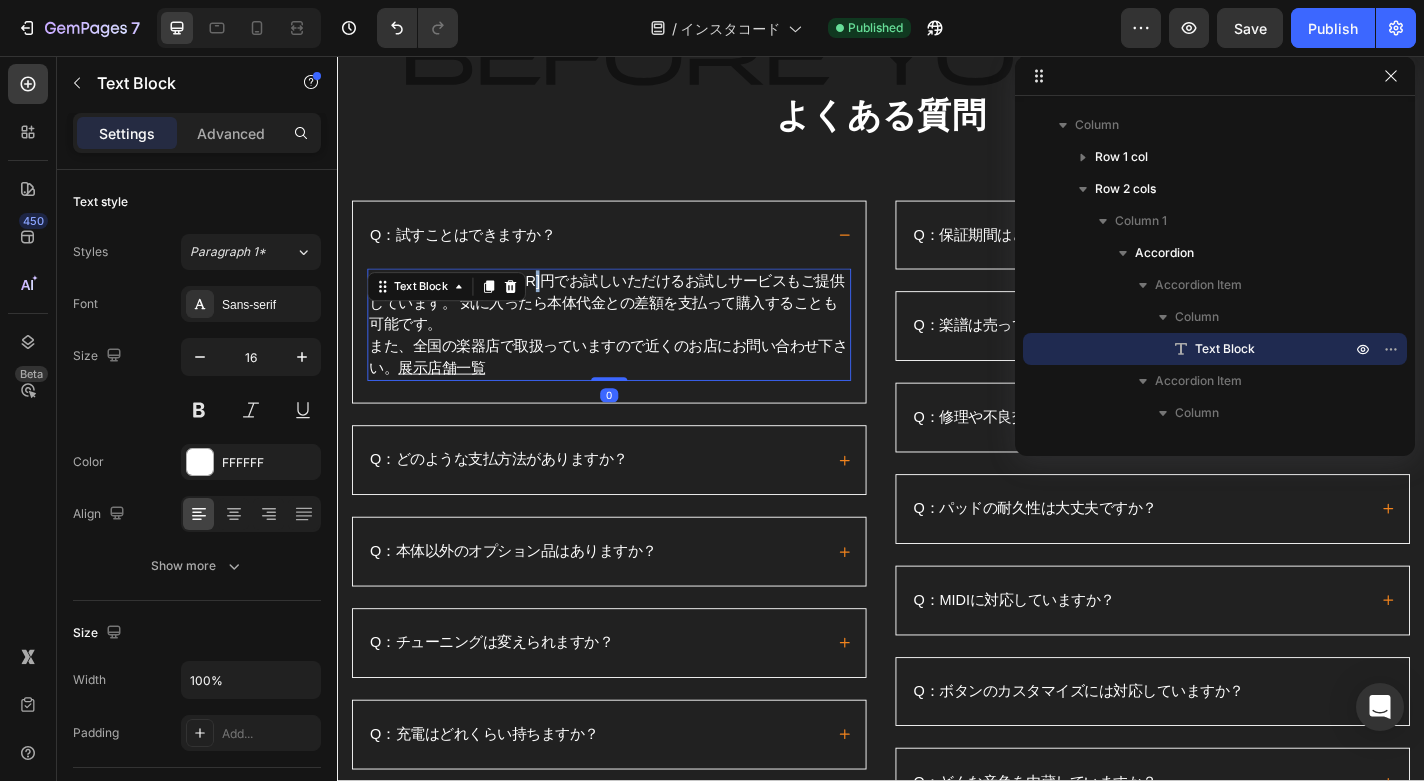 click on "1カ月3600円でお試しいただけるお試しサービスもご提供しています。 気に入ったら本体代金との差額を支払って購入することも可能です。 また、全国の楽器店で取扱っていますので近くのお店にお問い合わせ下さい。 展示店舗一覧" at bounding box center [637, 353] 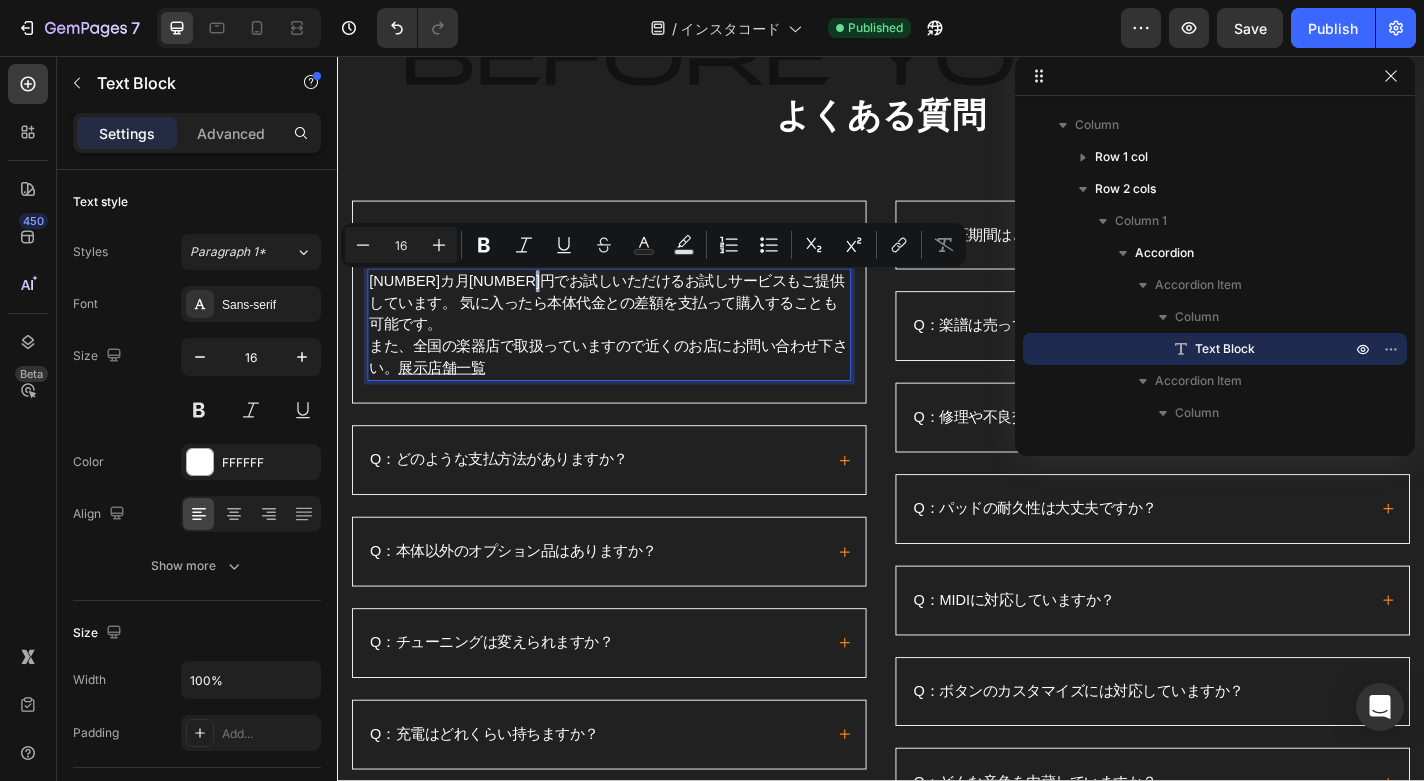 click on "1カ月3600円でお試しいただけるお試しサービスもご提供しています。 気に入ったら本体代金との差額を支払って購入することも可能です。 また、全国の楽器店で取扱っていますので近くのお店にお問い合わせ下さい。 展示店舗一覧" at bounding box center (637, 353) 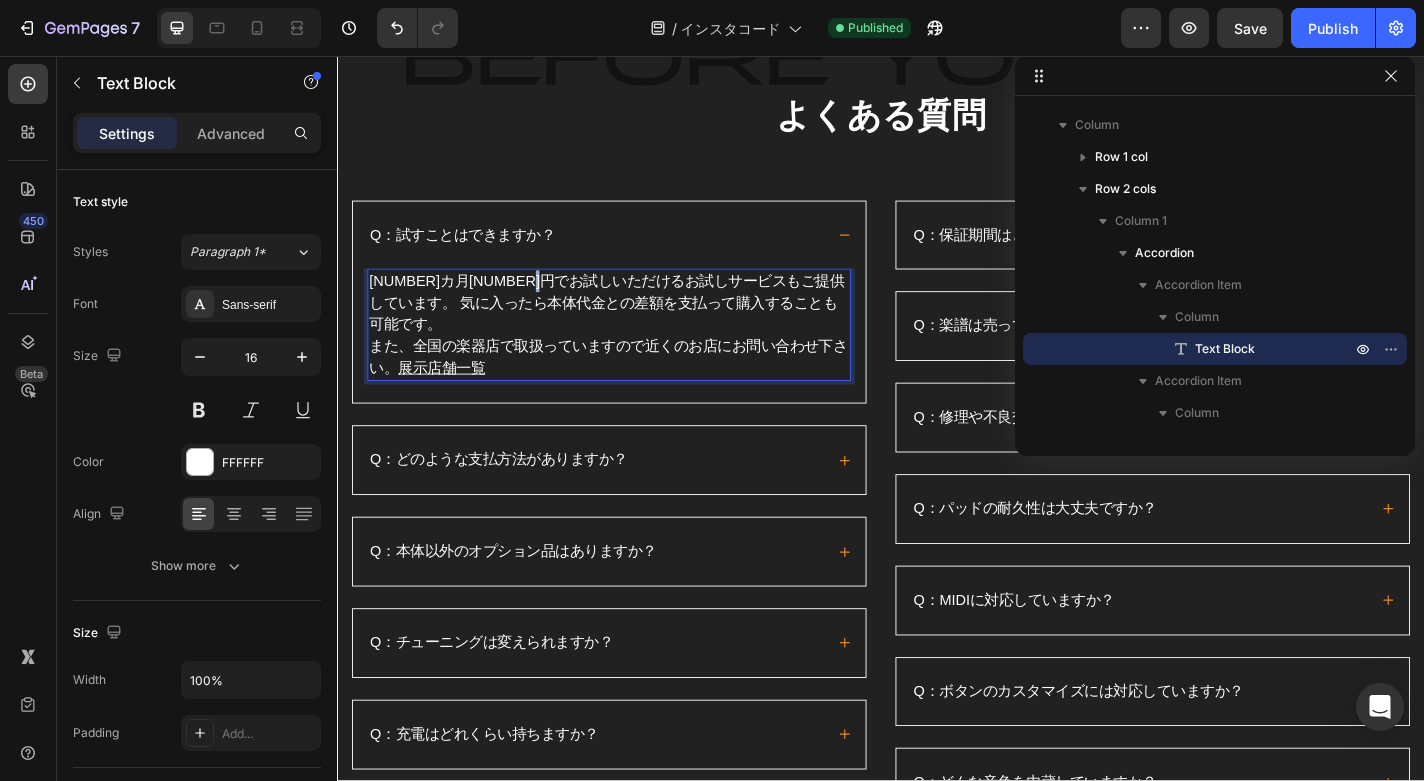 click on "1カ月3600円でお試しいただけるお試しサービスもご提供しています。 気に入ったら本体代金との差額を支払って購入することも可能です。 また、全国の楽器店で取扱っていますので近くのお店にお問い合わせ下さい。 展示店舗一覧" at bounding box center [637, 353] 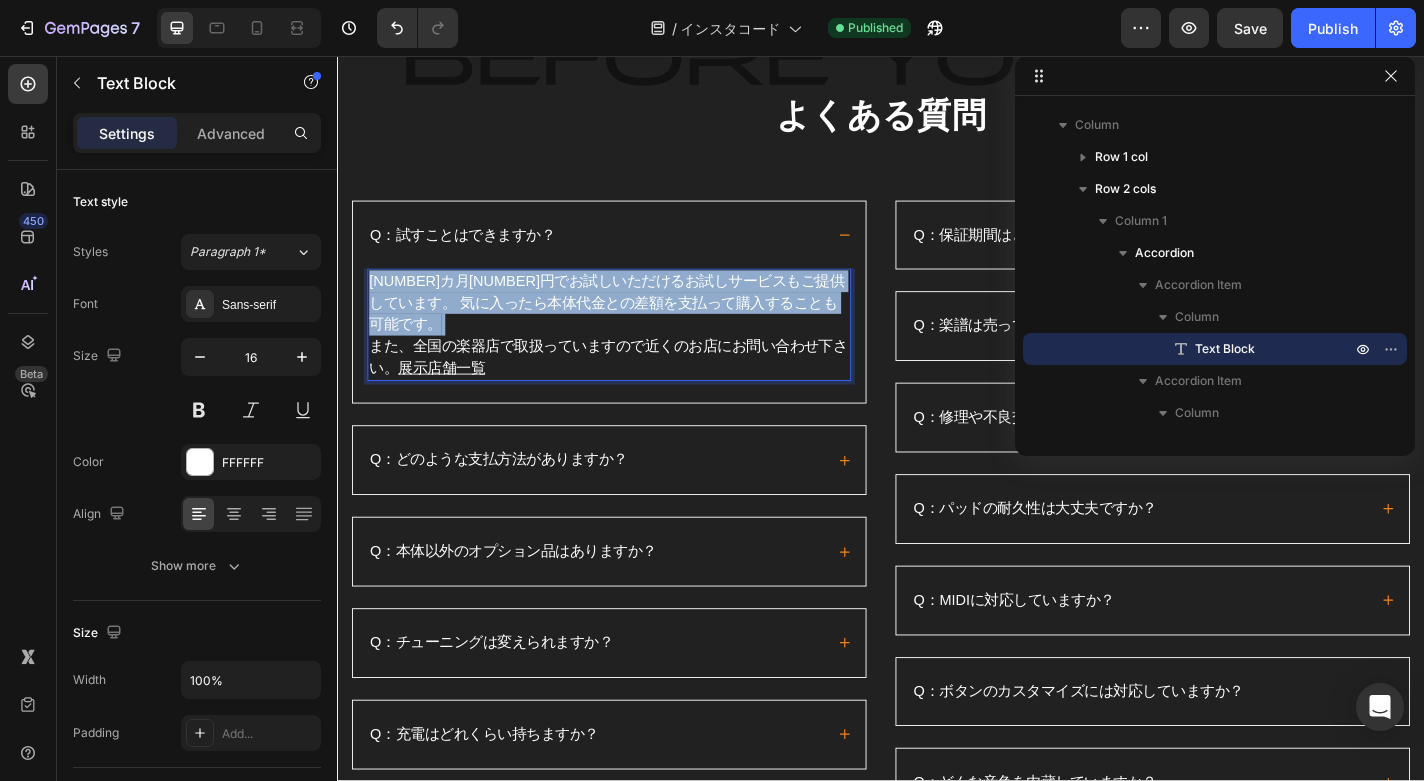 click on "1カ月3600円でお試しいただけるお試しサービスもご提供しています。 気に入ったら本体代金との差額を支払って購入することも可能です。 また、全国の楽器店で取扱っていますので近くのお店にお問い合わせ下さい。 展示店舗一覧" at bounding box center (637, 353) 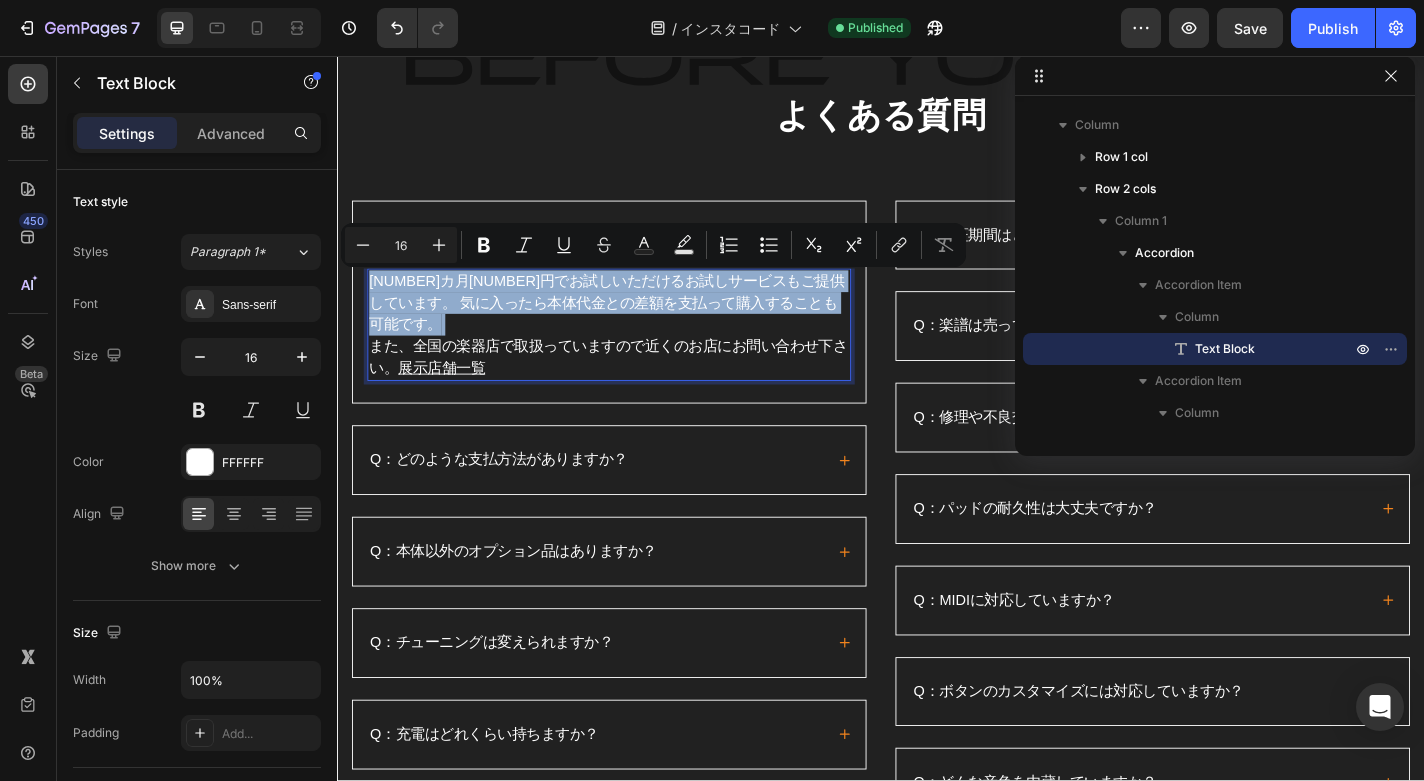 click on "1カ月3600円でお試しいただけるお試しサービスもご提供しています。 気に入ったら本体代金との差額を支払って購入することも可能です。 また、全国の楽器店で取扱っていますので近くのお店にお問い合わせ下さい。 展示店舗一覧" at bounding box center [637, 353] 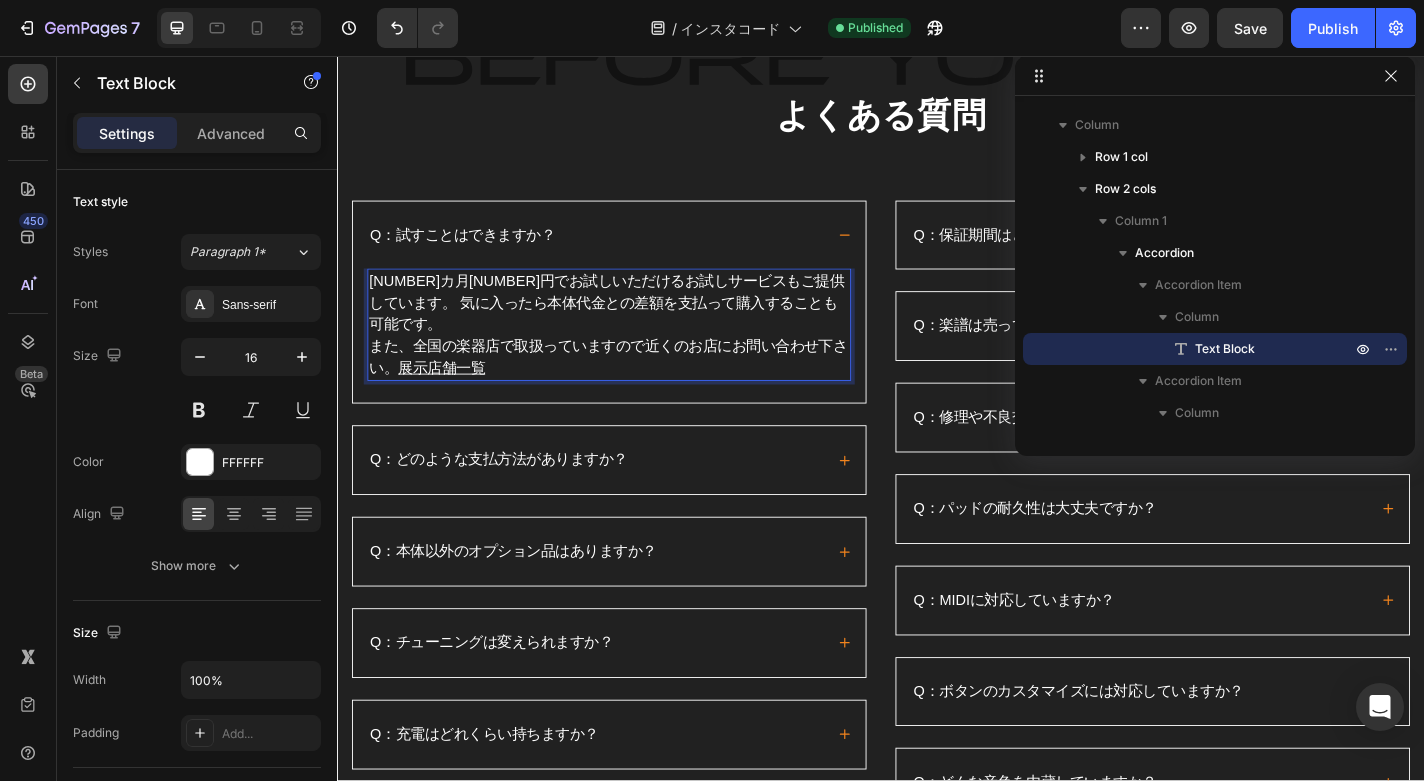 click on "1カ月3600円でお試しいただけるお試しサービスもご提供しています。 気に入ったら本体代金との差額を支払って購入することも可能です。 また、全国の楽器店で取扱っていますので近くのお店にお問い合わせ下さい。 展示店舗一覧" at bounding box center (637, 353) 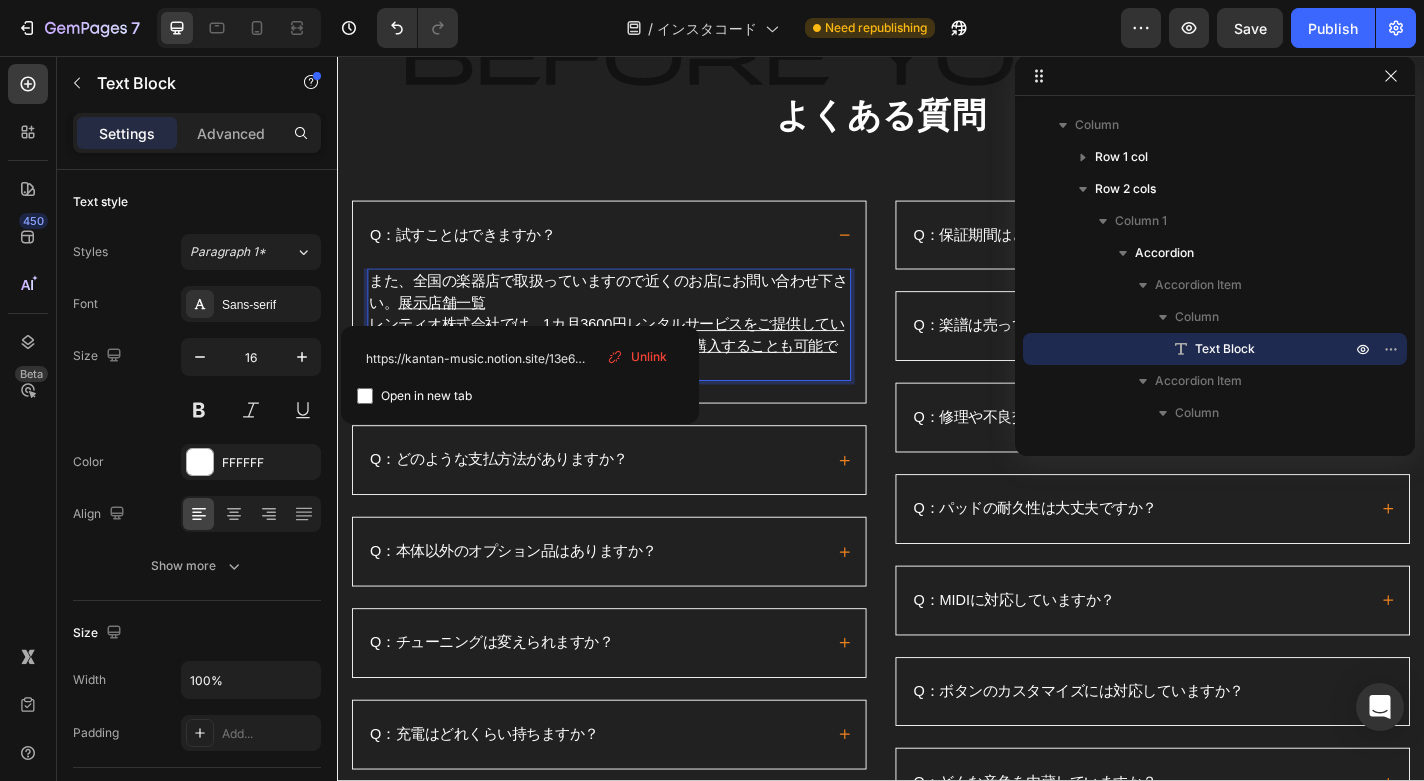 click on "また、全国の楽器店で取扱っていますので近くのお店にお問い合わせ下さい。 展示店舗一覧 レンティオ株式会社では、1カ月3600円レンタルサービスをご提供しています。 気に入ったら本体代金との差額を支払って購入することも可能です。" at bounding box center (637, 353) 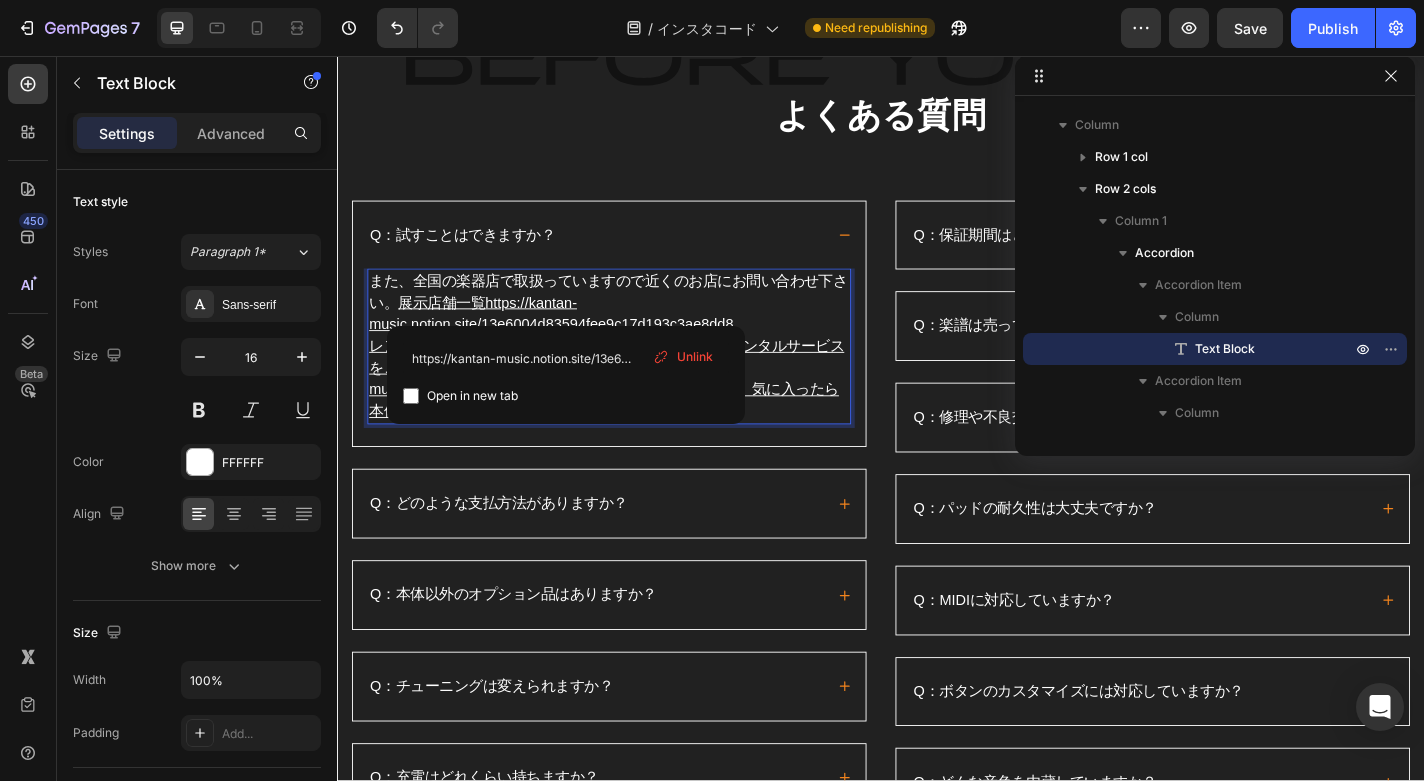 click on "また、全国の楽器店で取扱っていますので近くのお店にお問い合わせ下さい。 展示店舗一覧https://kantan-music.notion.site/[URL] レンティオ株式会社では、[NUMBER]カ月[NUMBER]円レンタルサービスをご提供しています https://kantan-music.notion.site/[URL] 。 気に入ったら本体代金との差額を支払って購入することも可能です。" at bounding box center [637, 377] 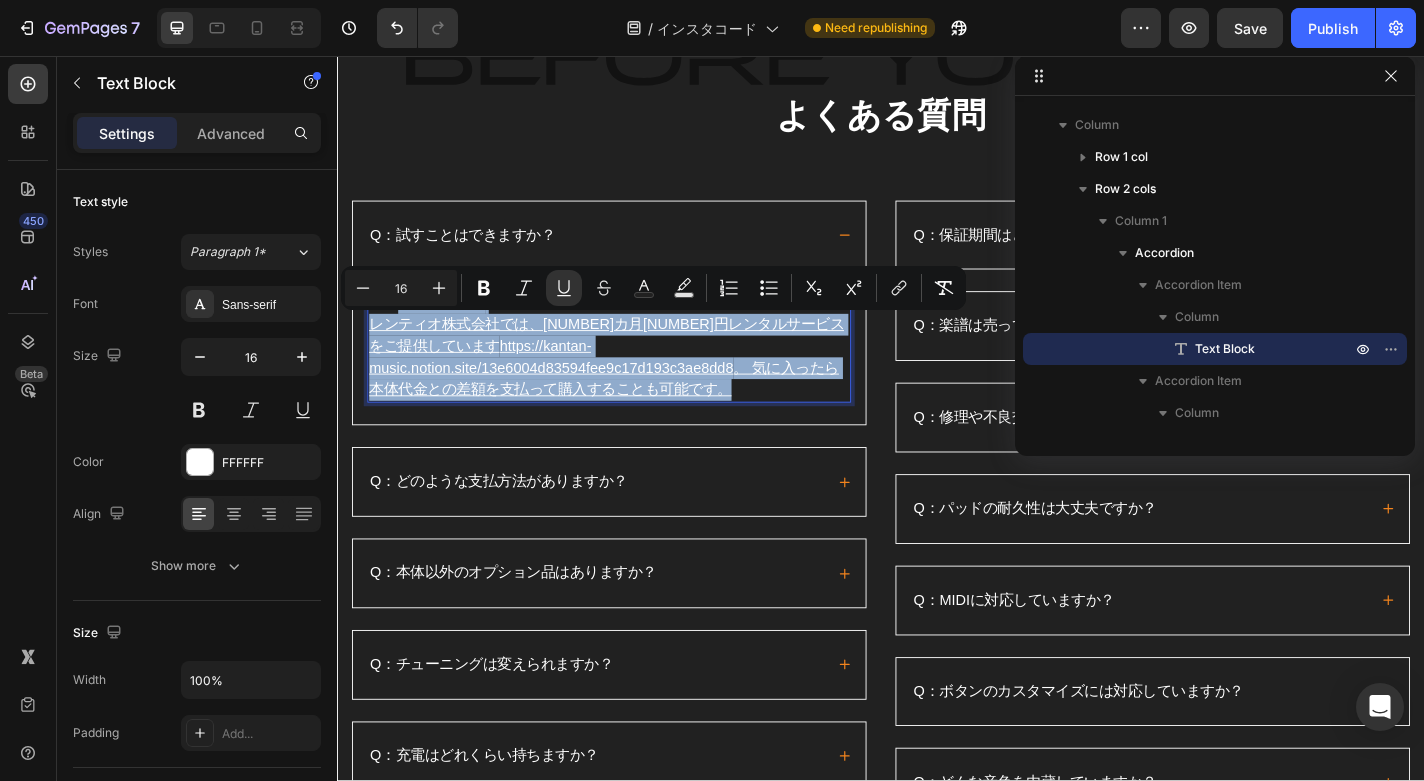 drag, startPoint x: 563, startPoint y: 336, endPoint x: 797, endPoint y: 434, distance: 253.69273 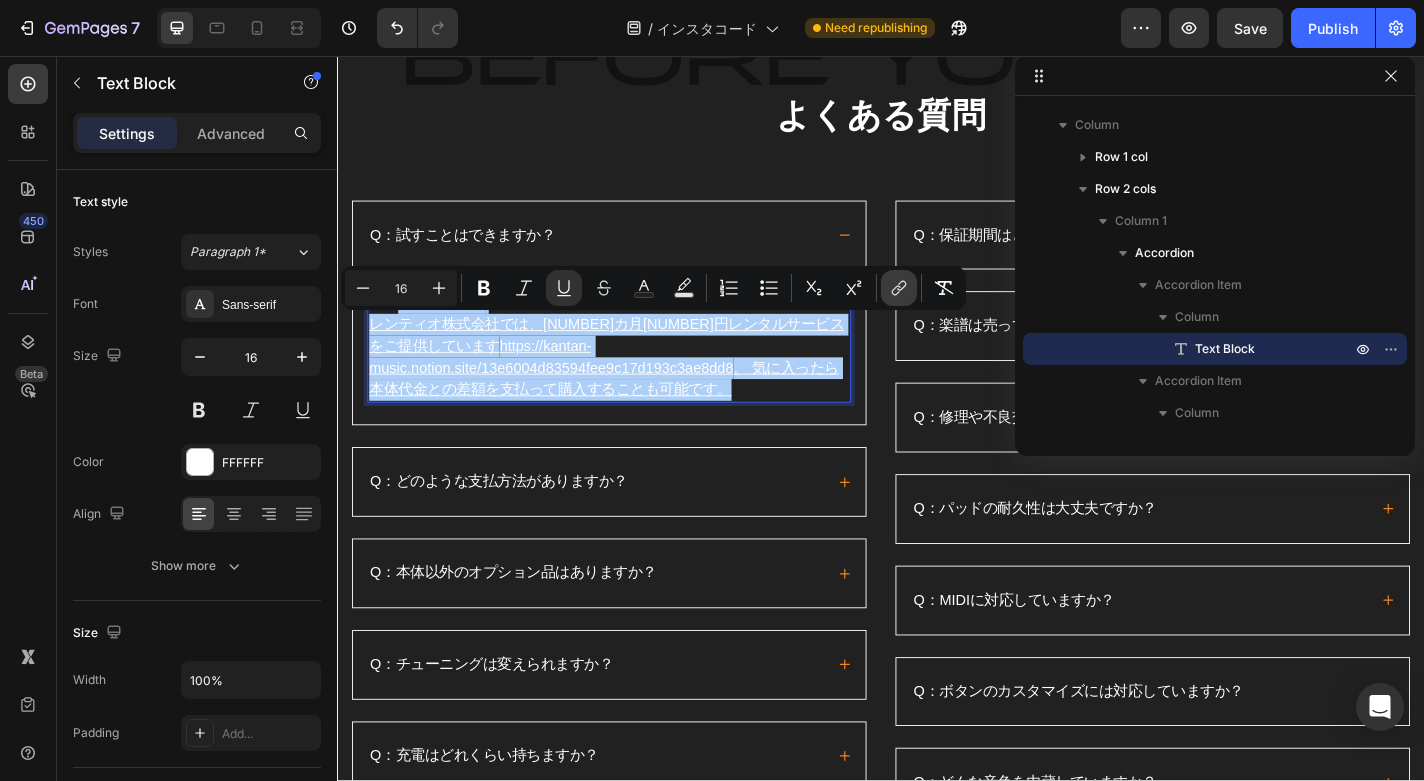 click on "link" at bounding box center (899, 288) 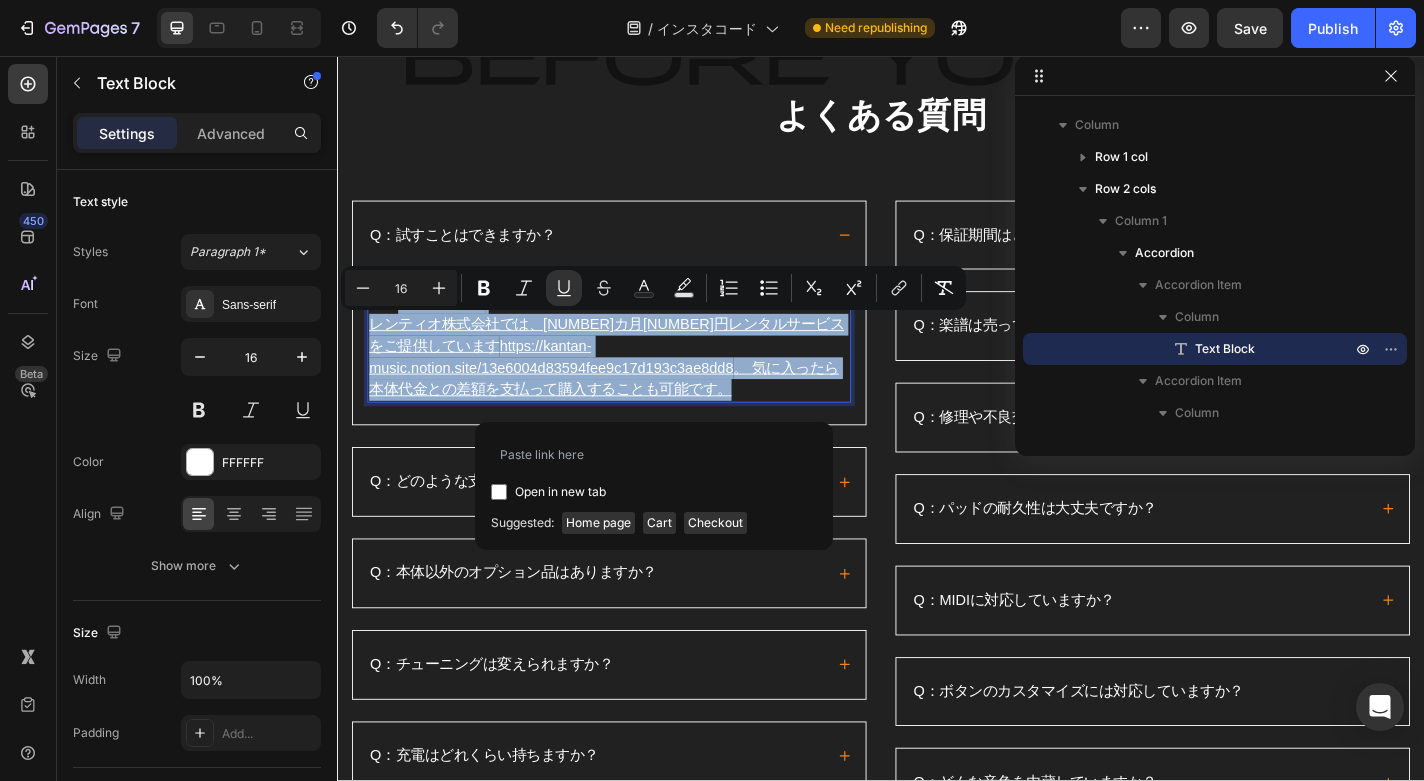 click on "https://kantan-music.notion.site/13e6004d83594fee9c17d193c3ae8dd8" at bounding box center (573, 388) 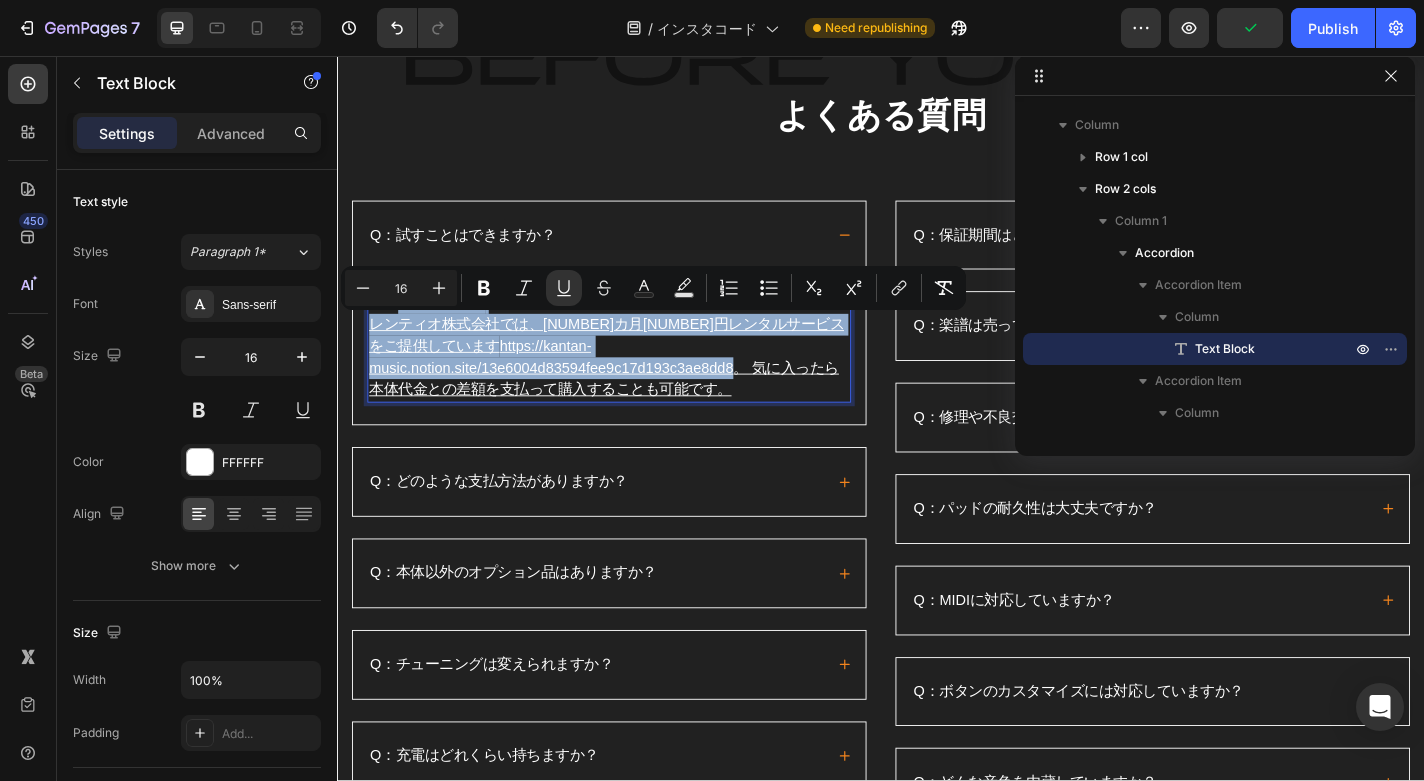 click on "レンティオ株式会社では、[NUMBER]カ月[NUMBER]円レンタルサービスをご提供しています" at bounding box center (634, 364) 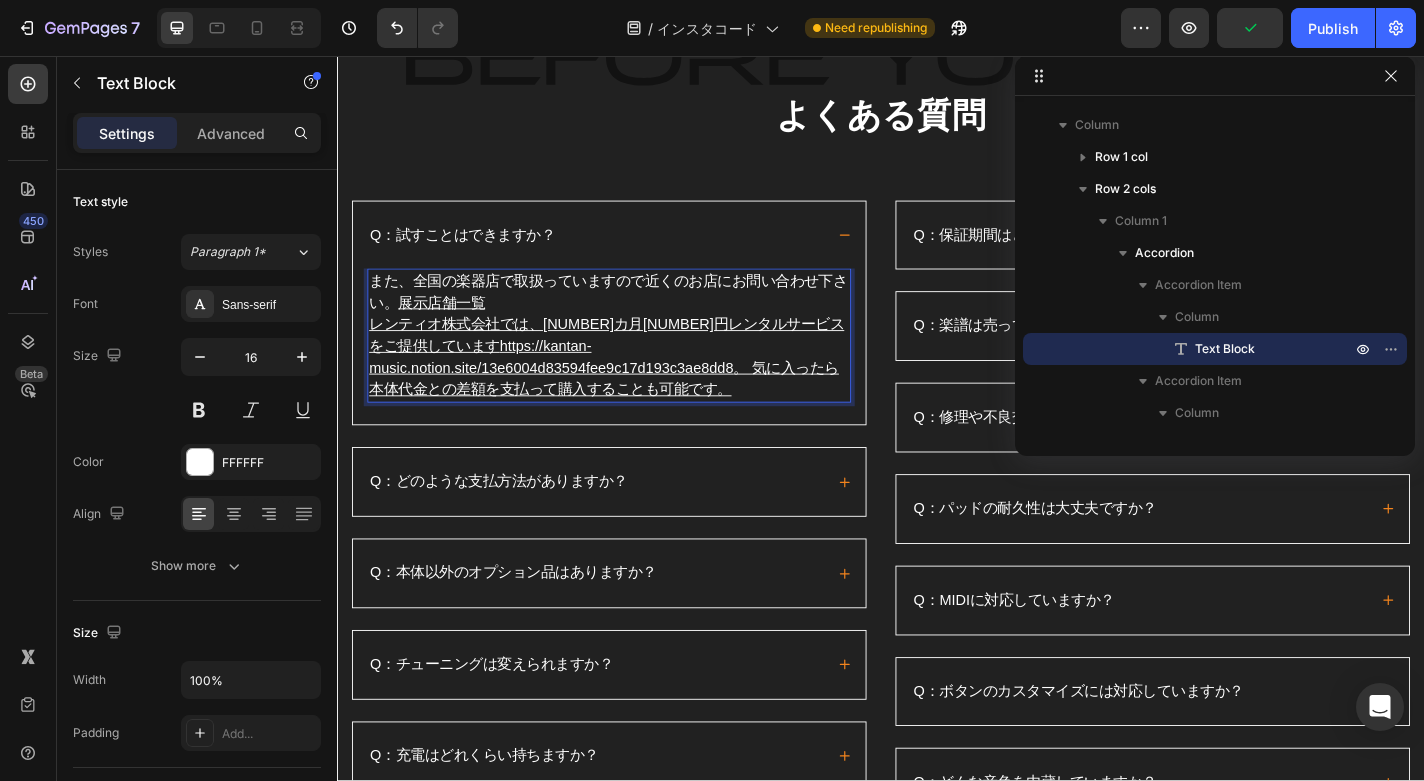 click on "また、全国の楽器店で取扱っていますので近くのお店にお問い合わせ下さい。 展示店舗一覧 レンティオ株式会社では、1カ月3600円レンタルサービスをご提供しています https://kantan-music.notion.site/13e6004d83594fee9c17d193c3ae8dd8 。 気に入ったら本体代金との差額を支払って購入することも可能です。" at bounding box center [637, 365] 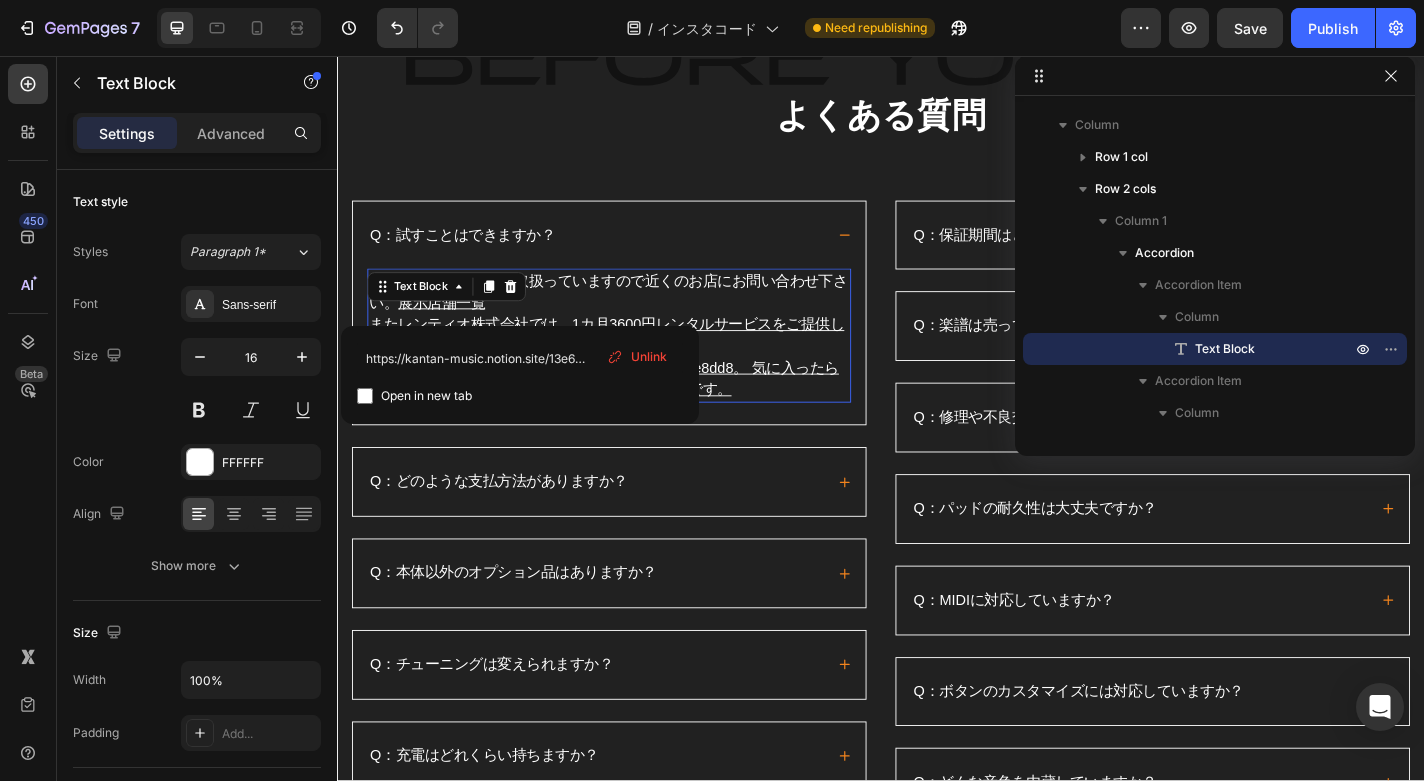 click on "Unlink" at bounding box center (637, 357) 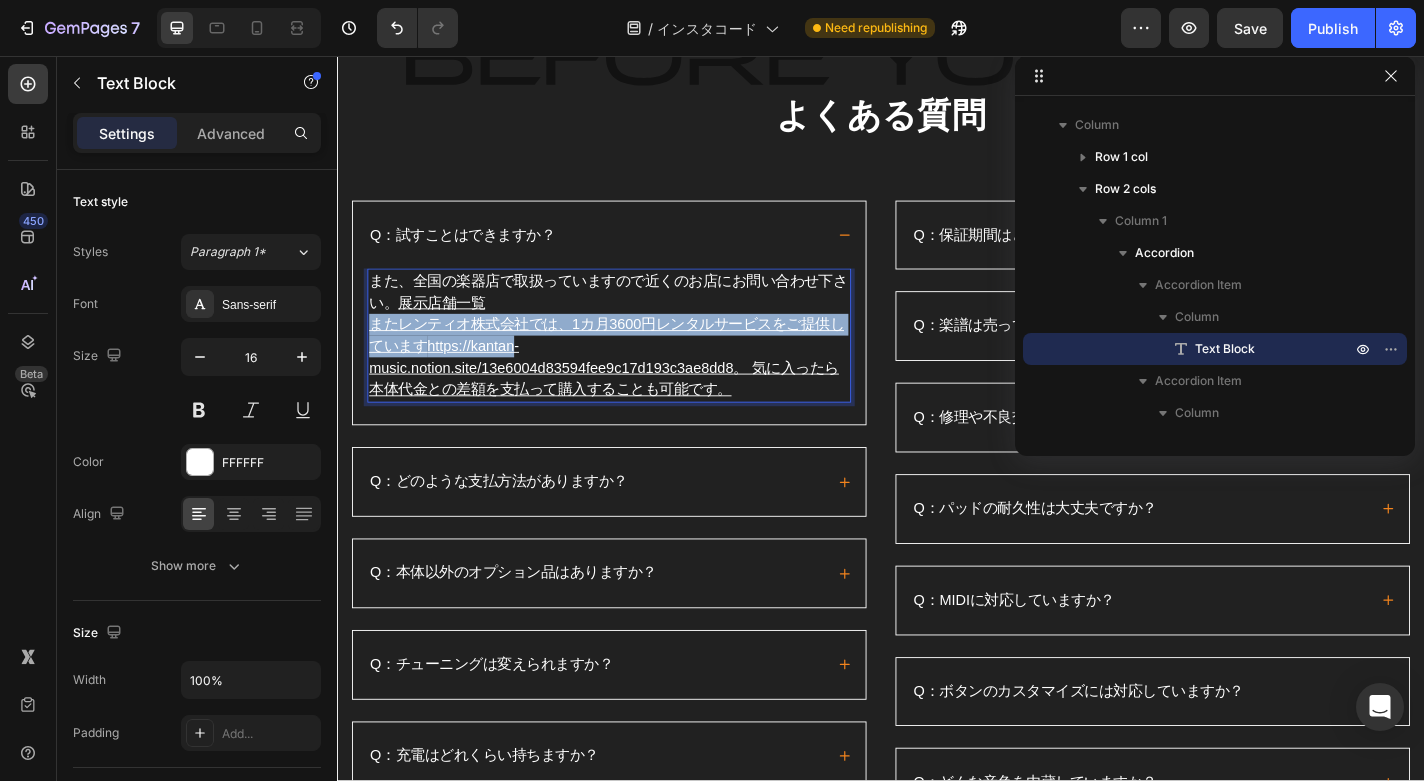 drag, startPoint x: 376, startPoint y: 357, endPoint x: 555, endPoint y: 378, distance: 180.22763 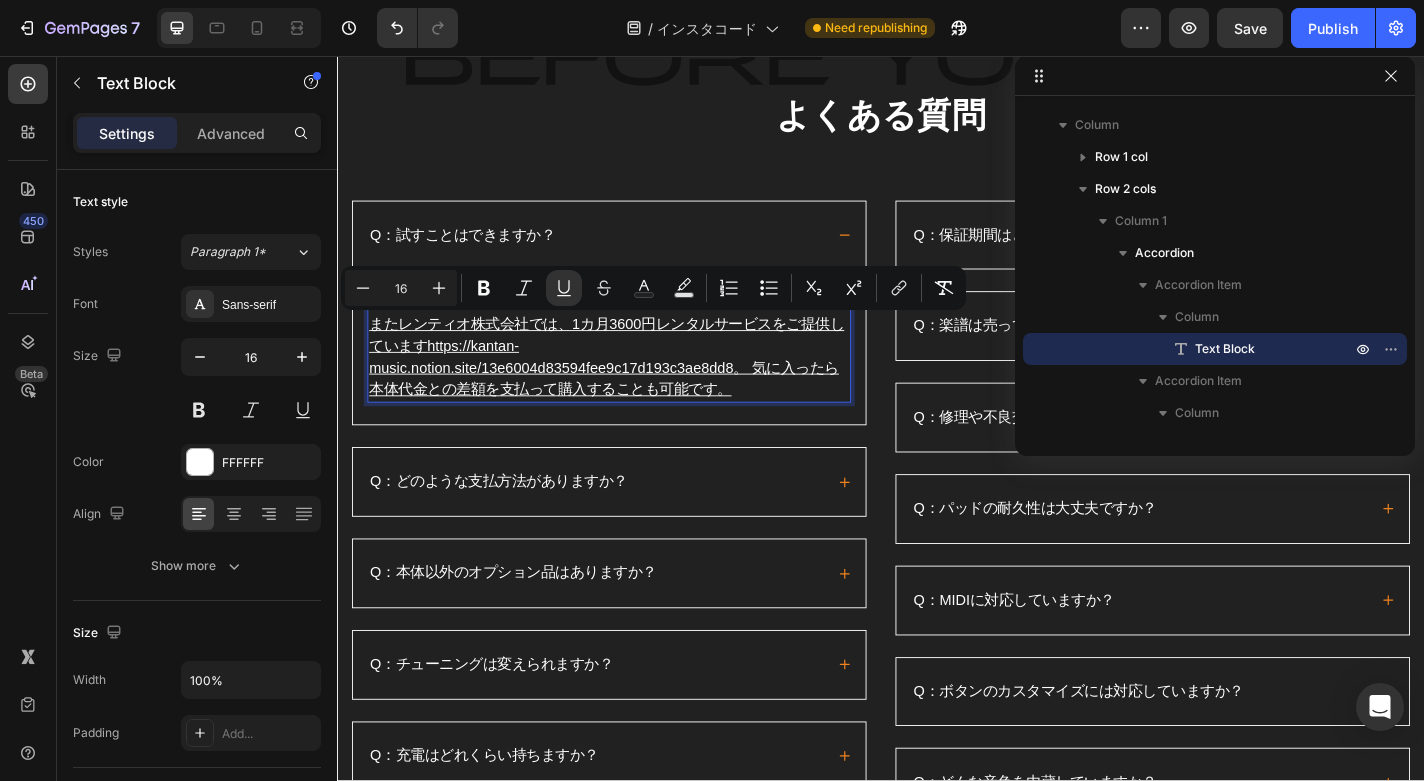 click on "また、全国の楽器店で取扱っていますので近くのお店にお問い合わせ下さい。 展示店舗一覧 またレンティオ株式会社では、1カ月3600円レンタルサービスをご提供しています https://kantan-music.notion.site/13e6004d83594fee9c17d193c3ae8dd8 。 気に入ったら本体代金との差額を支払って購入することも可能です。" at bounding box center [637, 365] 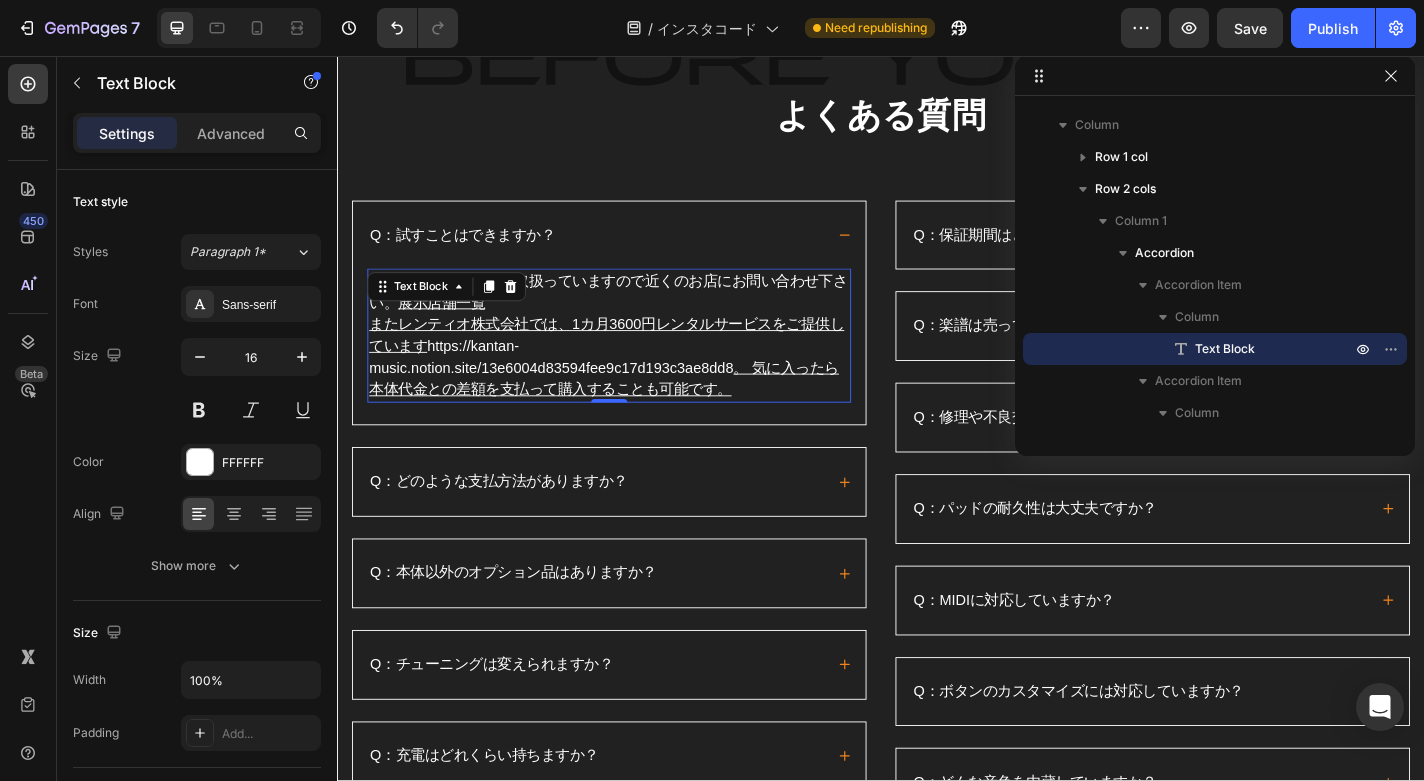 drag, startPoint x: 450, startPoint y: 378, endPoint x: 785, endPoint y: 407, distance: 336.25287 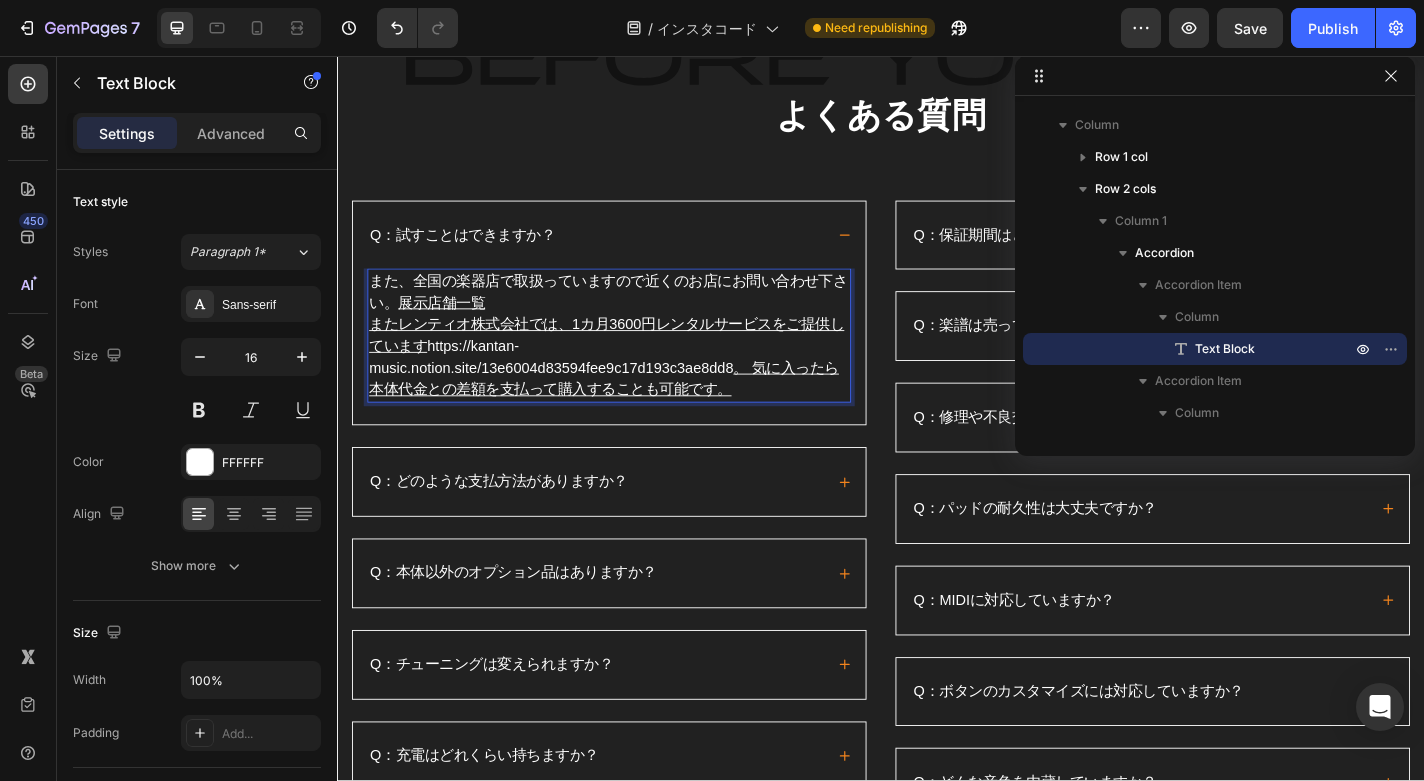 click on "。 気に入ったら本体代金との差額を支払って購入することも可能です。" at bounding box center (631, 412) 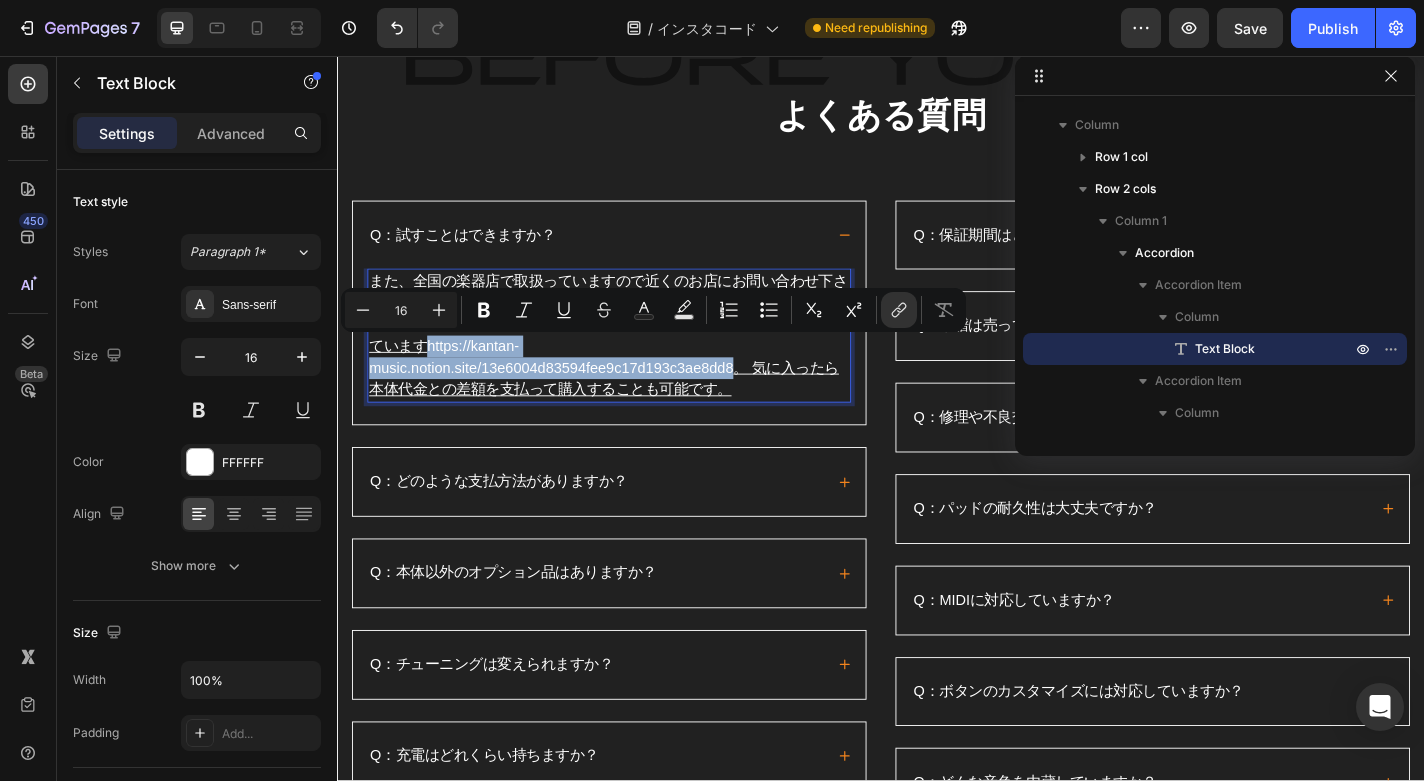 drag, startPoint x: 794, startPoint y: 405, endPoint x: 452, endPoint y: 382, distance: 342.77252 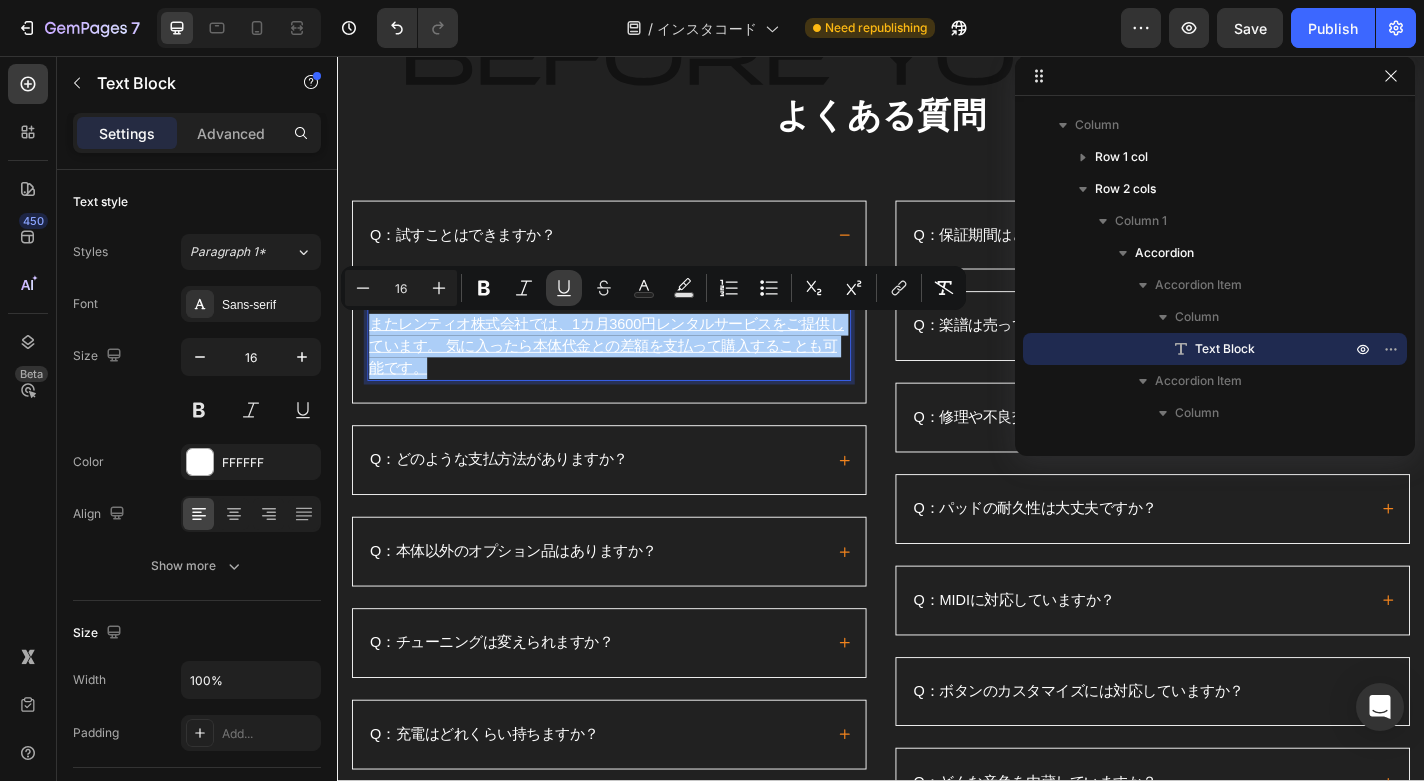 click on "Underline" at bounding box center (564, 288) 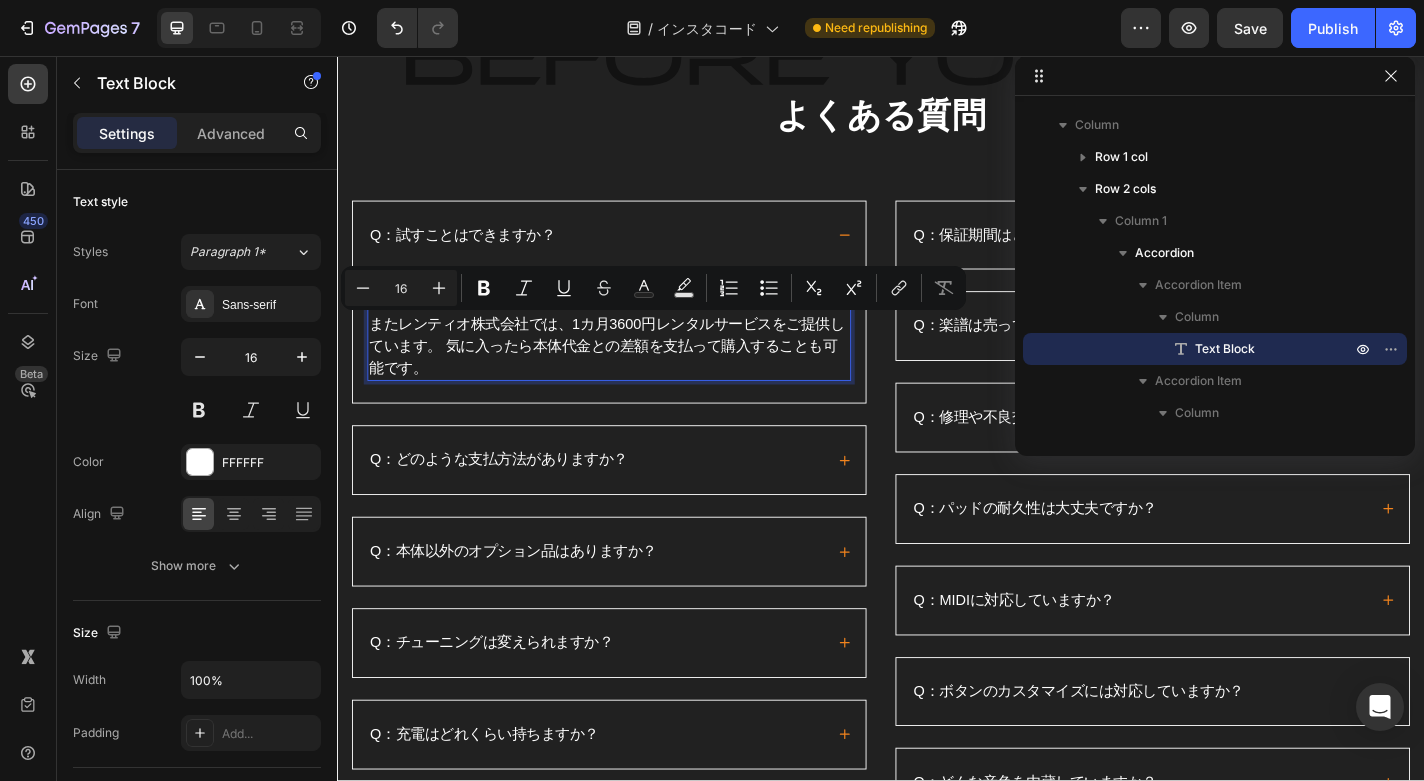 click on "また、全国の楽器店で取扱っていますので近くのお店にお問い合わせ下さい。 展示店舗一覧 またレンティオ株式会社では、[NUMBER]カ月[NUMBER]円レンタルサービスをご提供しています。 気に入ったら本体代金との差額を支払って購入することも可能です。" at bounding box center (637, 353) 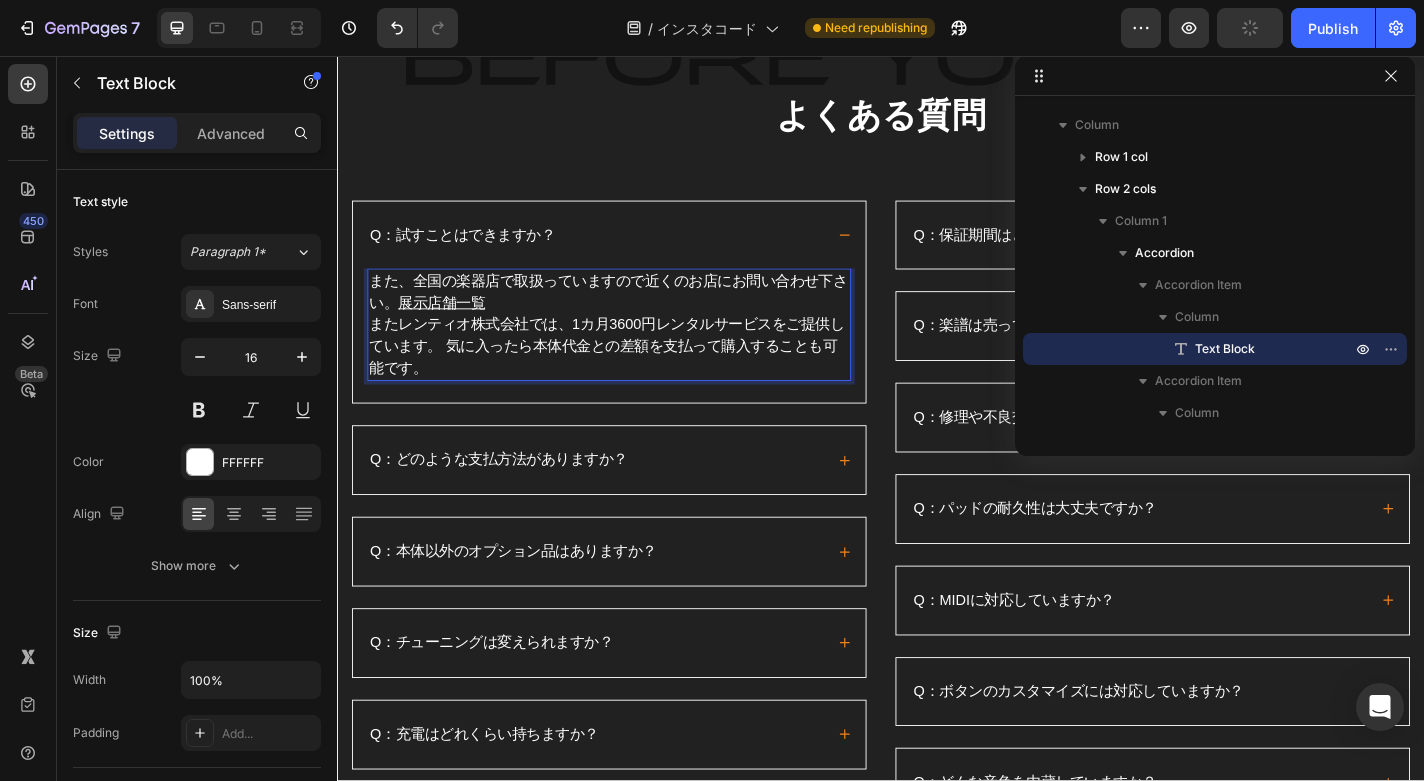 click on "また、全国の楽器店で取扱っていますので近くのお店にお問い合わせ下さい。 展示店舗一覧 またレンティオ株式会社では、[NUMBER]カ月[NUMBER]円レンタルサービスをご提供しています。 気に入ったら本体代金との差額を支払って購入することも可能です。" at bounding box center (637, 353) 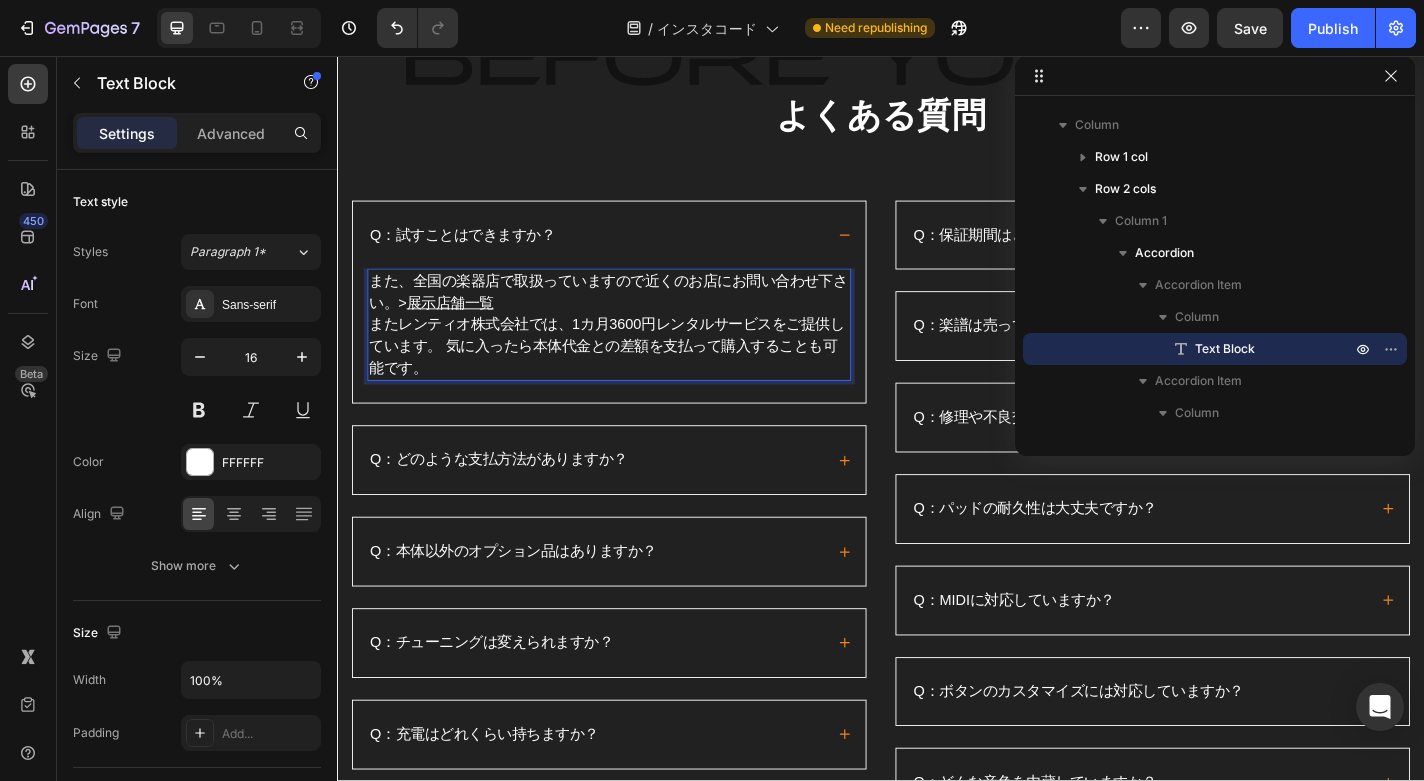 click on "また、全国の楽器店で取扱っていますので近くのお店にお問い合わせ下さい。>  展示店舗一覧 またレンティオ株式会社では、[NUMBER]カ月[NUMBER]円レンタルサービスをご提供しています。 気に入ったら本体代金との差額を支払って購入することも可能です。> レンティオ" at bounding box center (637, 353) 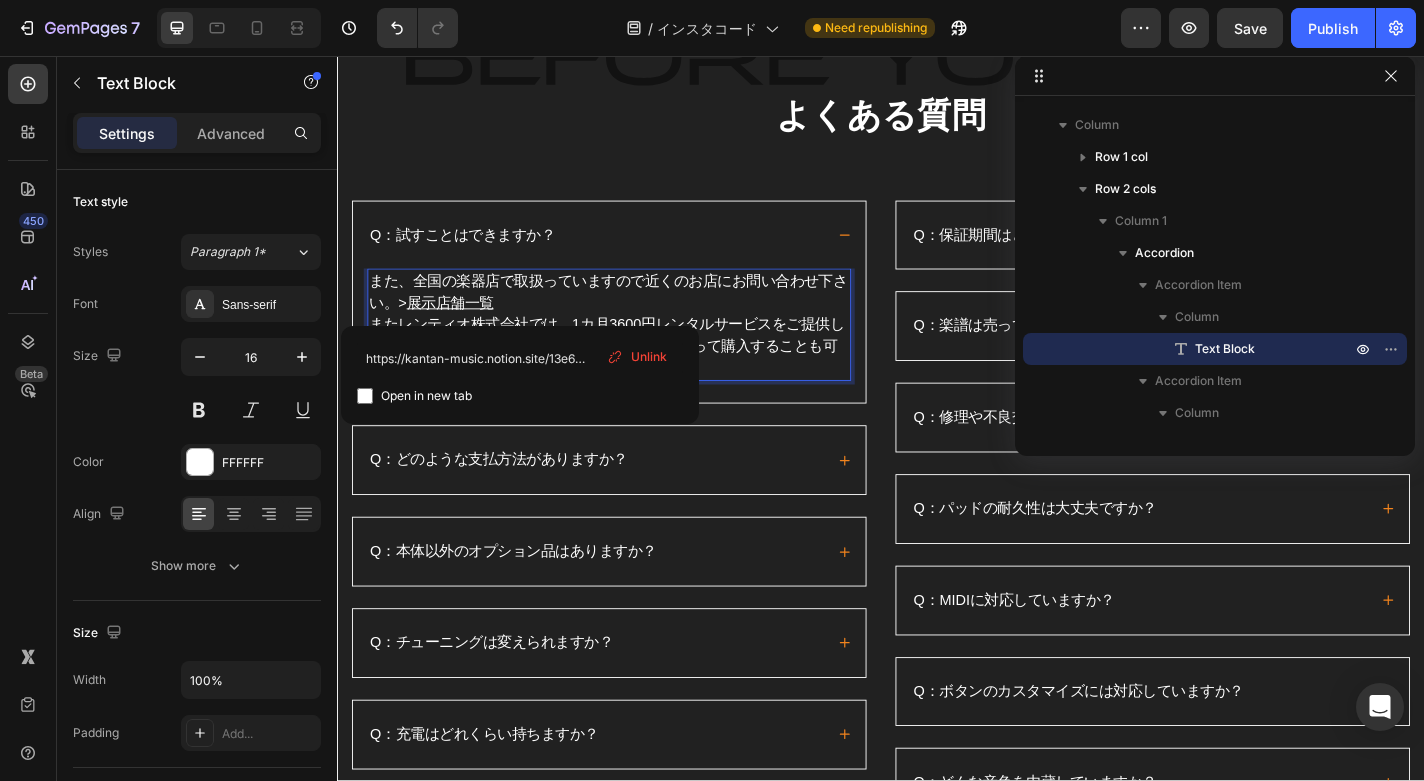 click on "また、全国の楽器店で取扱っていますので近くのお店にお問い合わせ下さい。>  展示店舗一覧 ⁠⁠⁠⁠⁠⁠⁠ またレンティオ株式会社では、1カ月3600円レンタルサービスをご提供しています。 気に入ったら本体代金との差額を支払って購入することも可能です。" at bounding box center [637, 353] 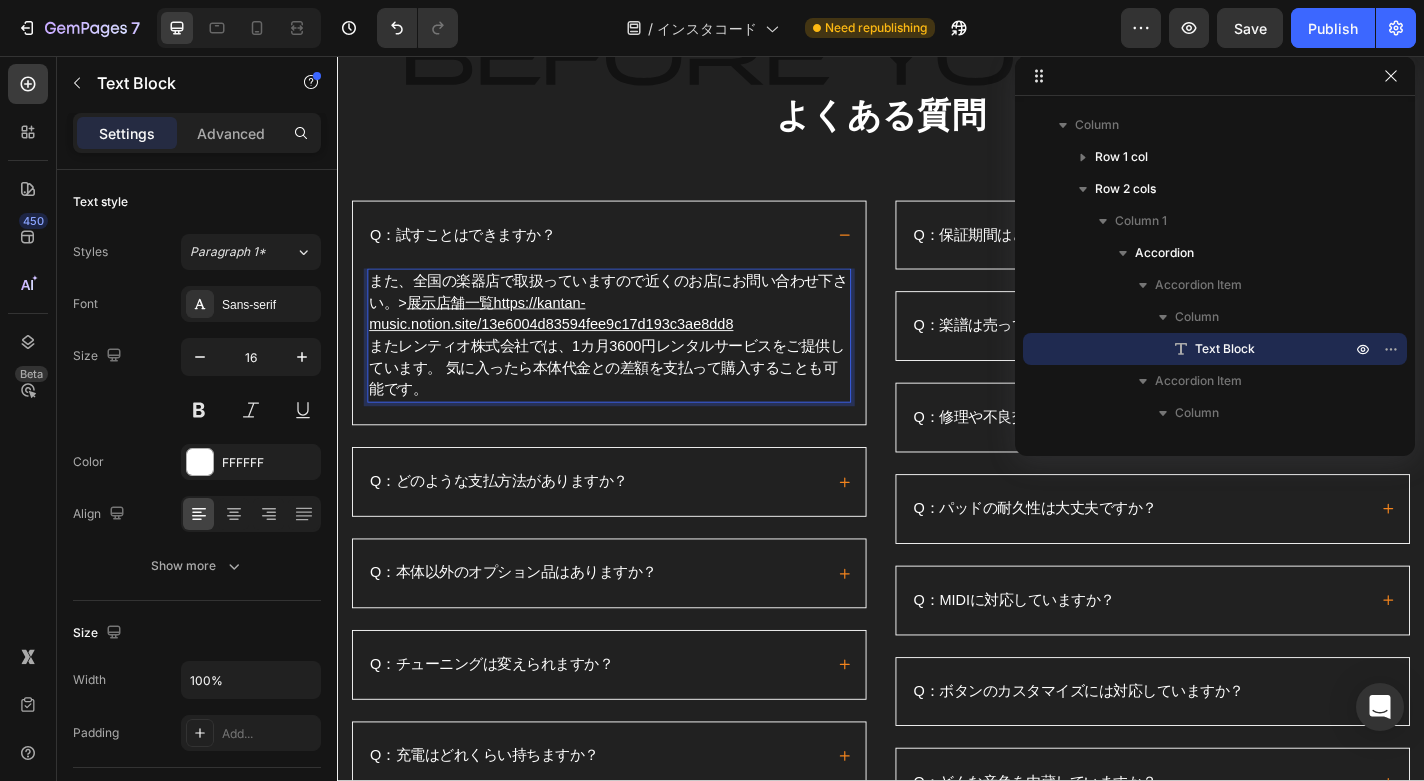 click on "展示店舗一覧https://kantan-music.notion.site/13e6004d83594fee9c17d193c3ae8dd8" at bounding box center (573, 340) 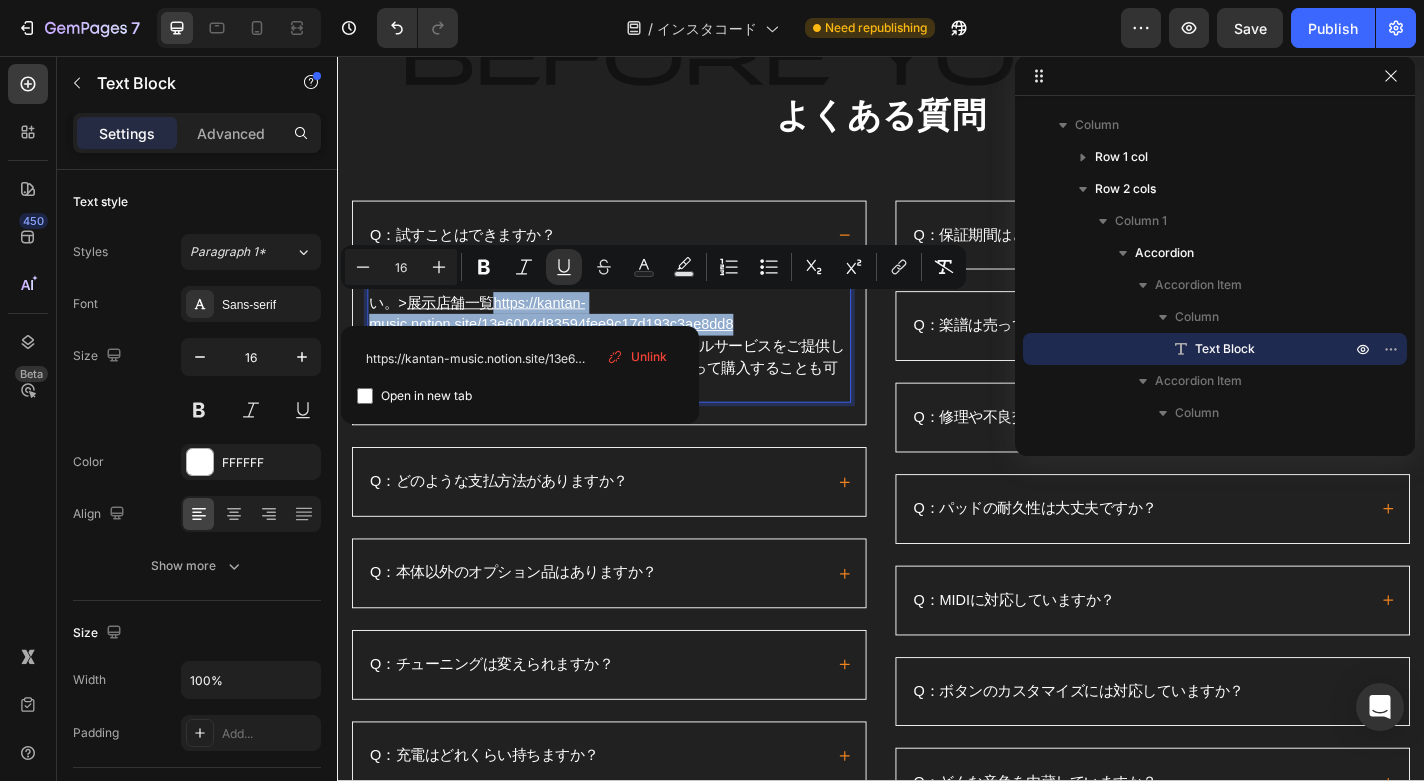 drag, startPoint x: 521, startPoint y: 325, endPoint x: 800, endPoint y: 351, distance: 280.20886 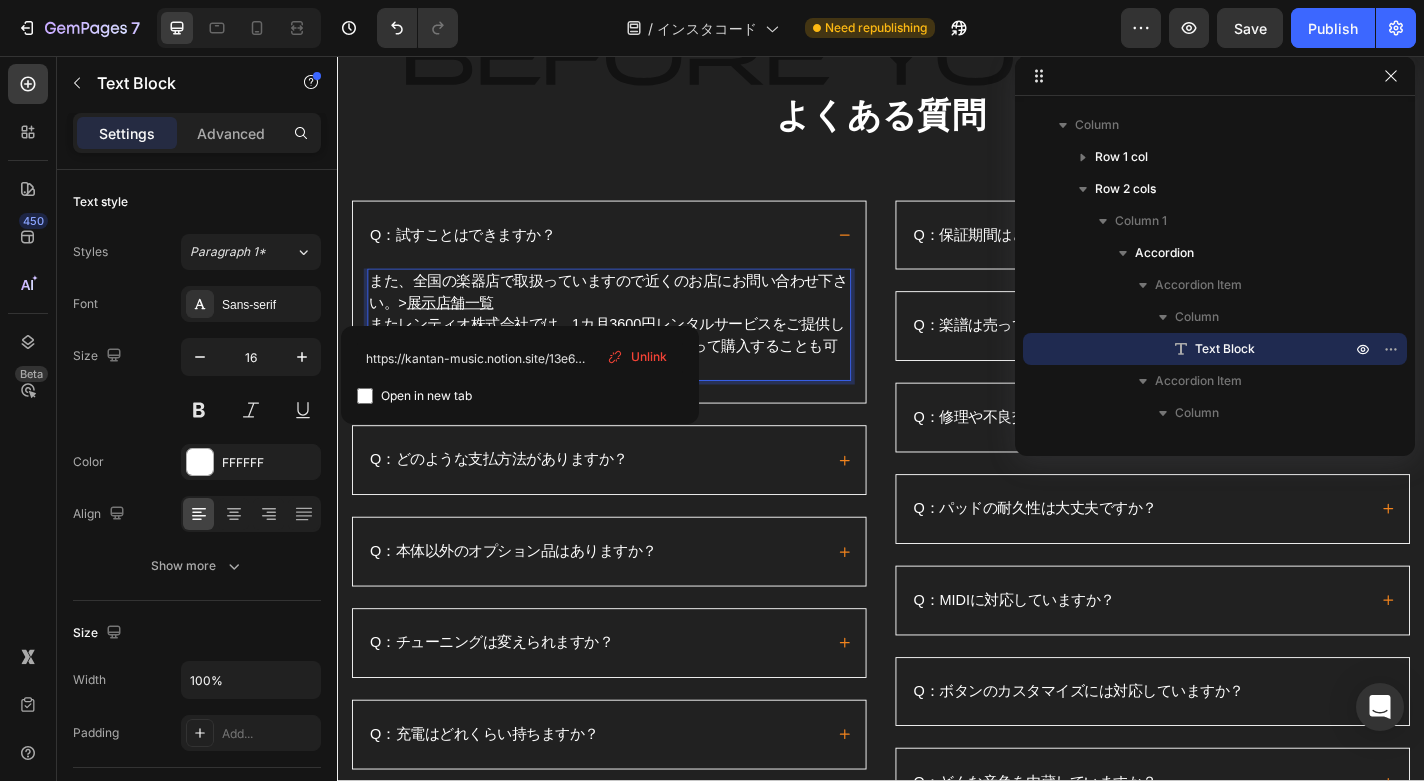 click on "また、全国の楽器店で取扱っていますので近くのお店にお問い合わせ下さい。>  展示店舗一覧 またレンティオ株式会社では、[NUMBER]カ月[NUMBER]円レンタルサービスをご提供しています。 気に入ったら本体代金との差額を支払って購入することも可能です。> レンティオ" at bounding box center [637, 353] 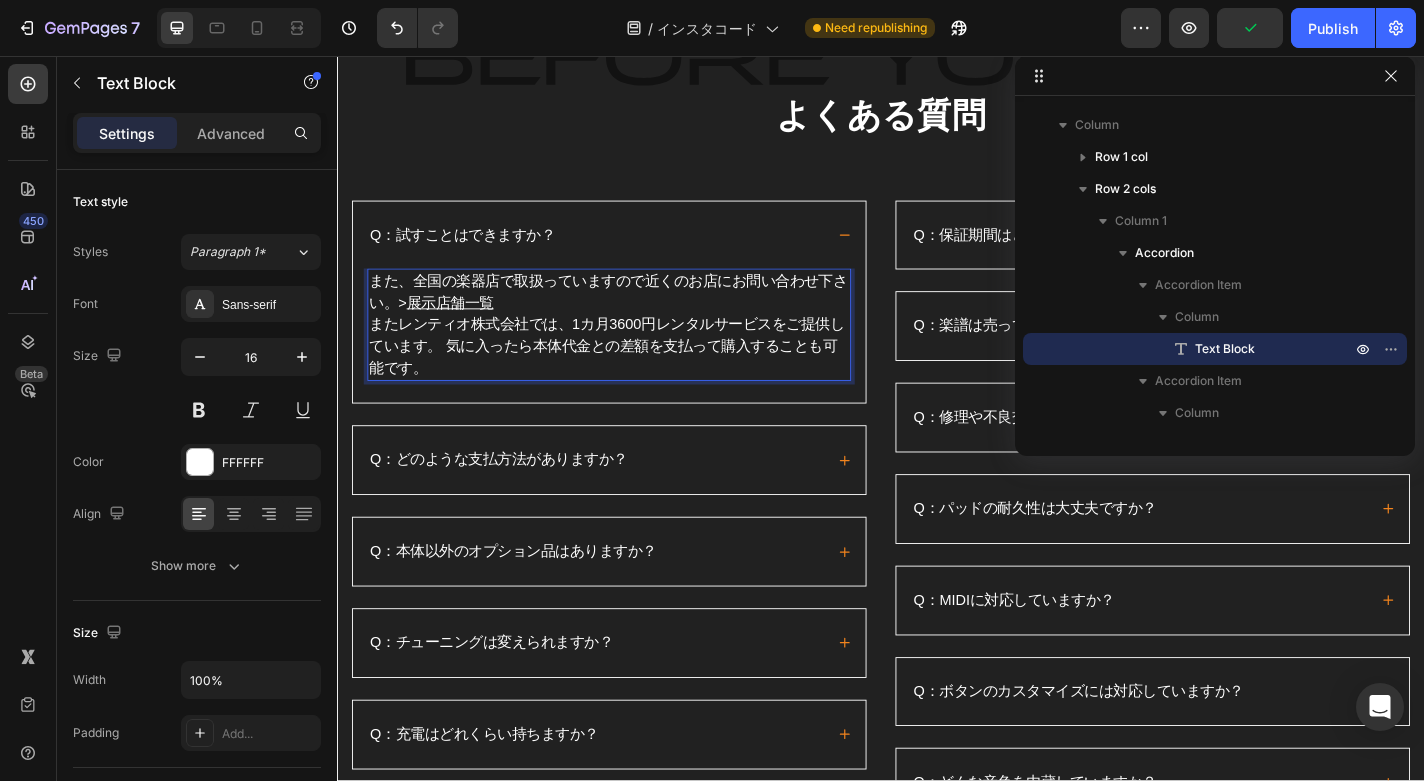 click on "展示店舗一覧" at bounding box center [461, 328] 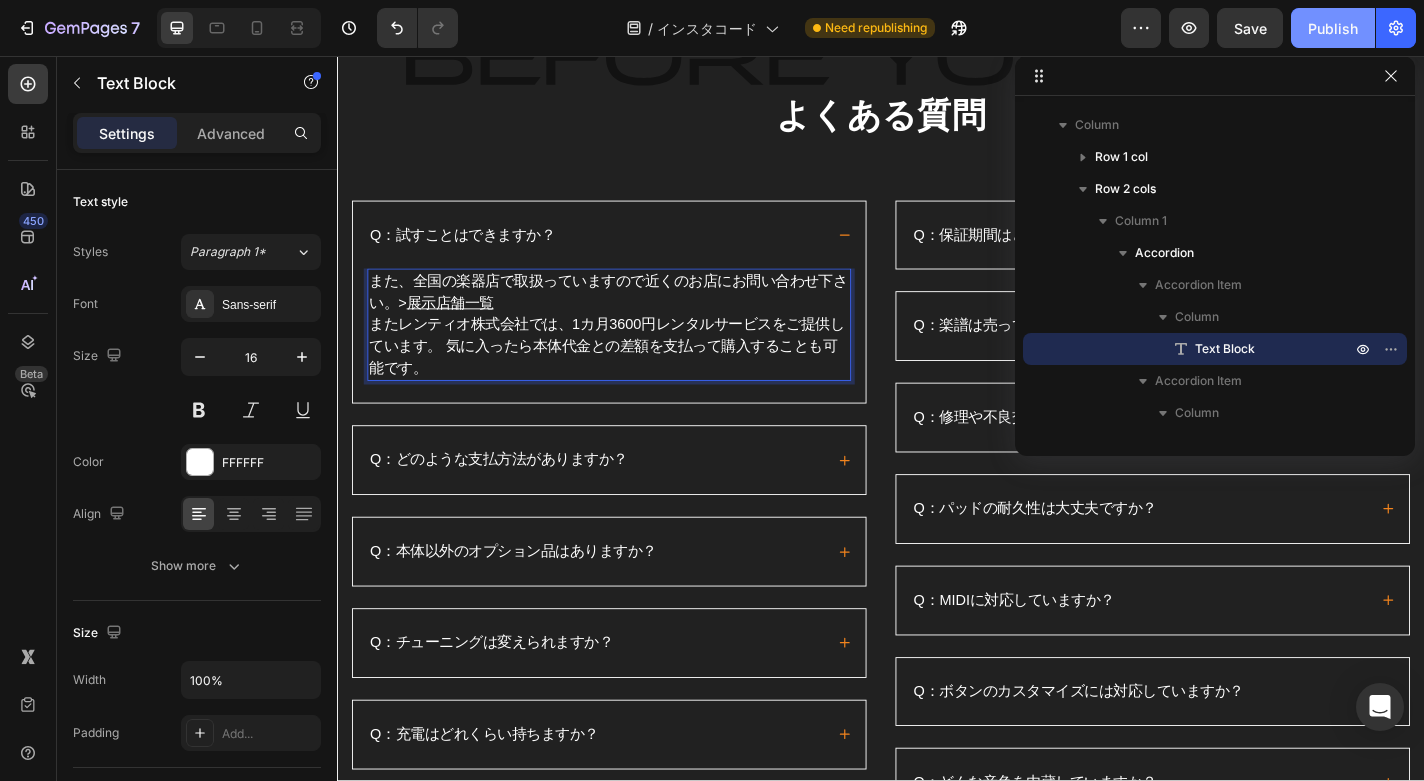 click on "Publish" at bounding box center (1333, 28) 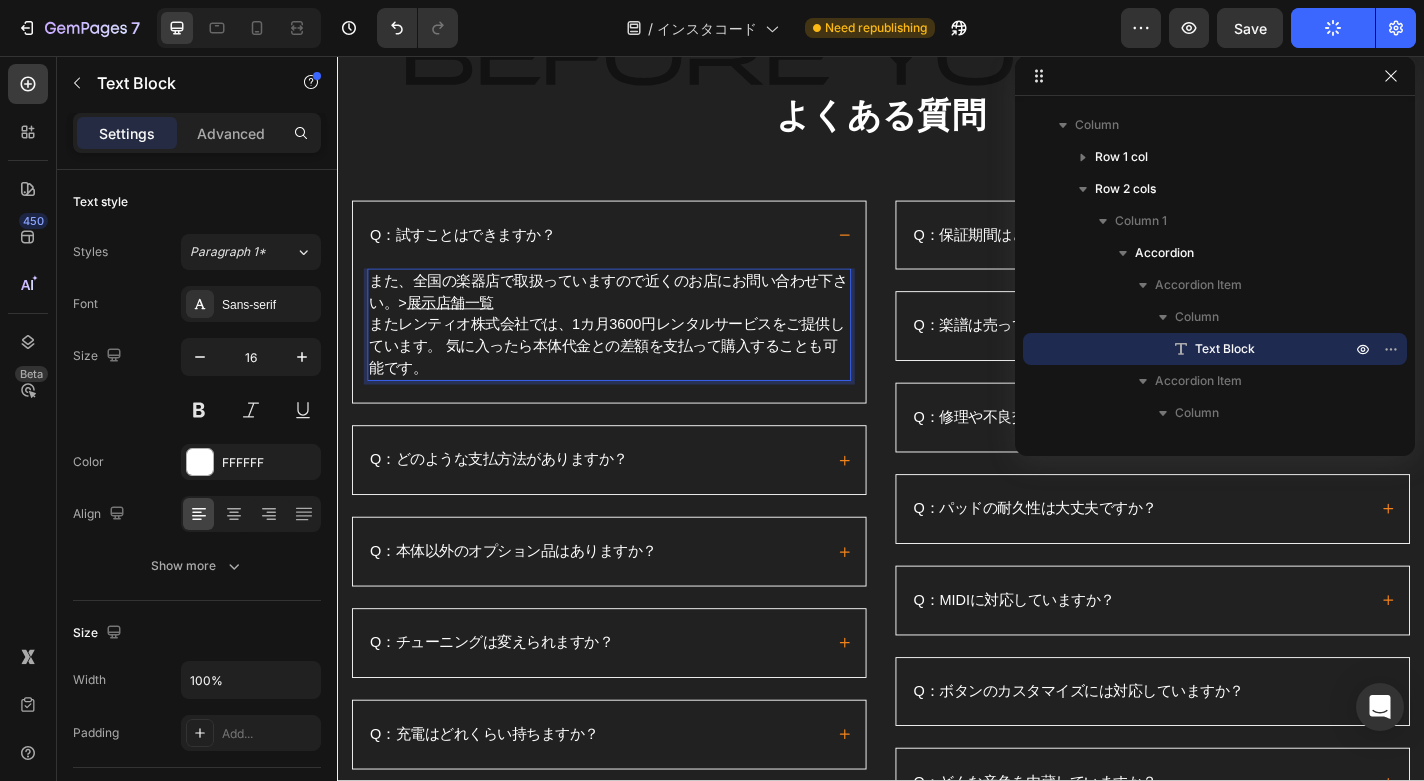 click on "また、全国の楽器店で取扱っていますので近くのお店にお問い合わせ下さい。>  展示店舗一覧 またレンティオ株式会社では、[NUMBER]カ月[NUMBER]円レンタルサービスをご提供しています。 気に入ったら本体代金との差額を支払って購入することも可能です。> レンティオ" at bounding box center (637, 353) 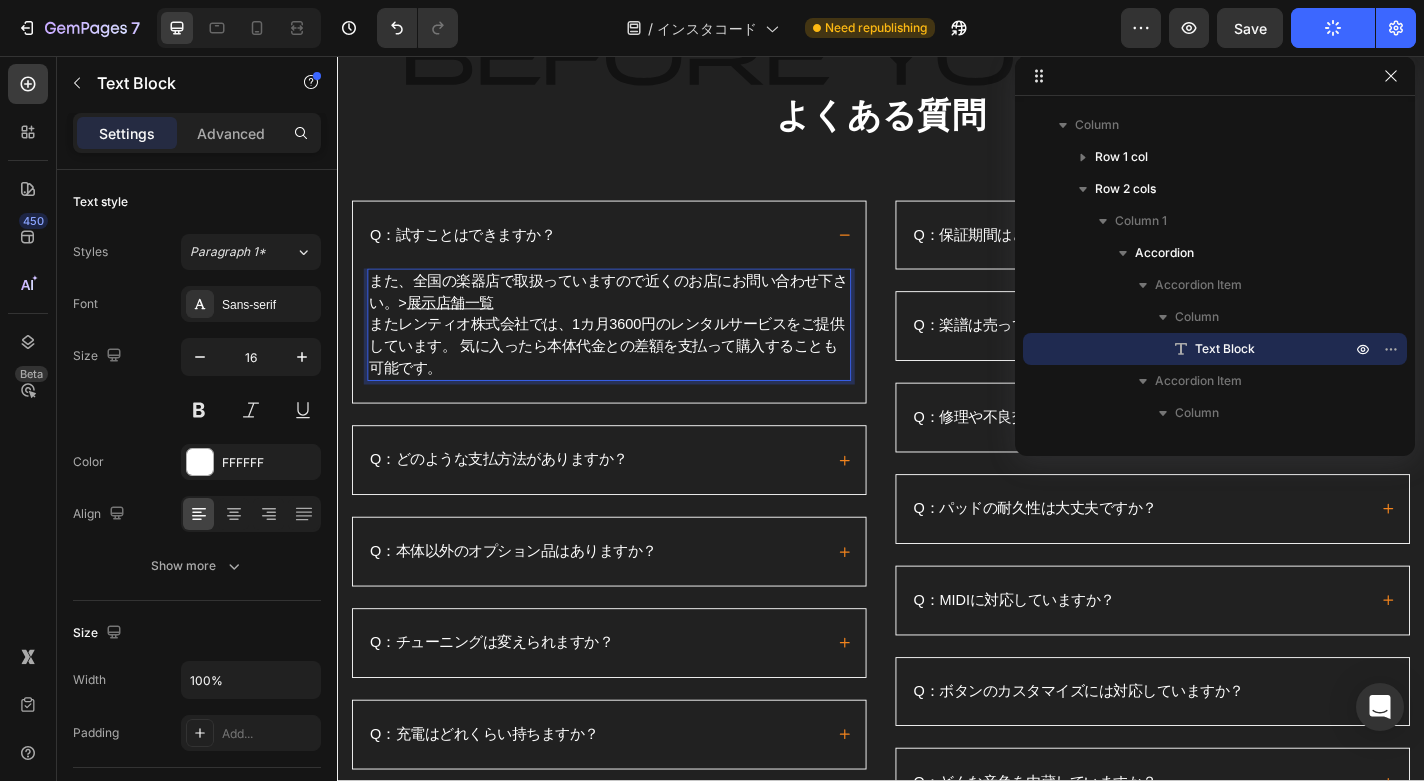 click on "また、全国の楽器店で取扱っていますので近くのお店にお問い合わせ下さい。>  展示店舗一覧 またレンティオ株式会社では、[NUMBER]カ月[NUMBER]円のレンタルサービスをご提供しています。 気に入ったら本体代金との差額を支払って購入することも可能です。" at bounding box center (637, 353) 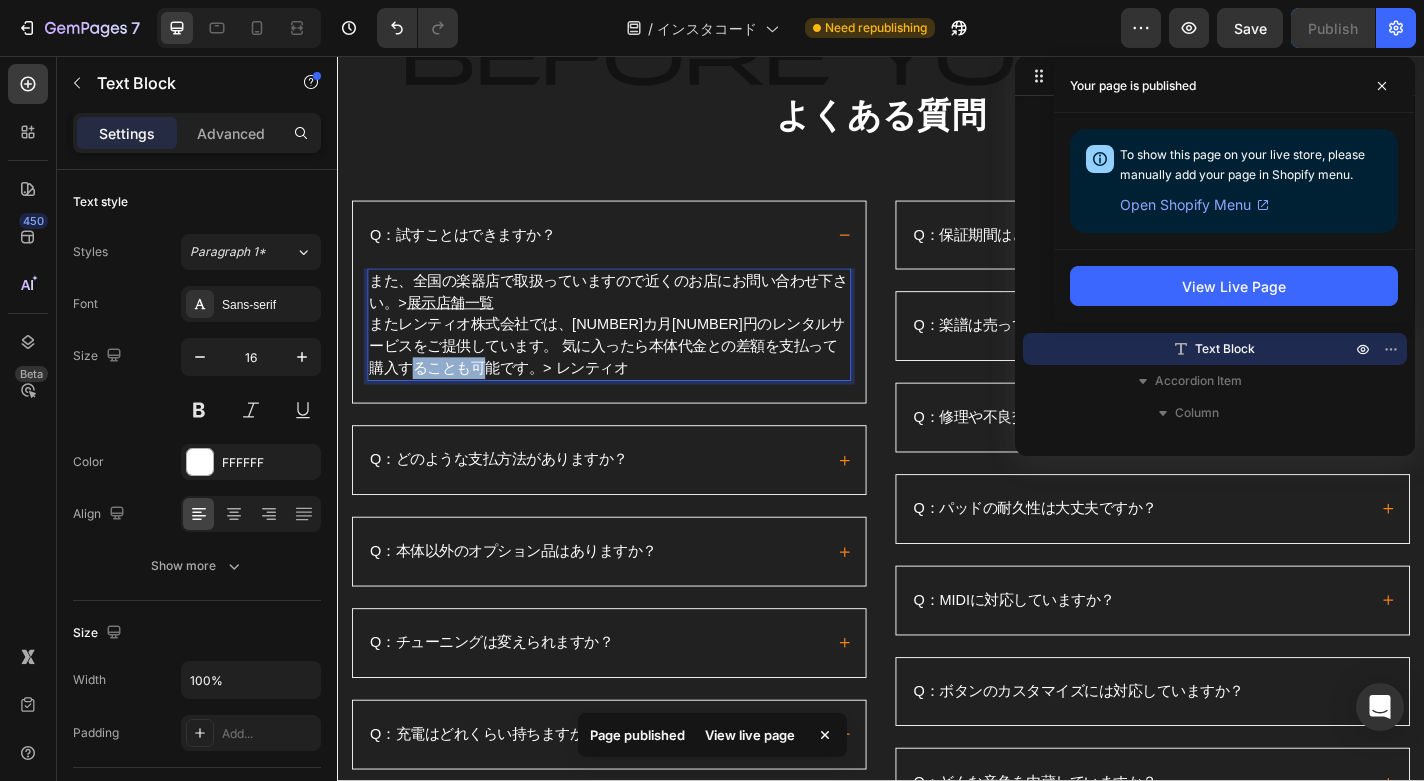 click on "また、全国の楽器店で取扱っていますので近くのお店にお問い合わせ下さい。>  展示店舗一覧 またレンティオ株式会社では、[NUMBER]カ月[NUMBER]円のレンタルサービスをご提供しています。 気に入ったら本体代金との差額を支払って購入することも可能です。> レンティオ" at bounding box center (637, 353) 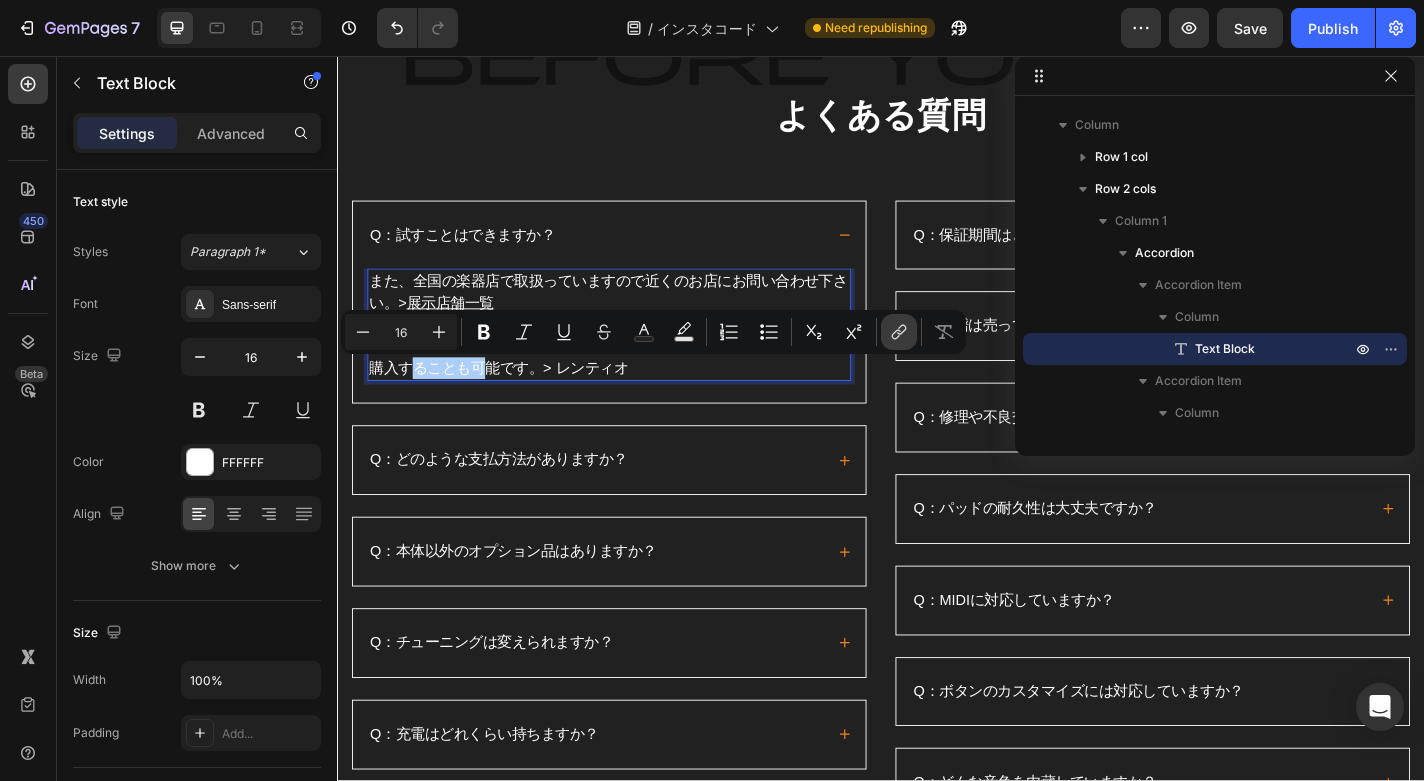 click on "link" at bounding box center (899, 332) 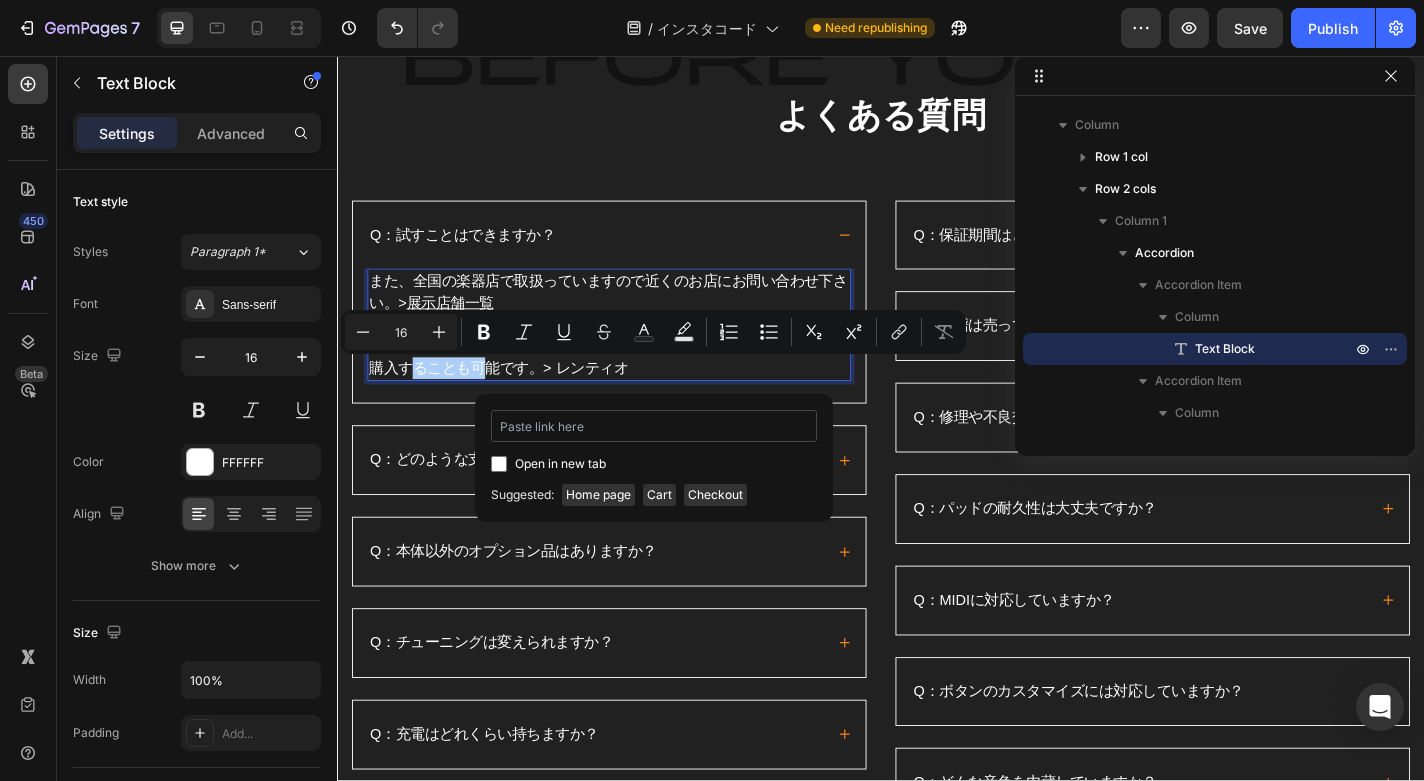 click at bounding box center [654, 426] 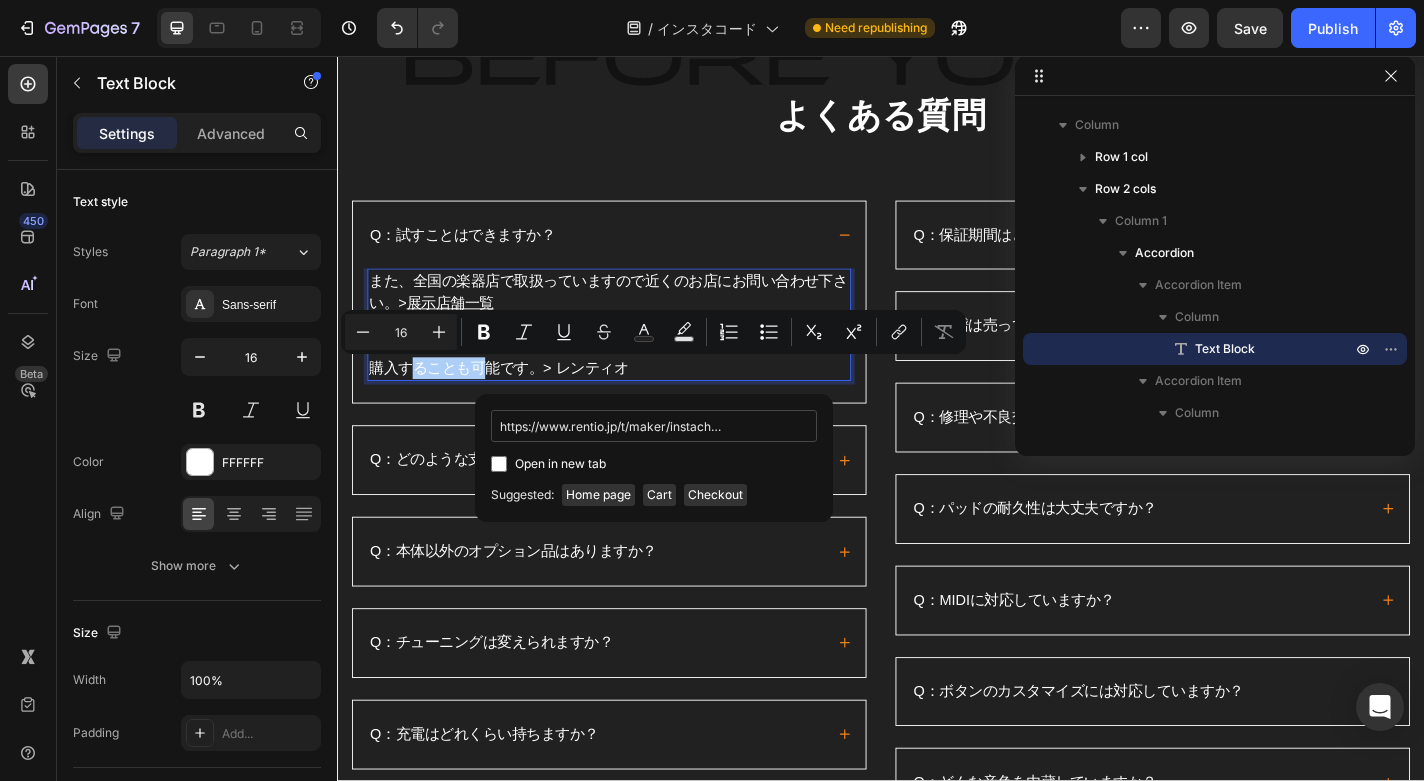 scroll, scrollTop: 0, scrollLeft: 6, axis: horizontal 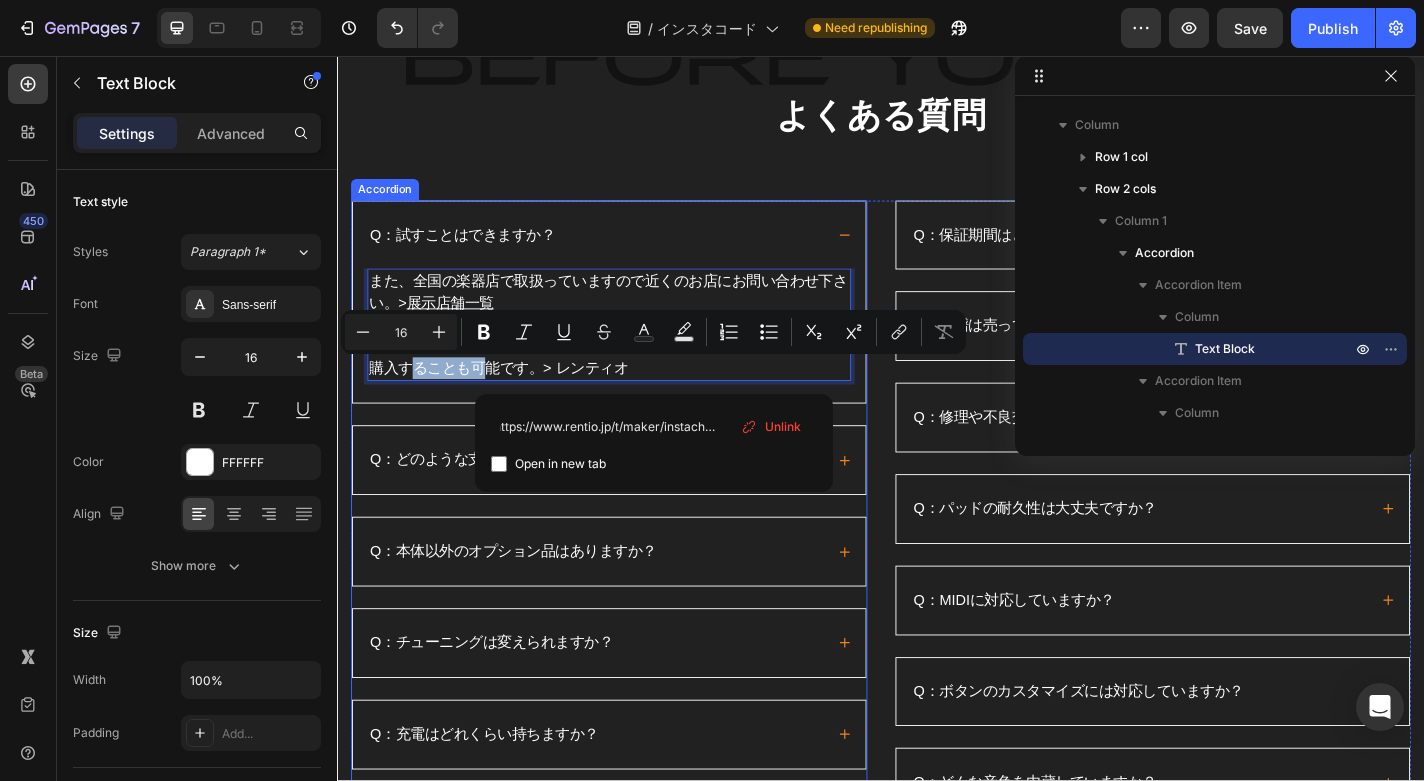 click on "Q：本体以外のオプション品はありますか？" at bounding box center [622, 603] 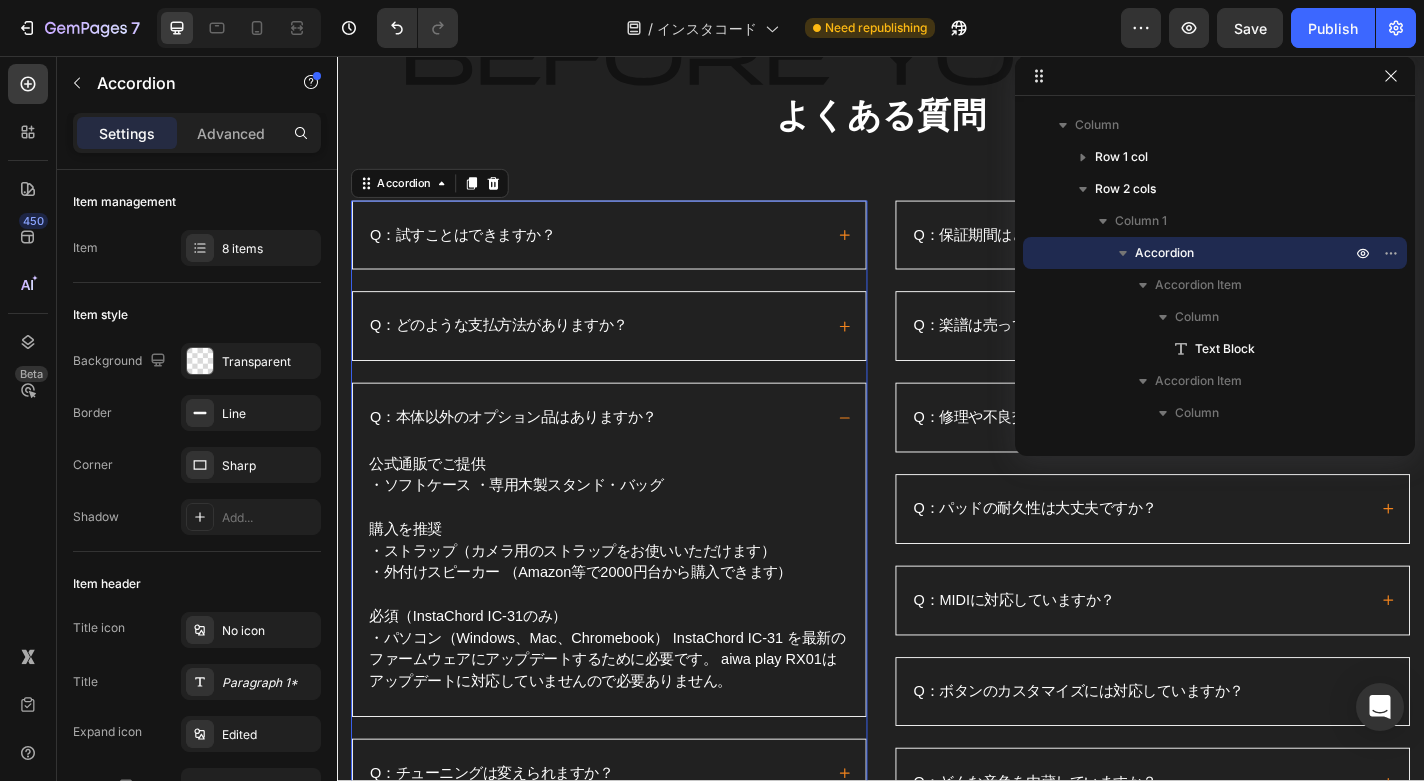 click on "Q：試すことはできますか？" at bounding box center [622, 254] 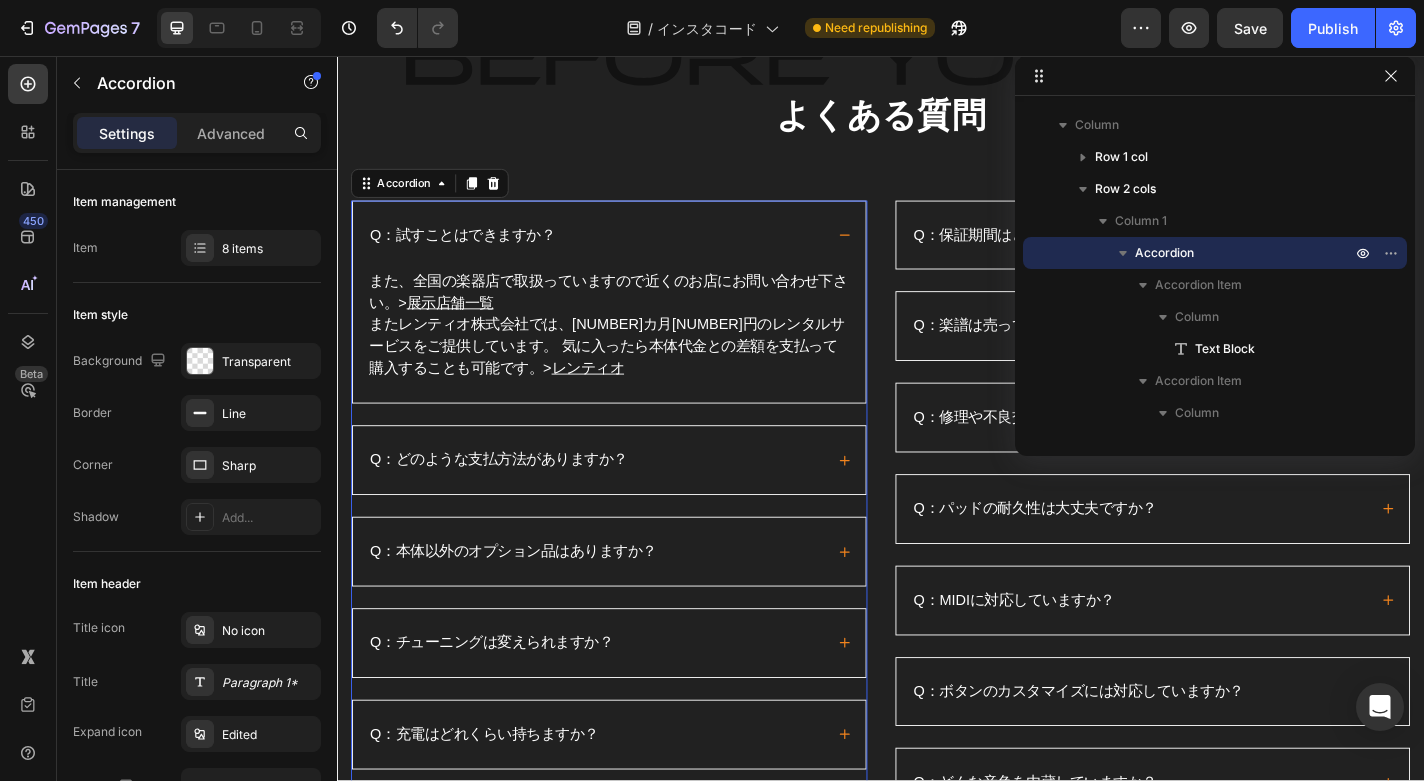 click on "Q：どのような支払方法がありますか？" at bounding box center (515, 502) 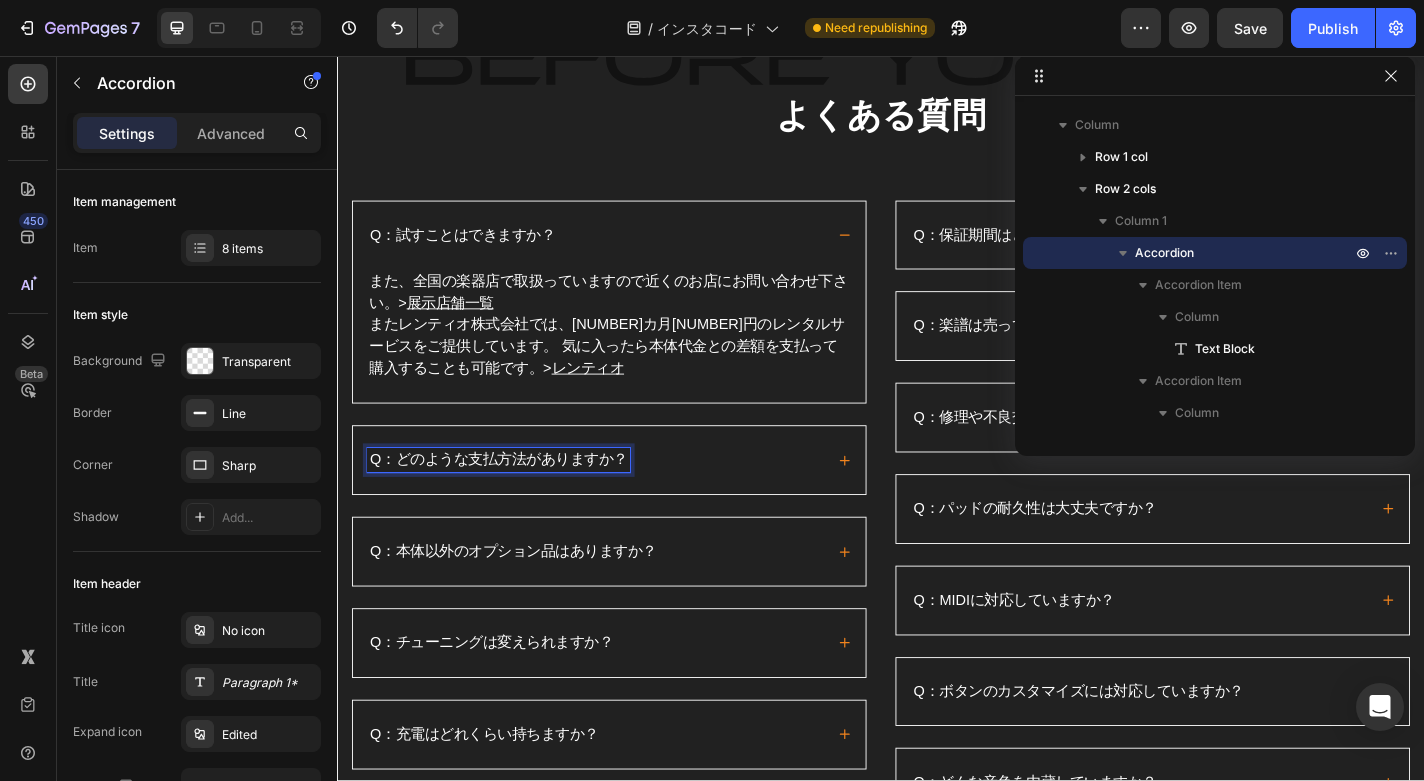 click on "Q：どのような支払方法がありますか？" at bounding box center (622, 502) 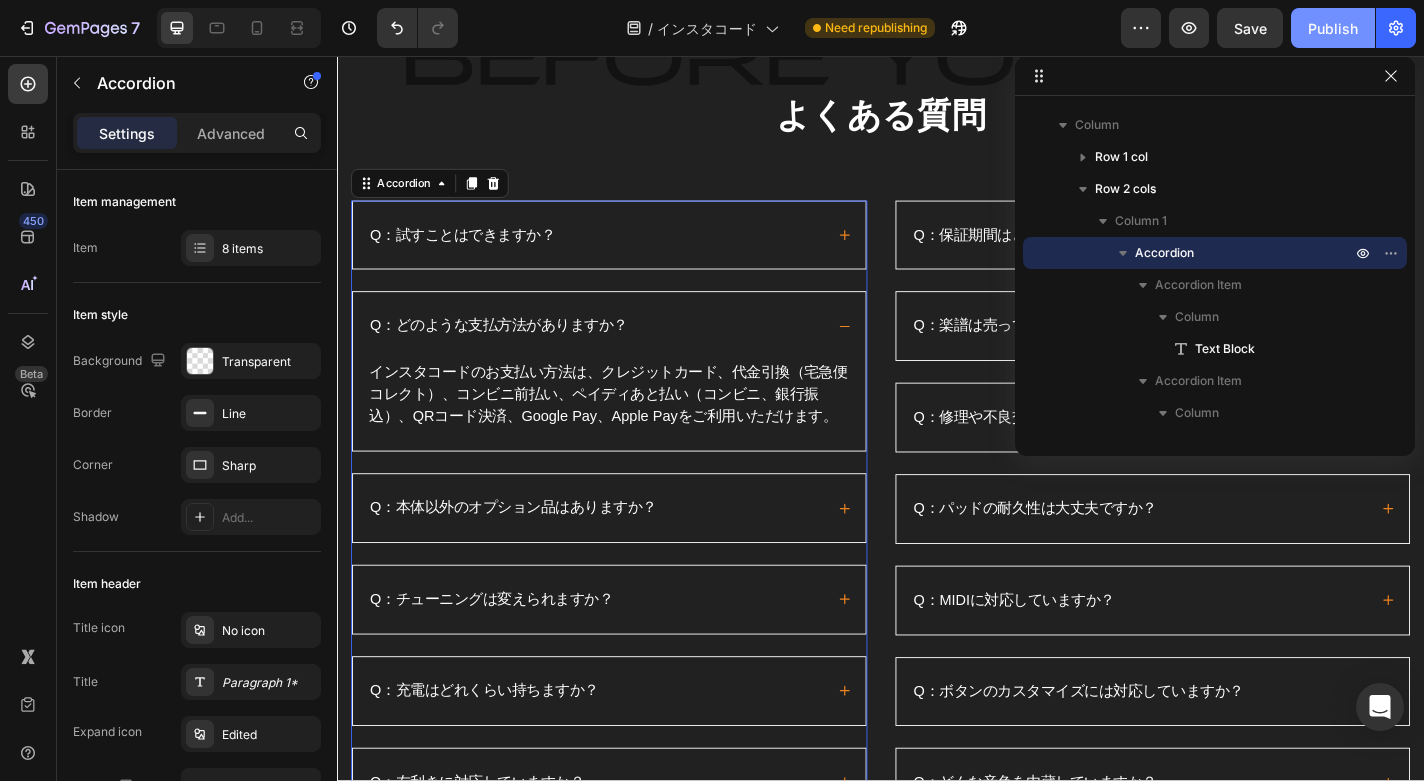 click on "Publish" 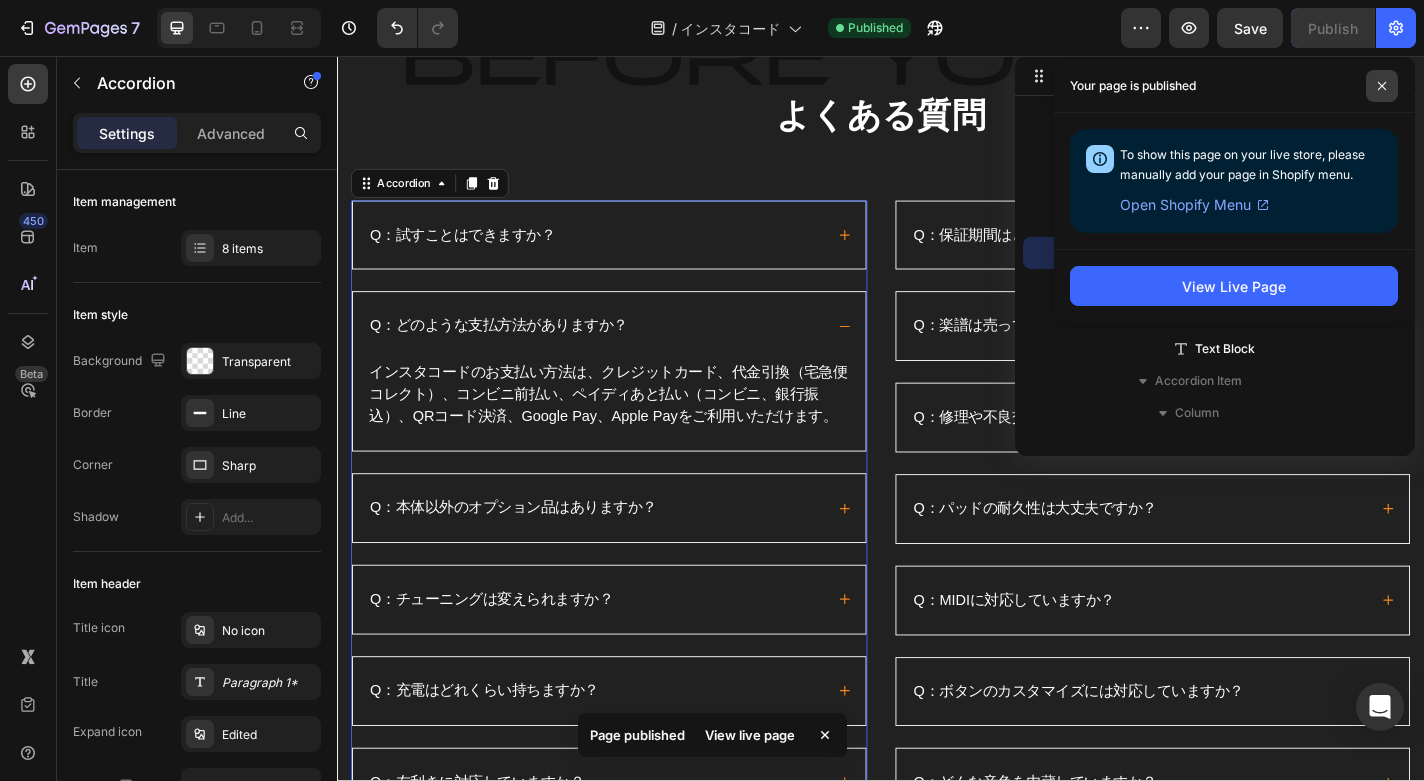 click at bounding box center (1382, 86) 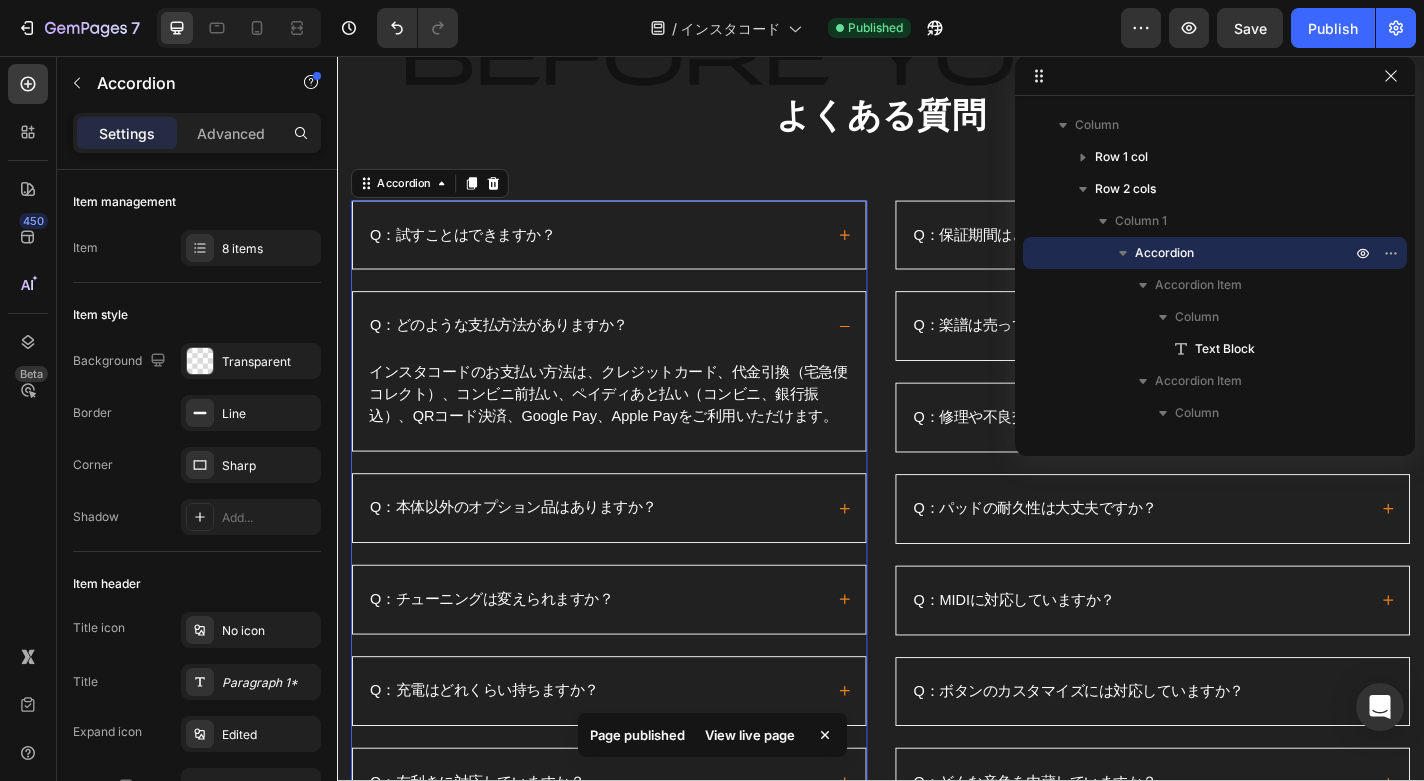 click 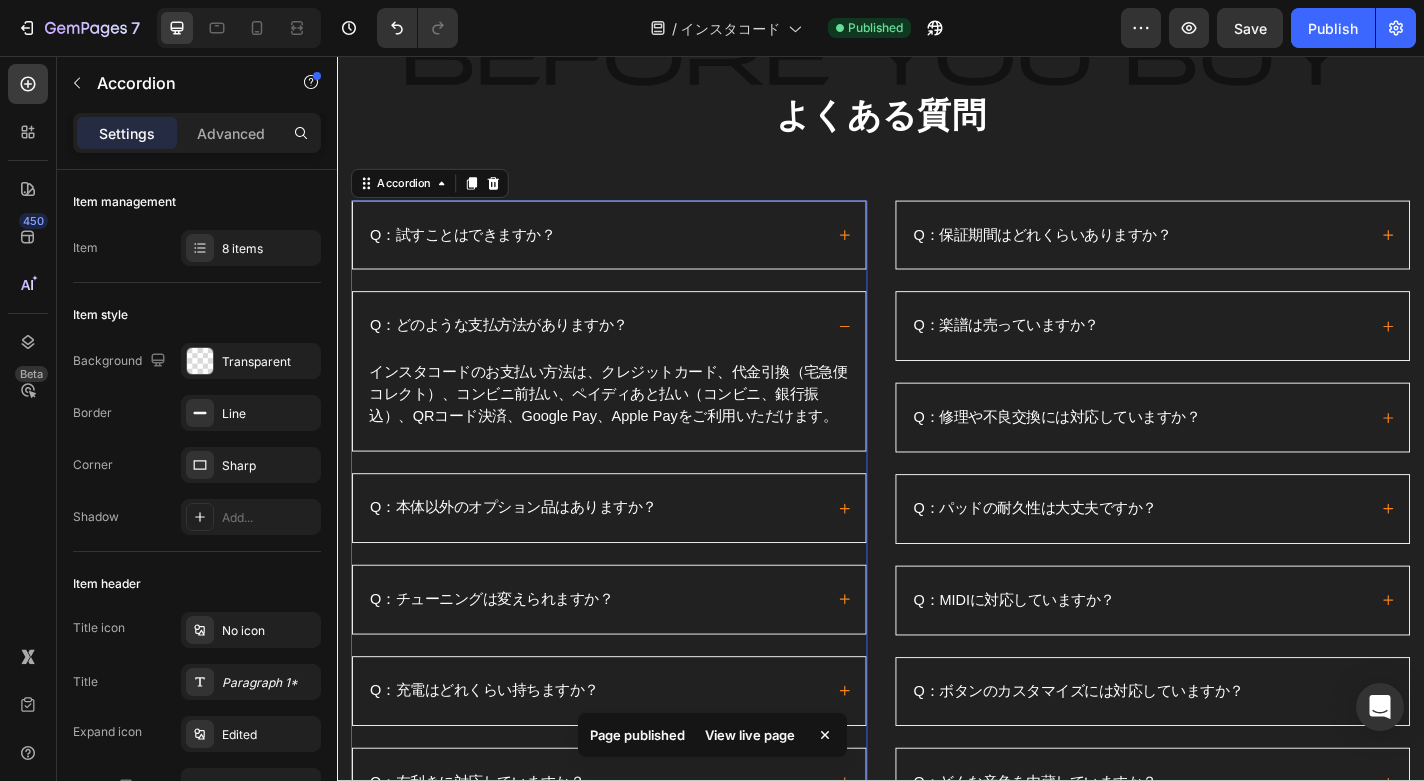 click on "Q：どのような支払方法がありますか？" at bounding box center [637, 354] 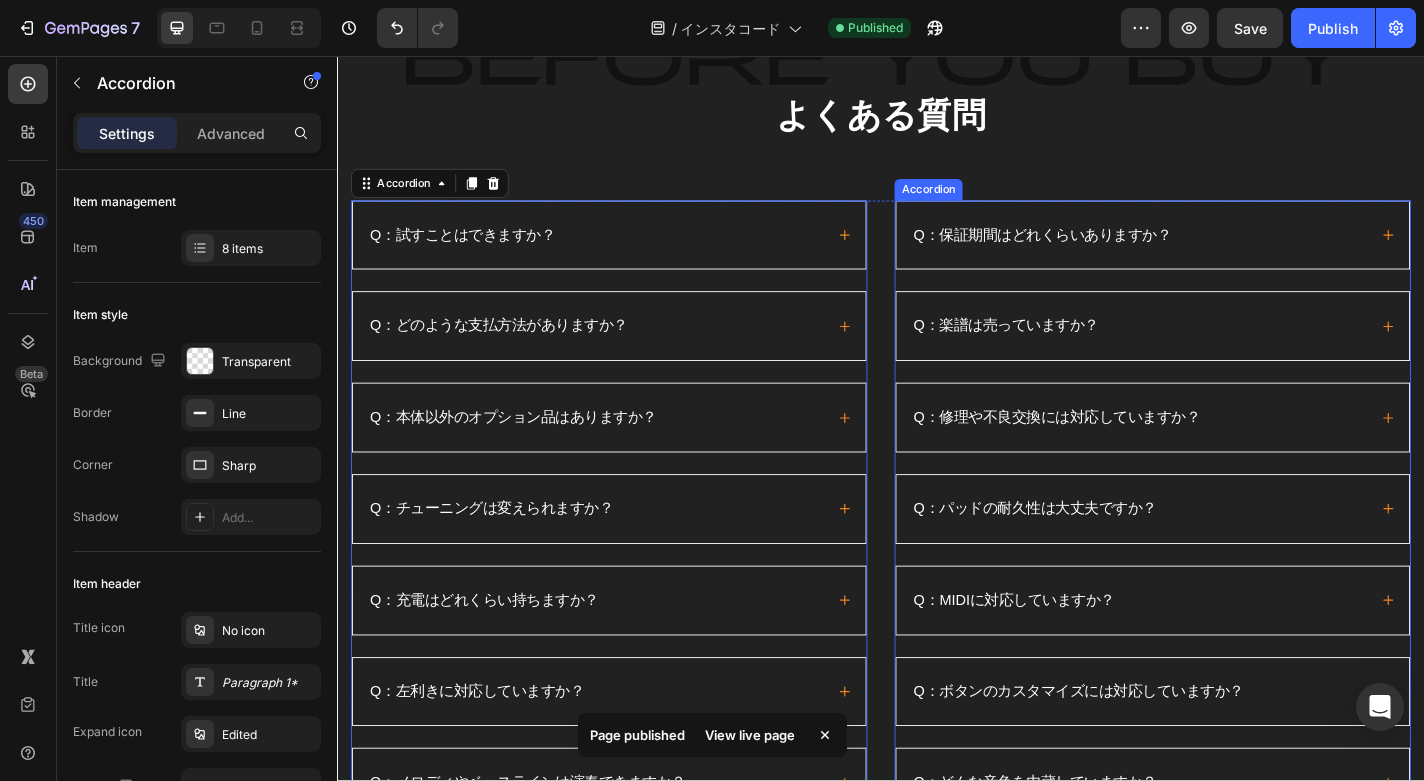 click on "Q：保証期間はどれくらいありますか？" at bounding box center (1222, 254) 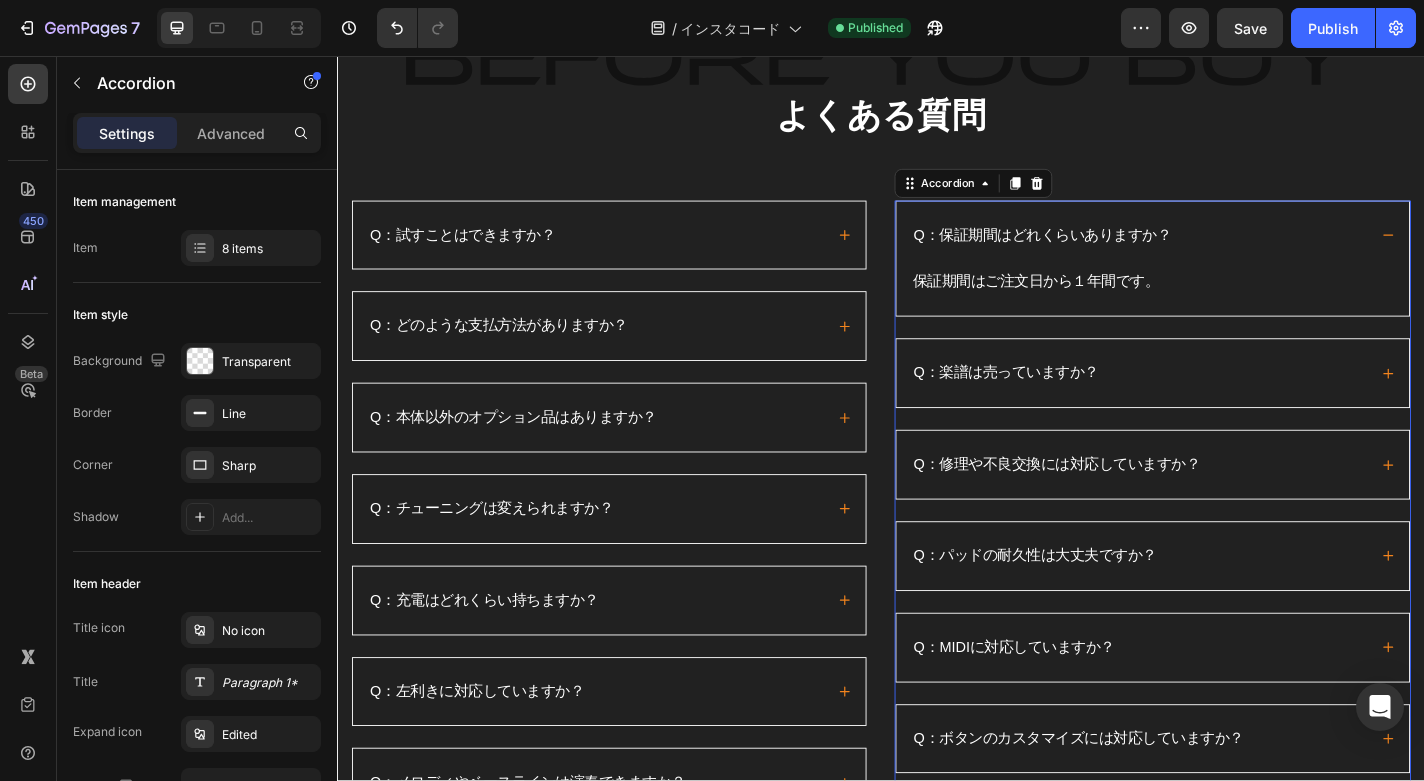 click on "Q：保証期間はどれくらいありますか？" at bounding box center (1237, 254) 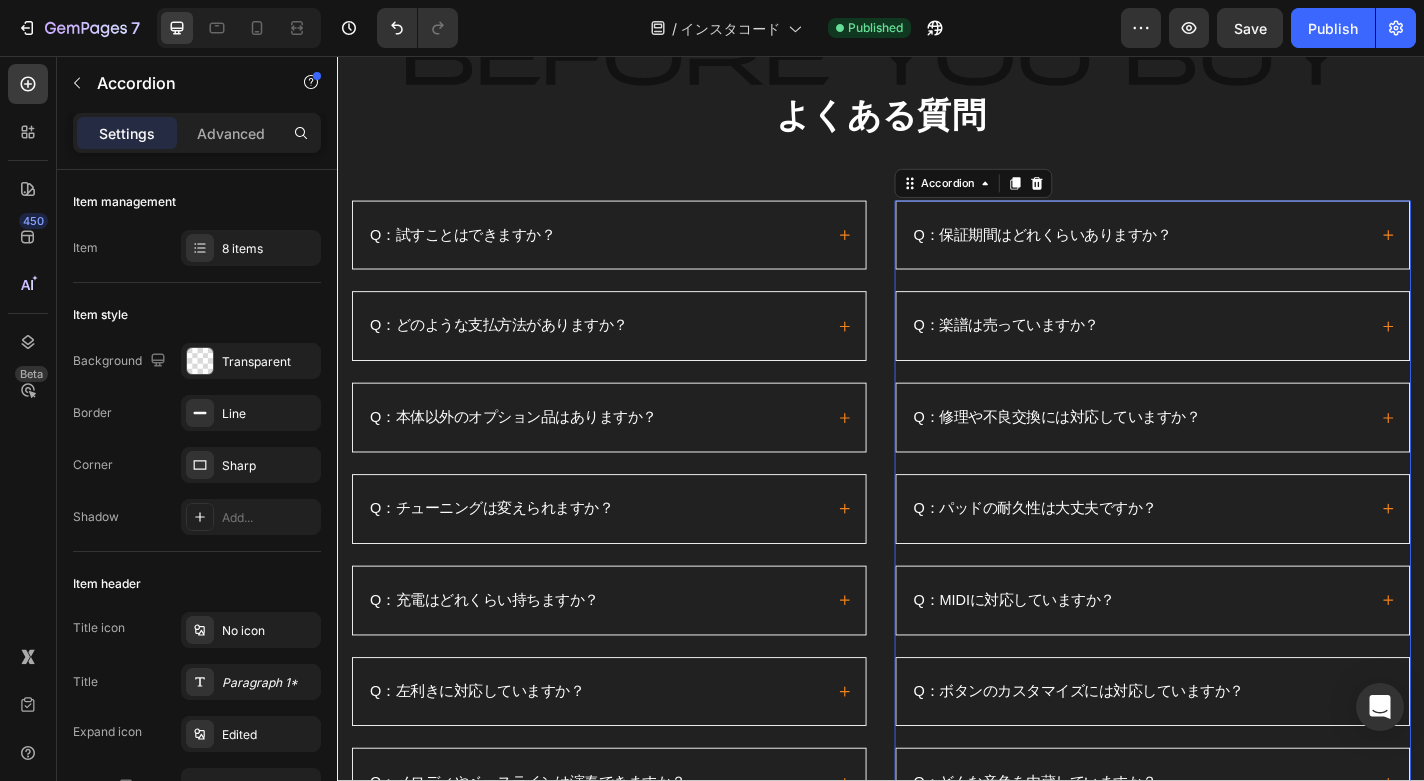 click on "Q：楽譜は売っていますか？" at bounding box center (1237, 354) 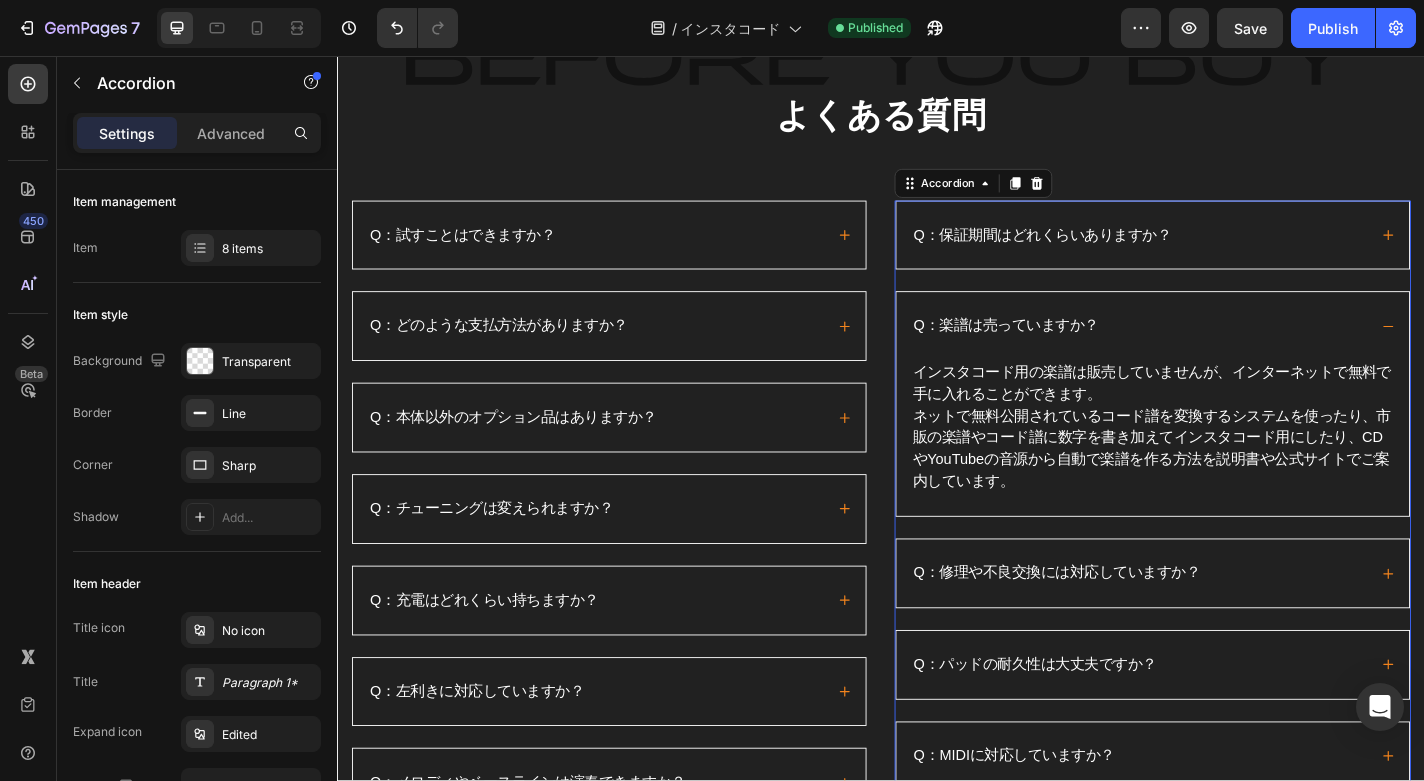click on "Q：楽譜は売っていますか？" at bounding box center (1237, 354) 